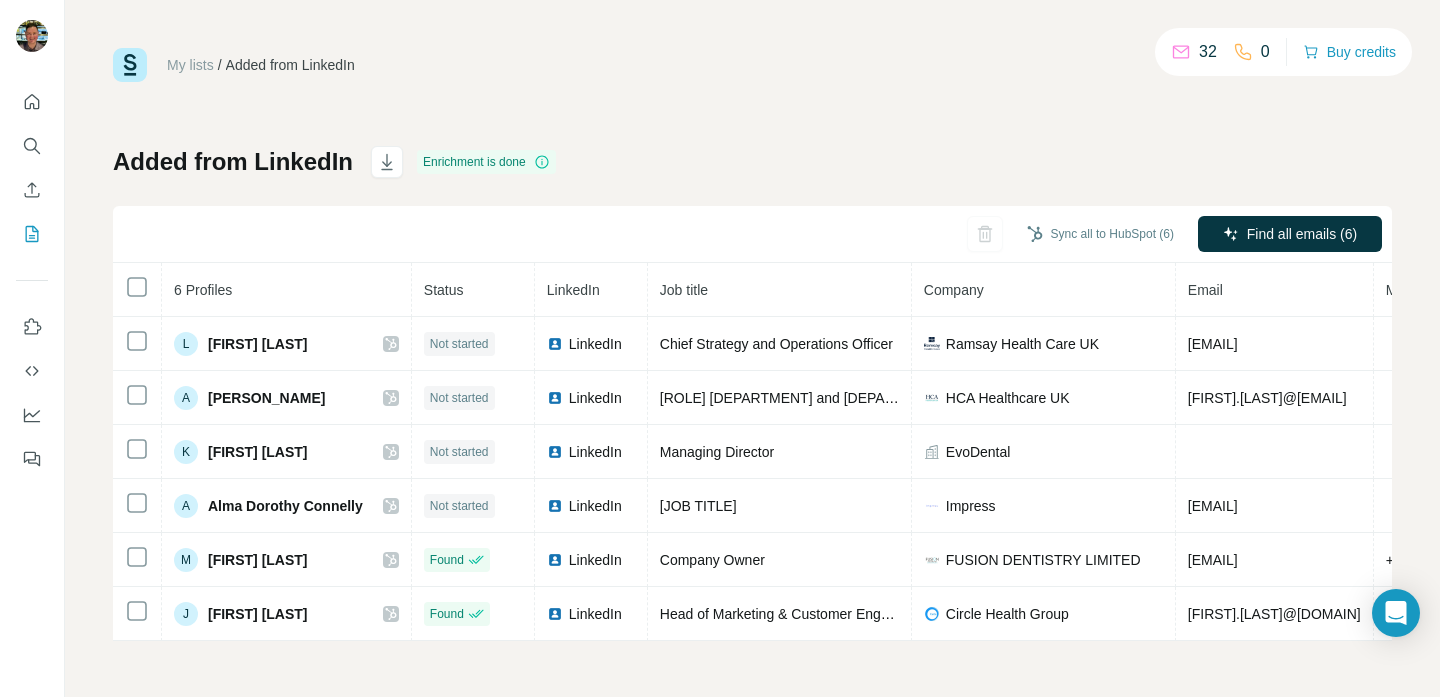 scroll, scrollTop: 0, scrollLeft: 0, axis: both 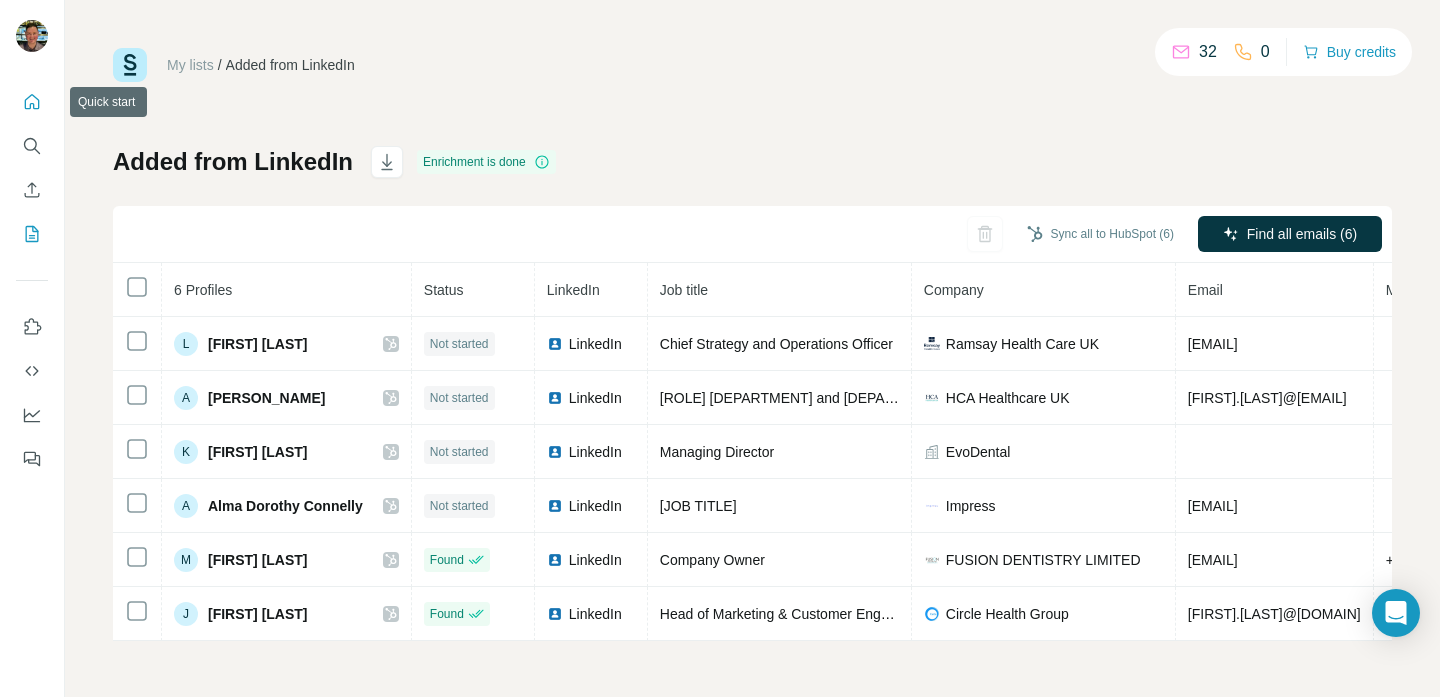 click 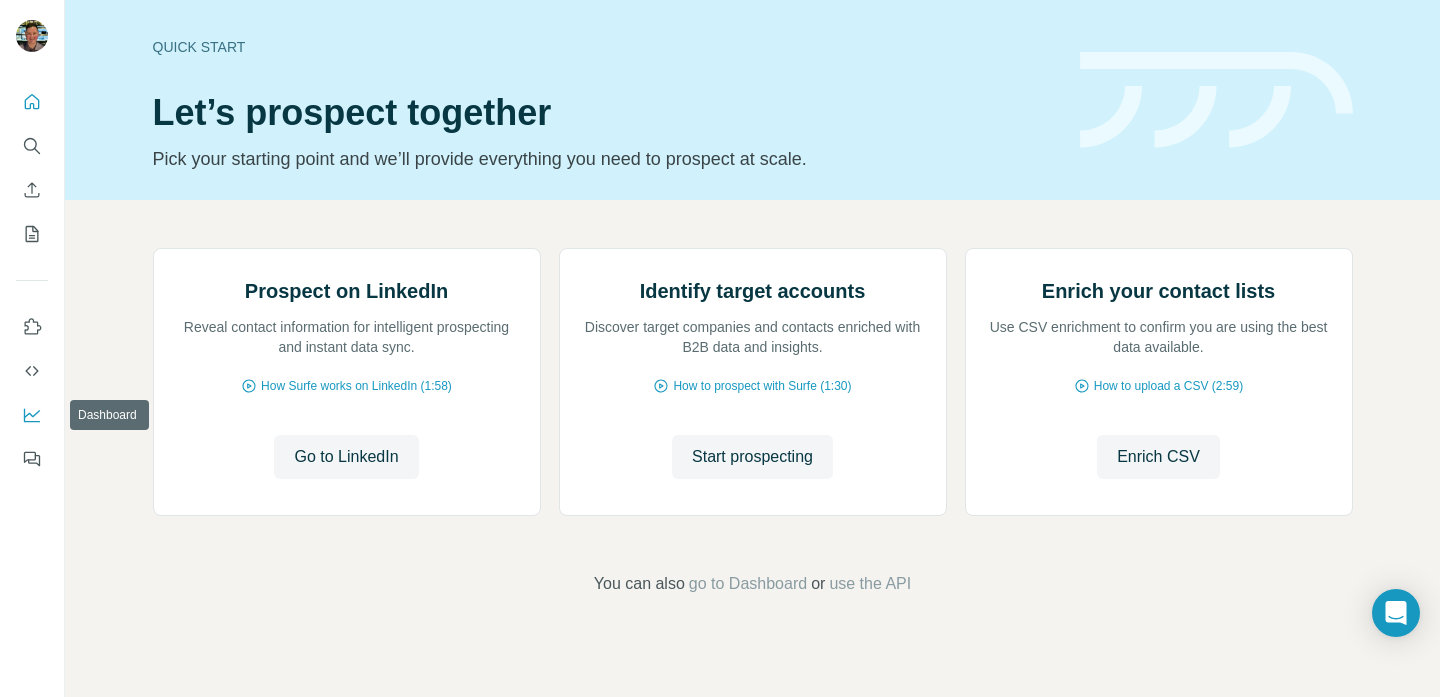 click 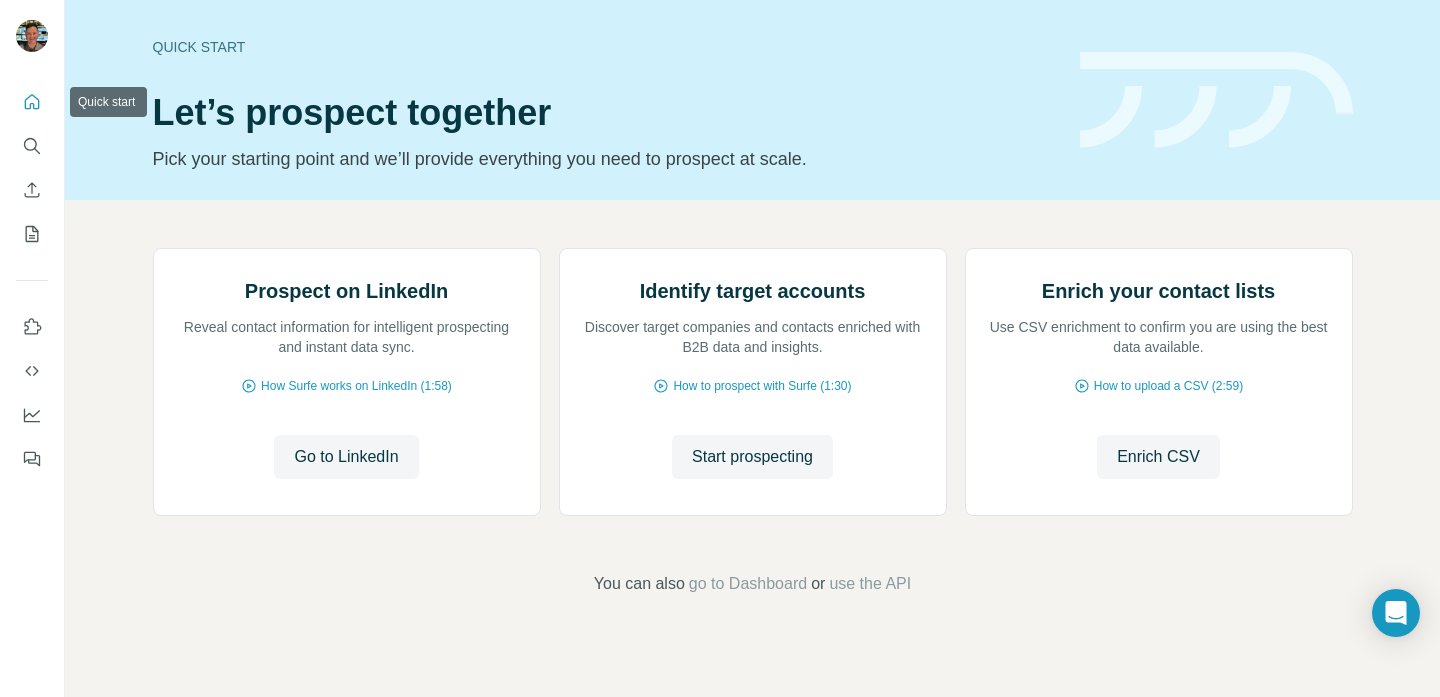 click 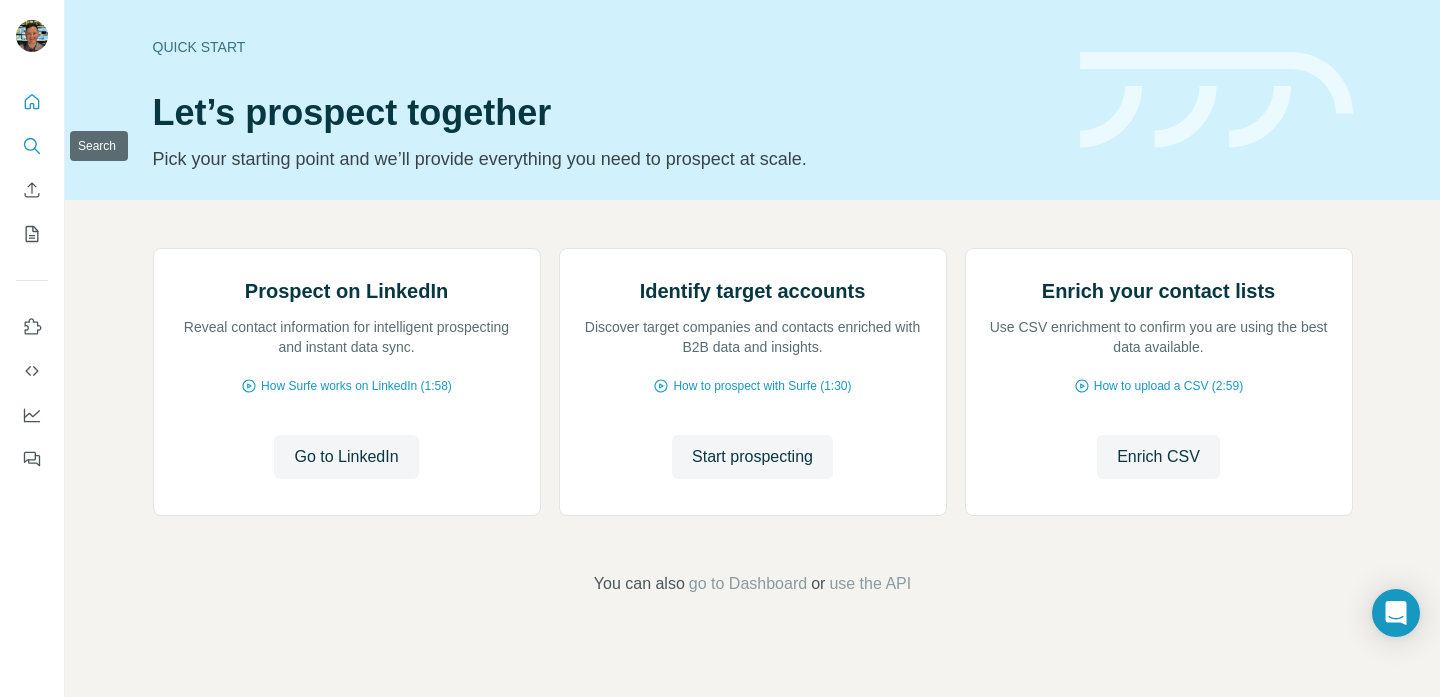 click 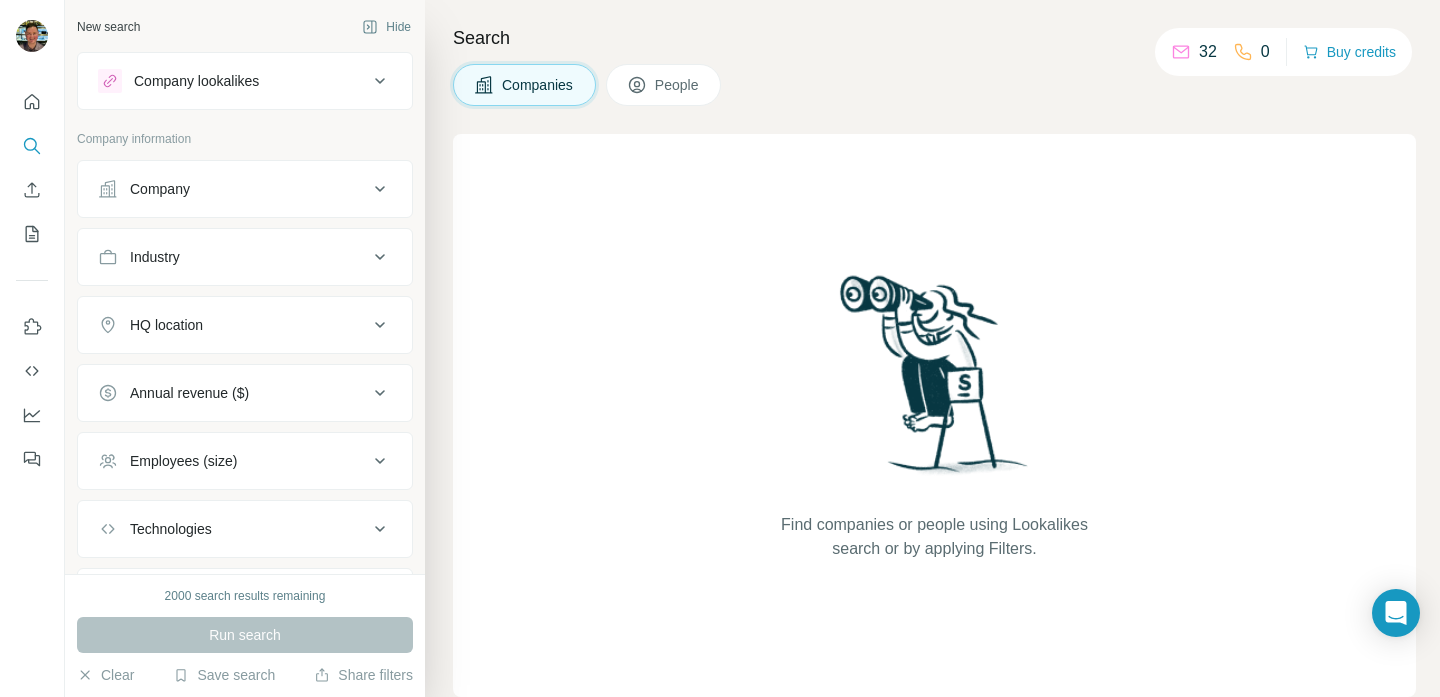 click 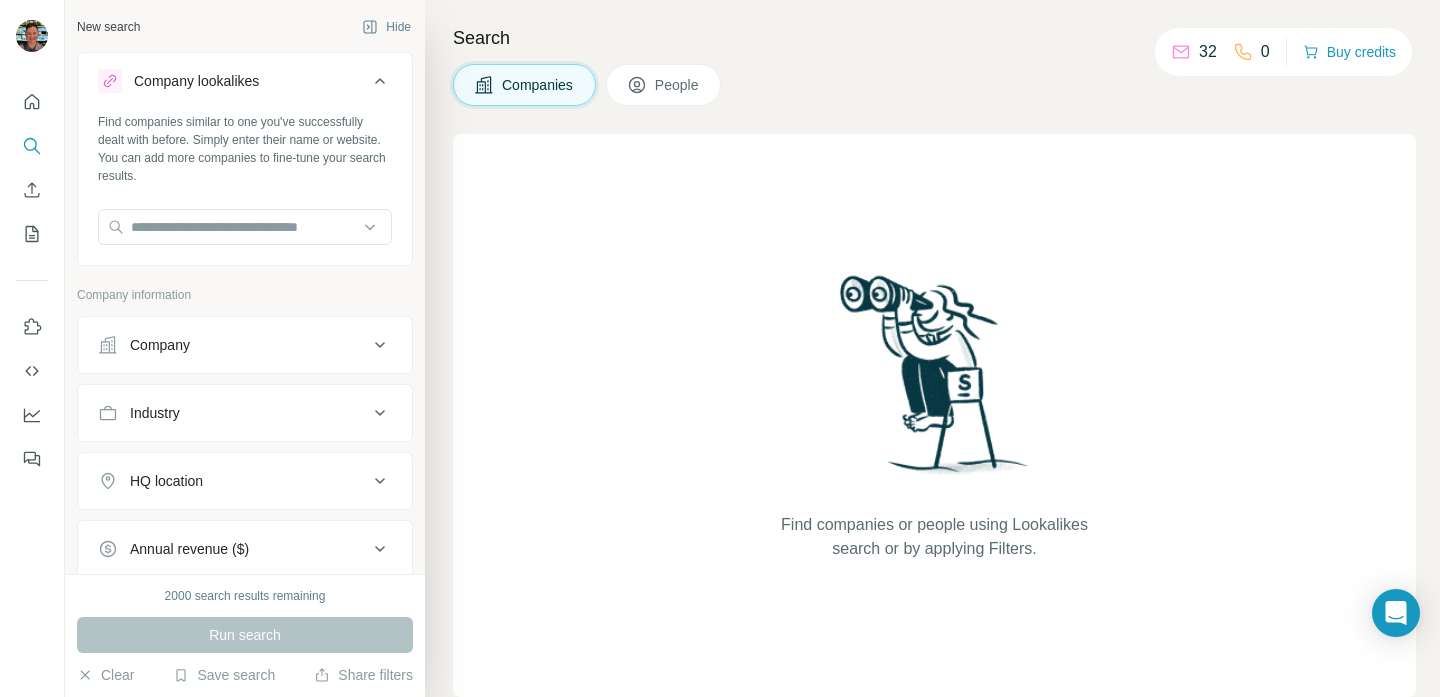 click 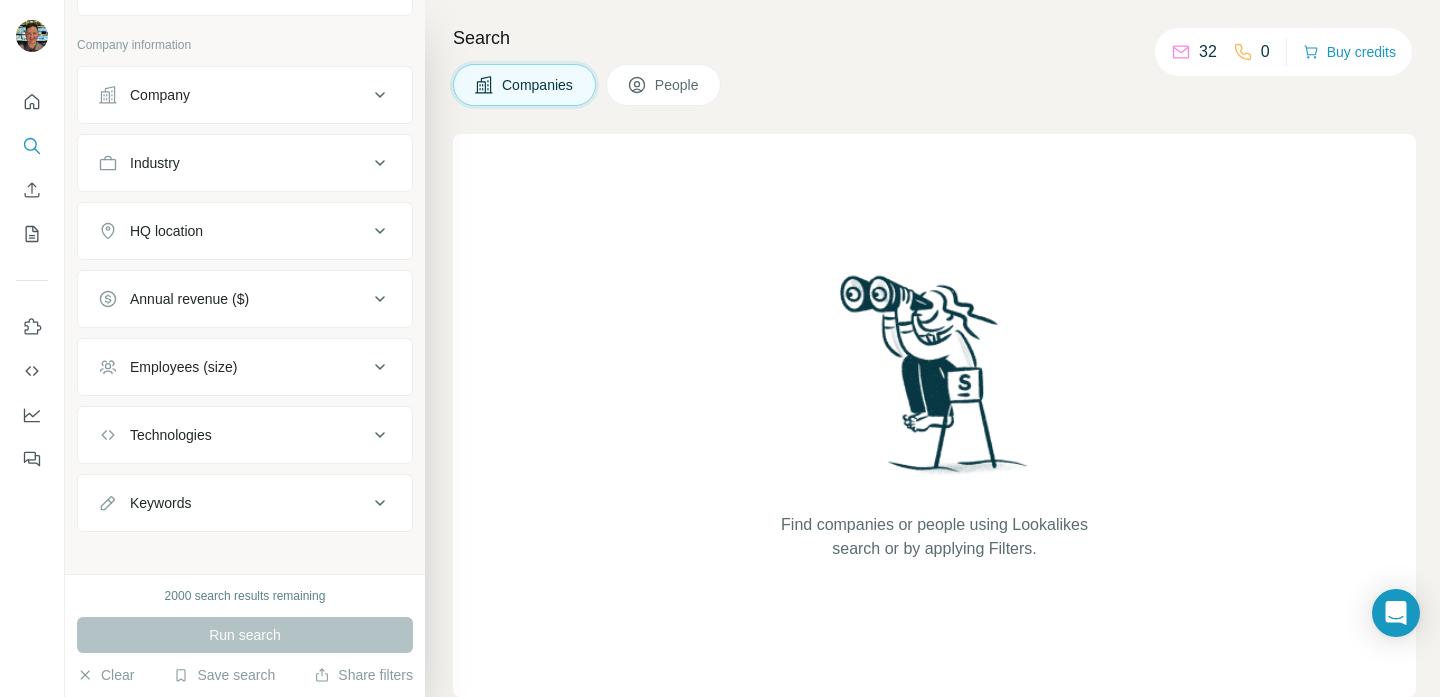 scroll, scrollTop: 95, scrollLeft: 0, axis: vertical 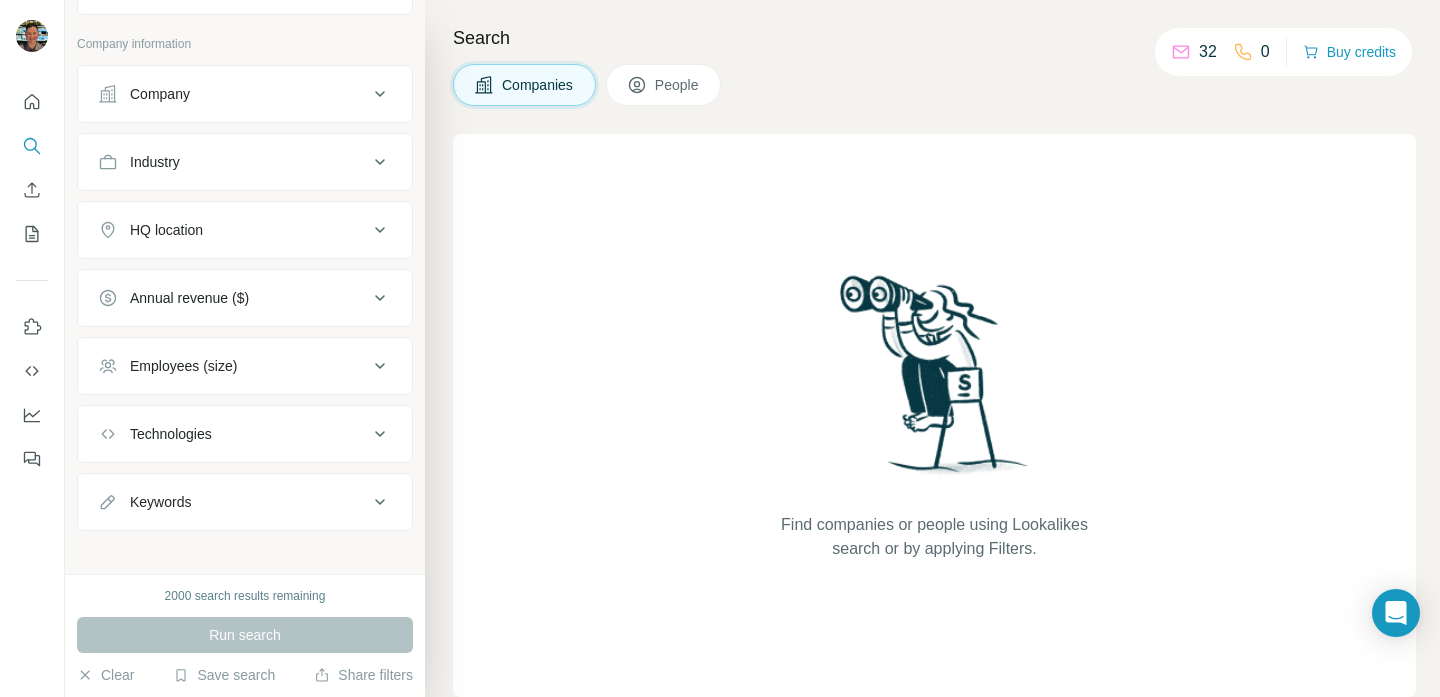 click on "HQ location" at bounding box center (245, 230) 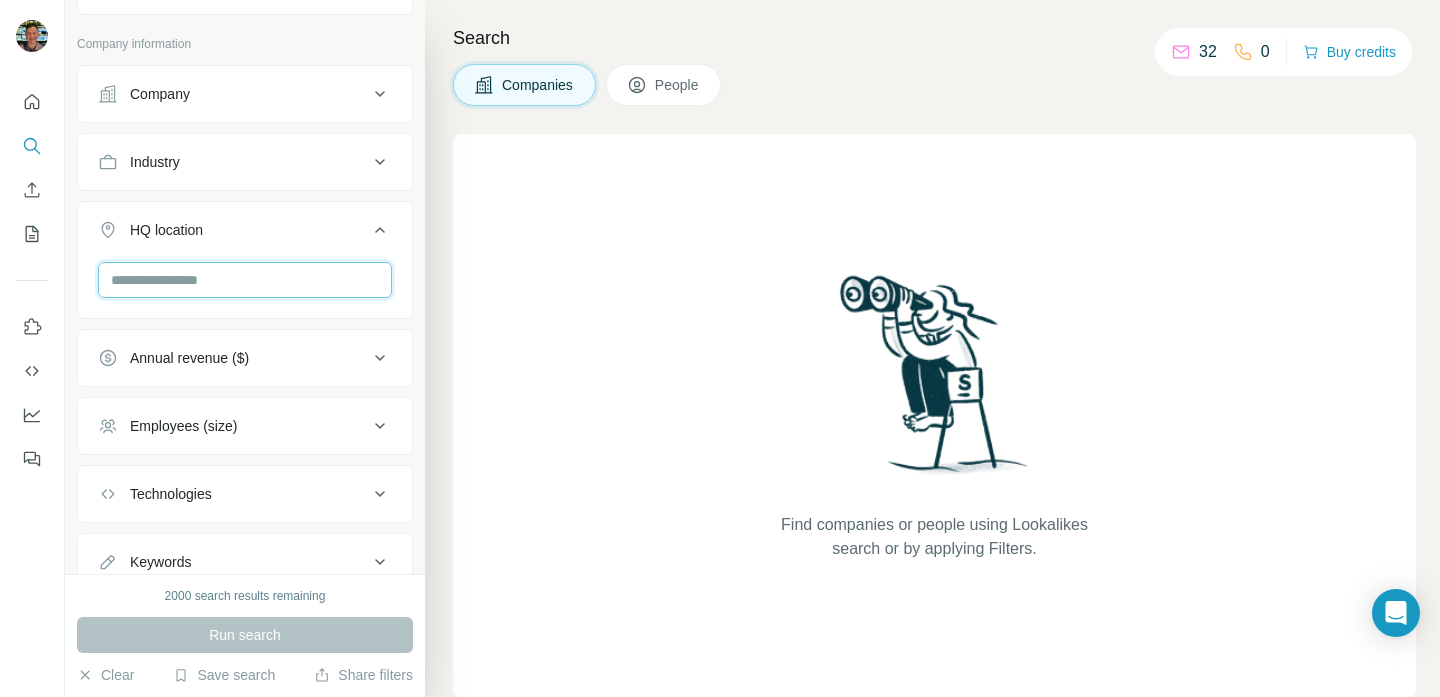 click at bounding box center [245, 280] 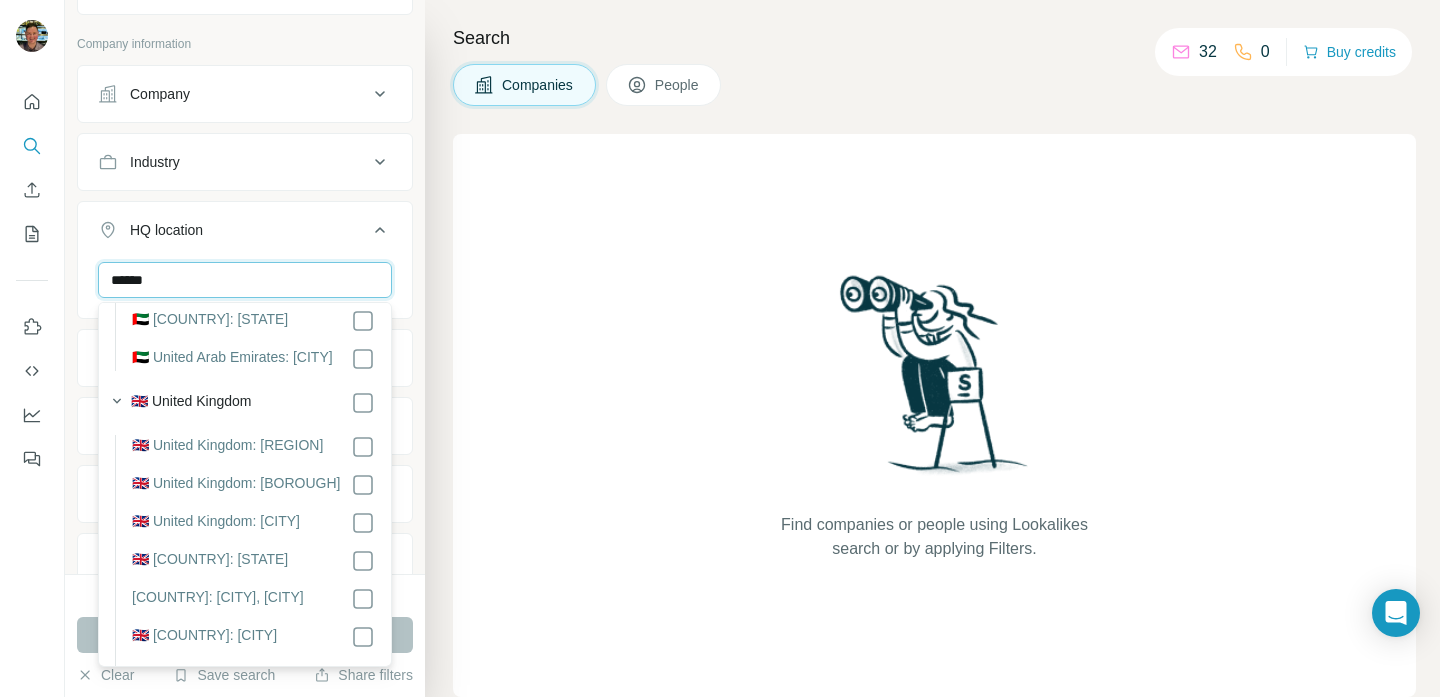 scroll, scrollTop: 254, scrollLeft: 0, axis: vertical 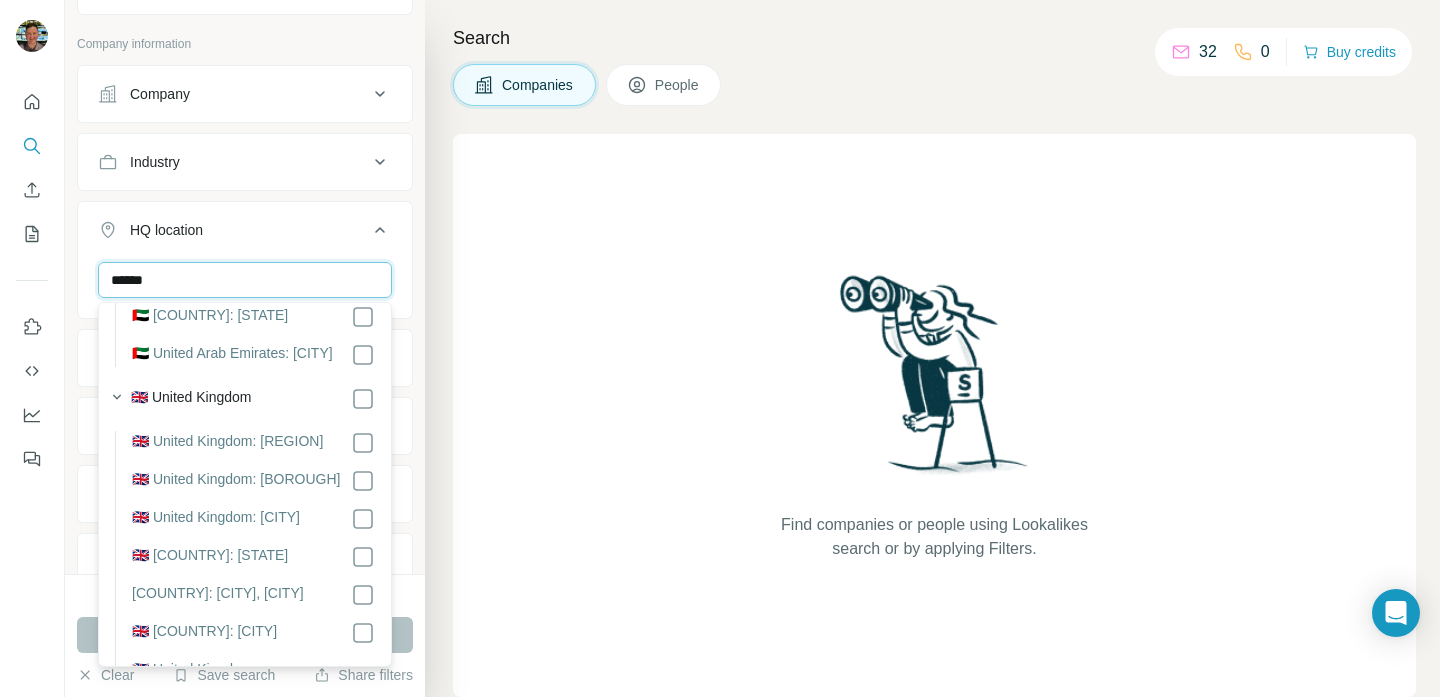 type on "******" 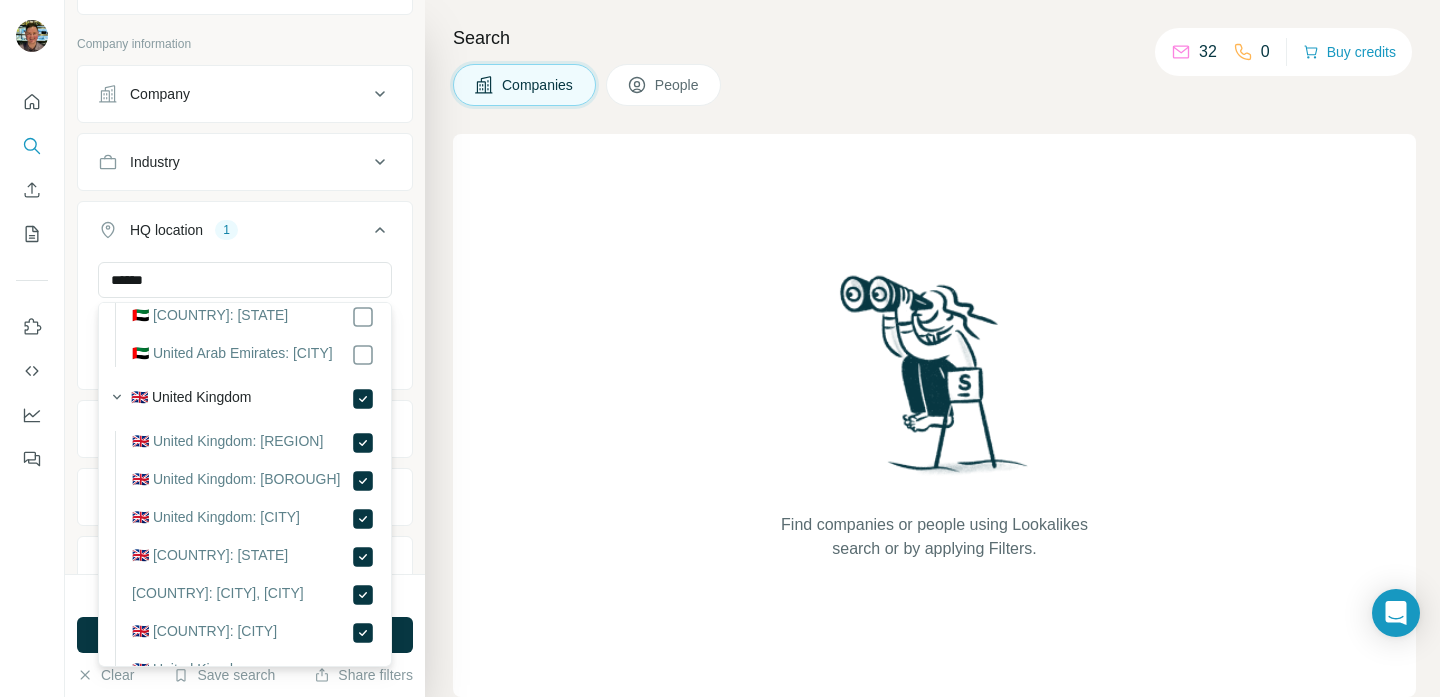 click on "Search Companies People Find companies or people using Lookalikes search or by applying Filters." at bounding box center (932, 348) 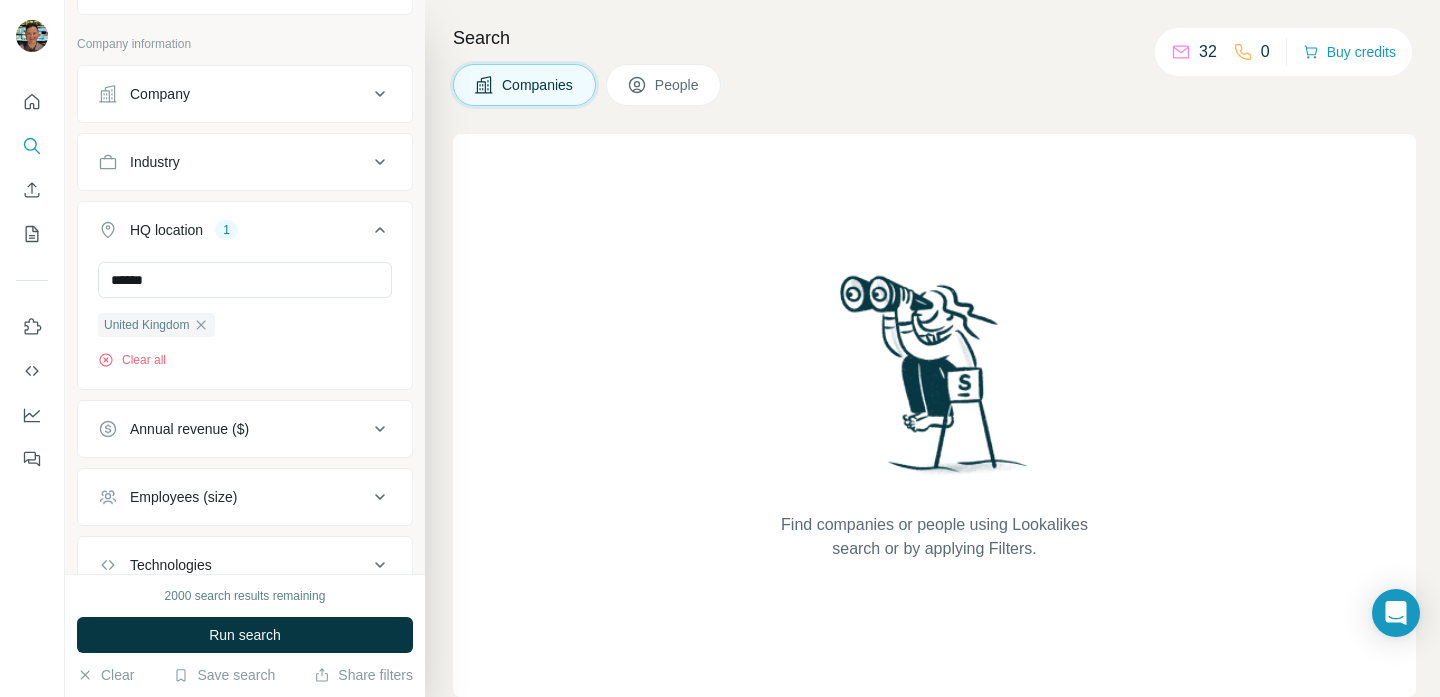 type 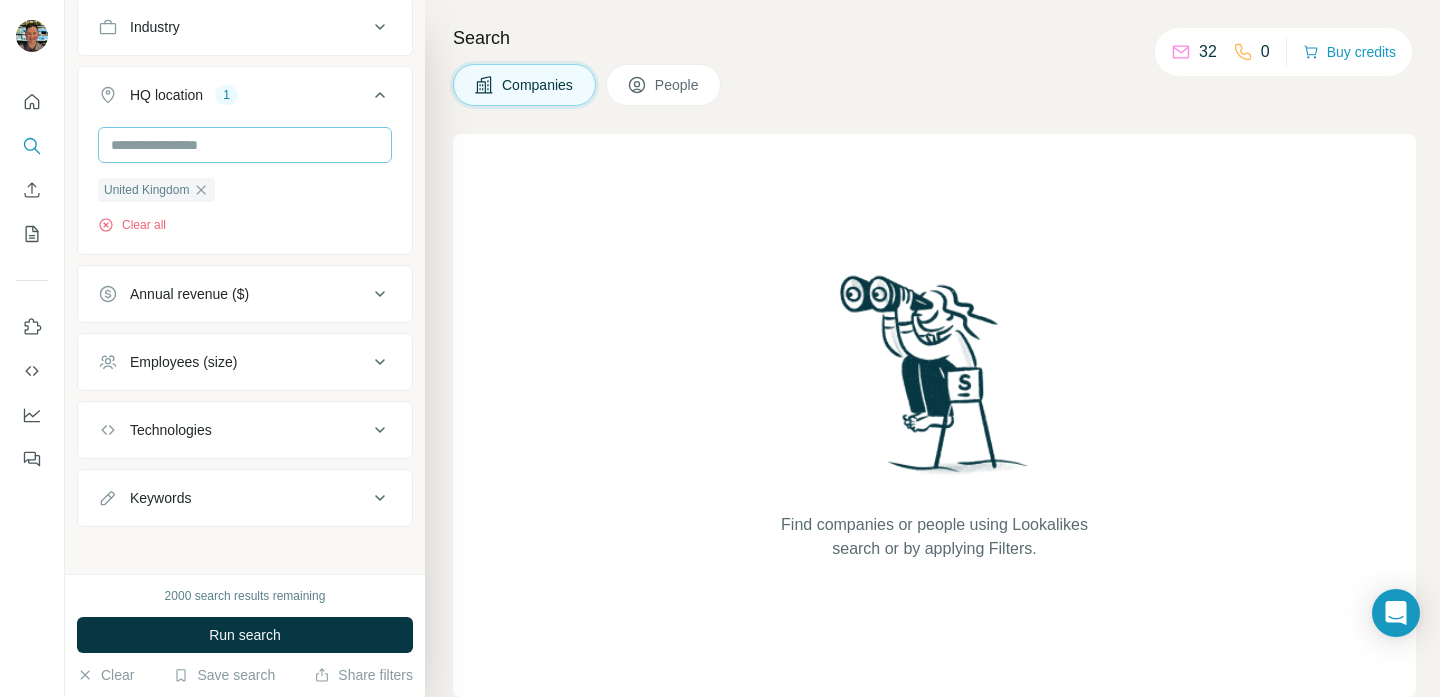 scroll, scrollTop: 239, scrollLeft: 0, axis: vertical 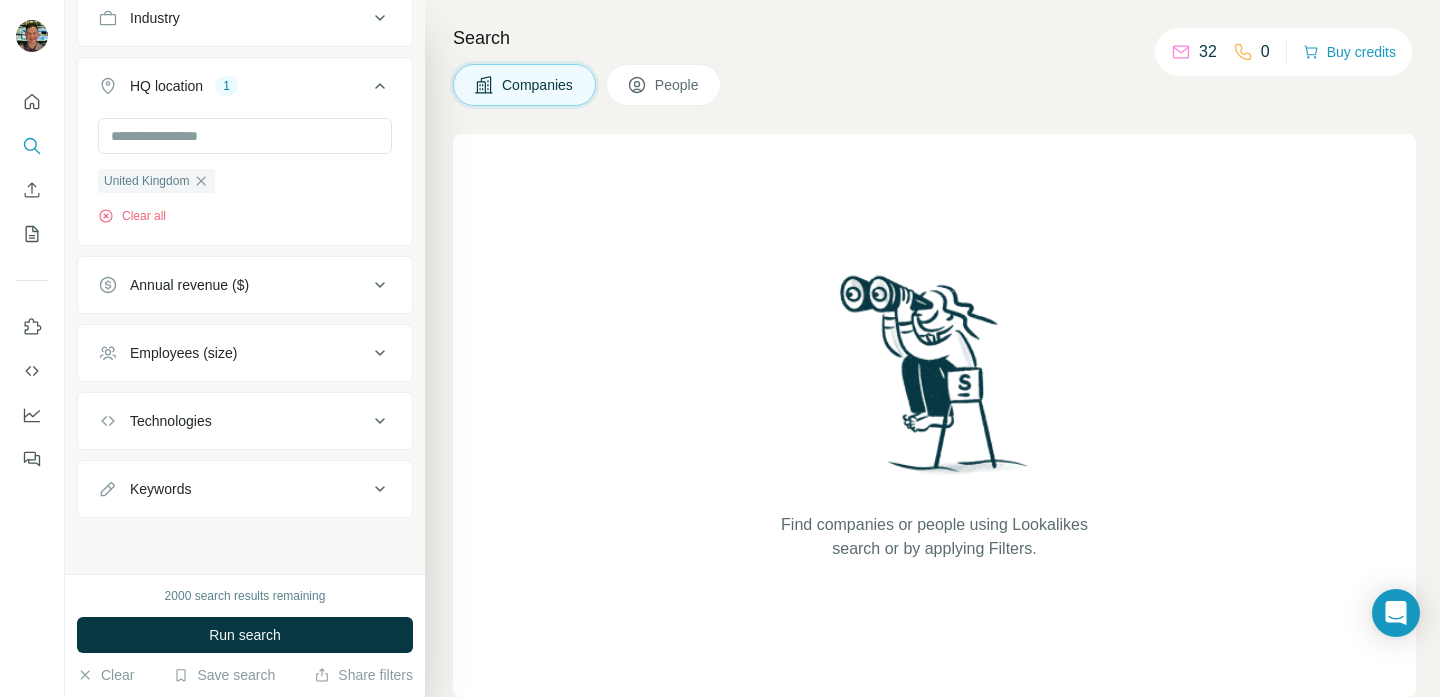 click on "Keywords" at bounding box center (245, 489) 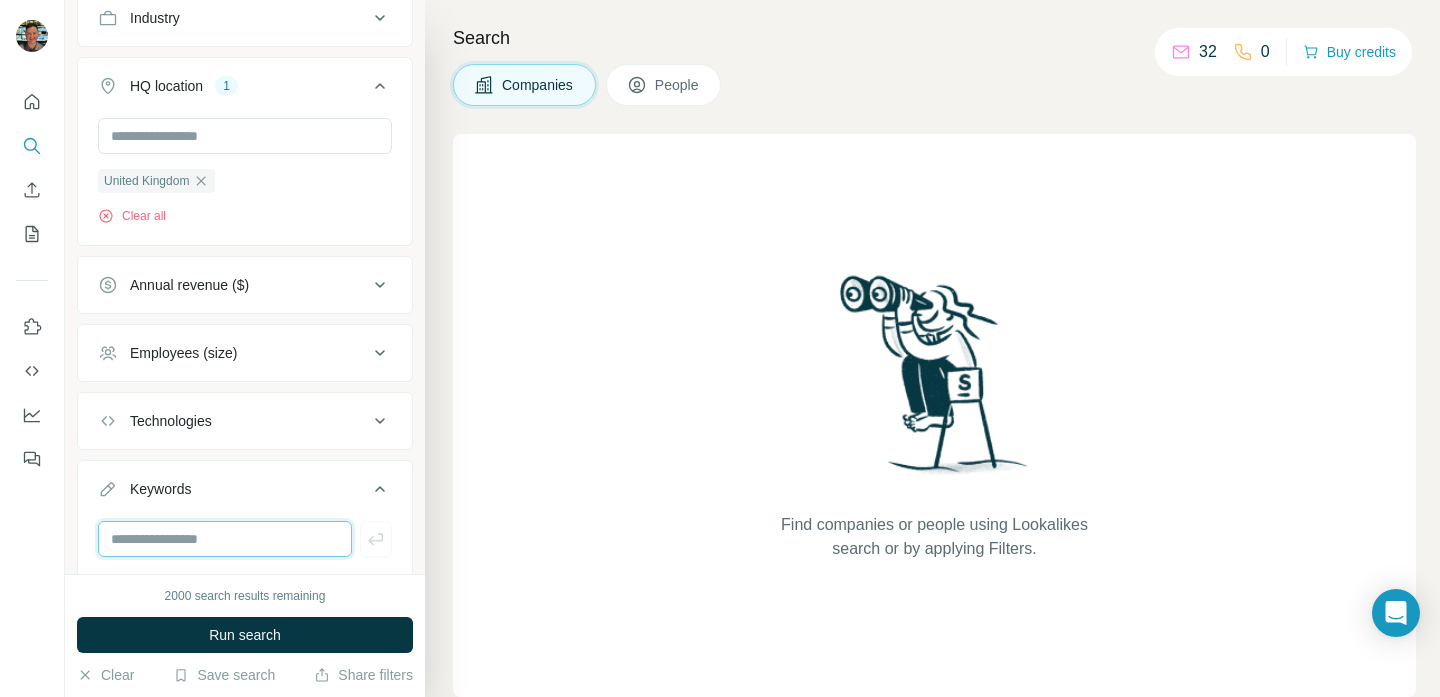 click at bounding box center (225, 539) 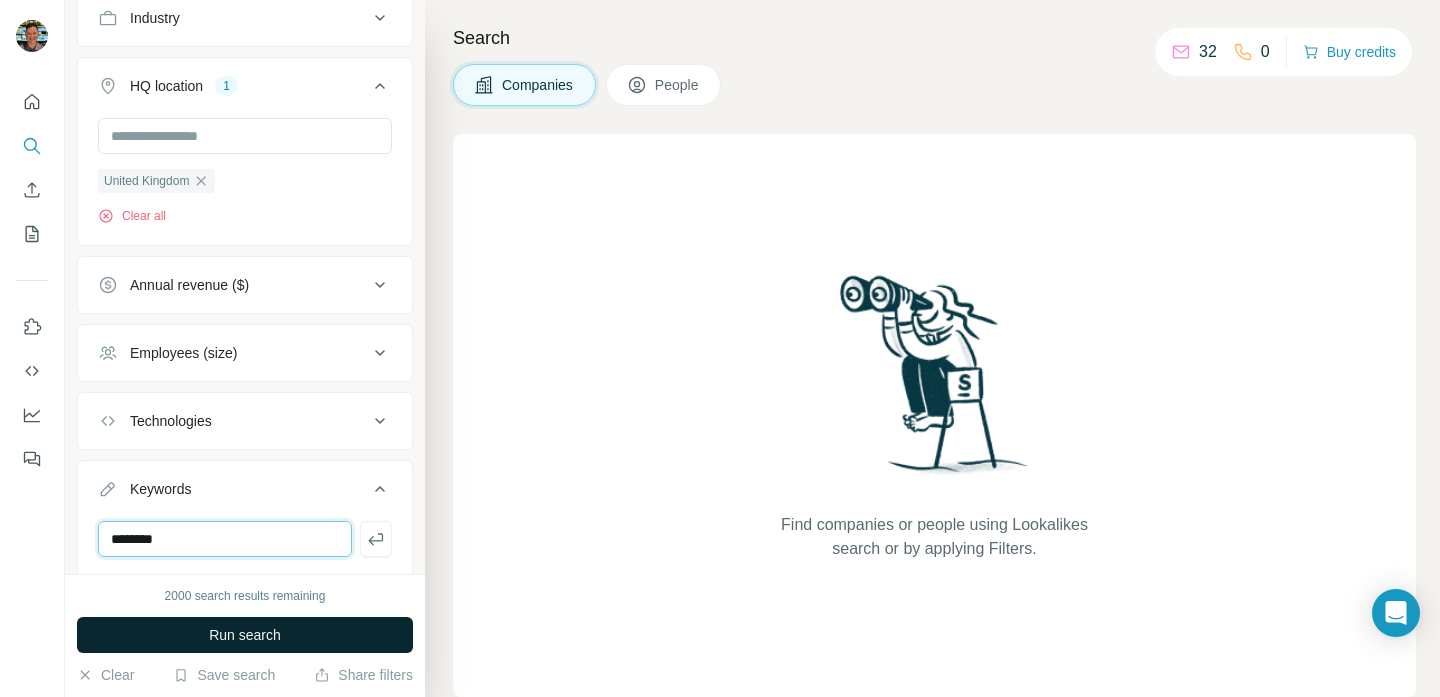 type on "********" 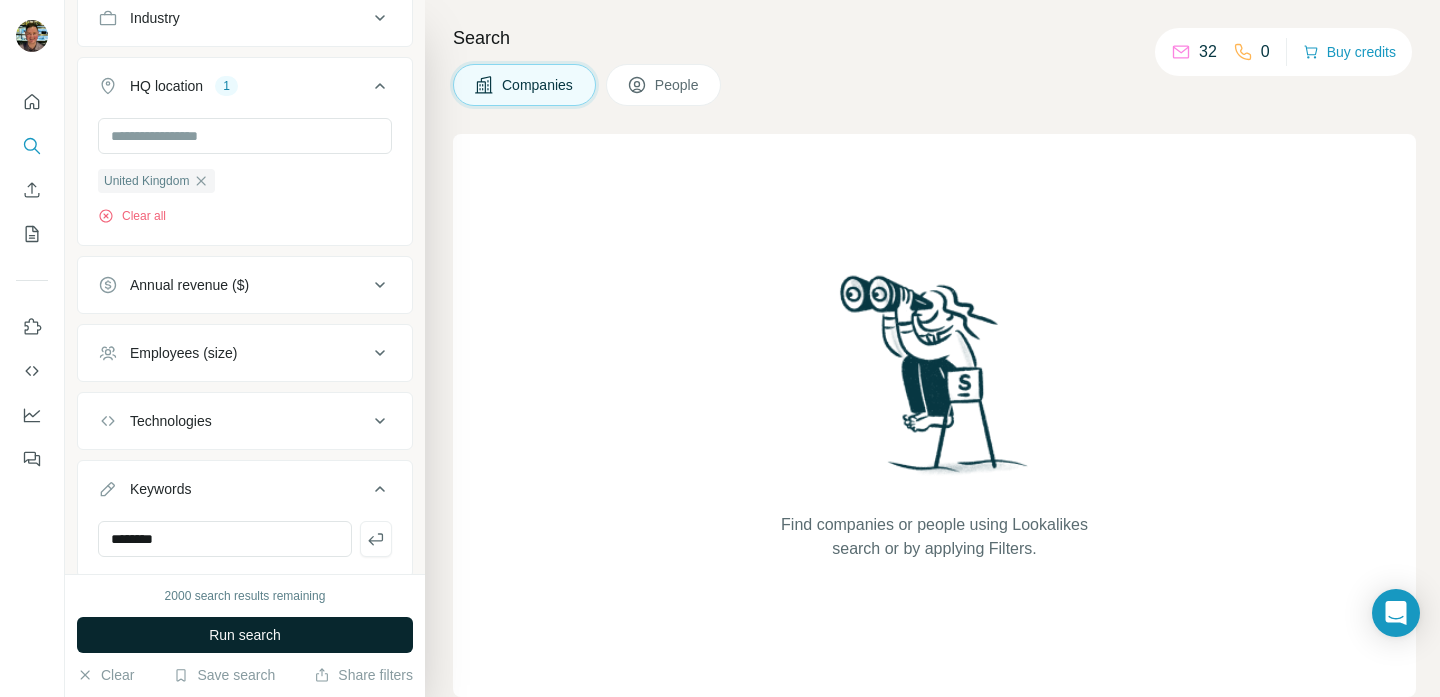 click on "Run search" at bounding box center (245, 635) 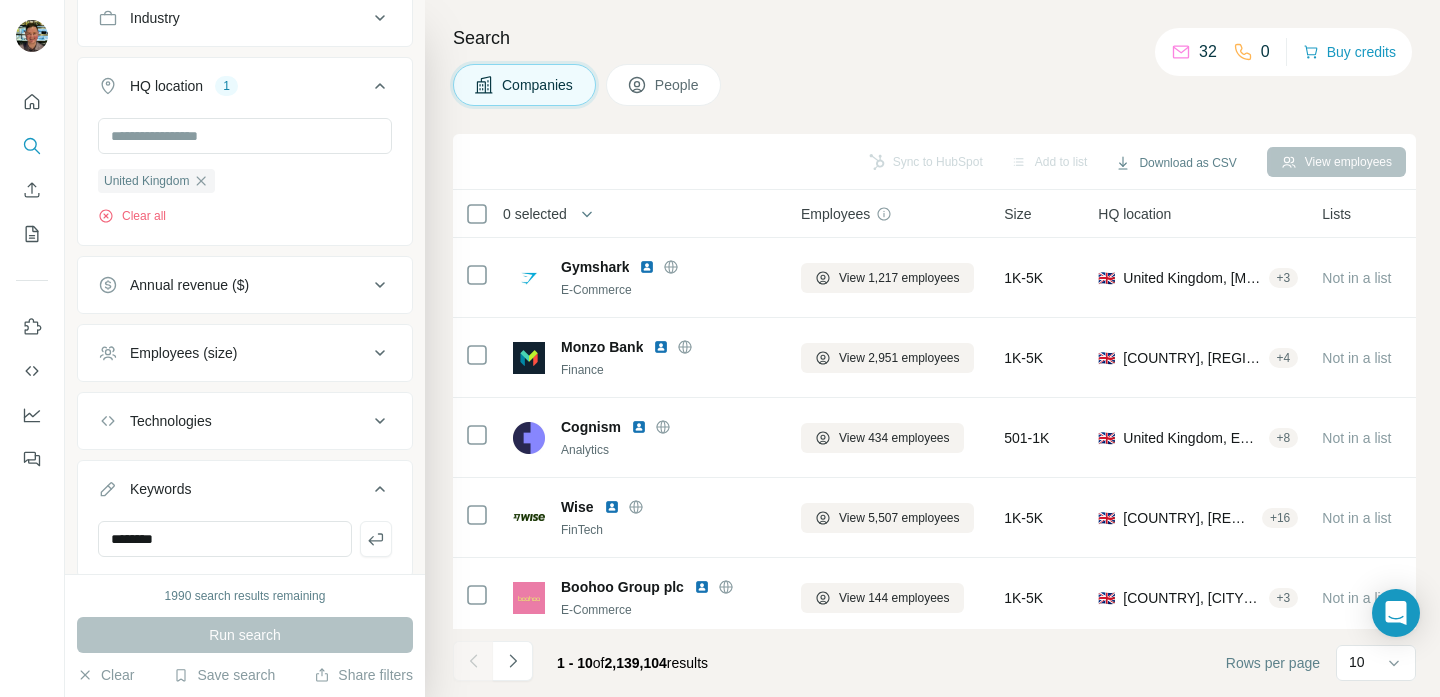 scroll, scrollTop: 299, scrollLeft: 0, axis: vertical 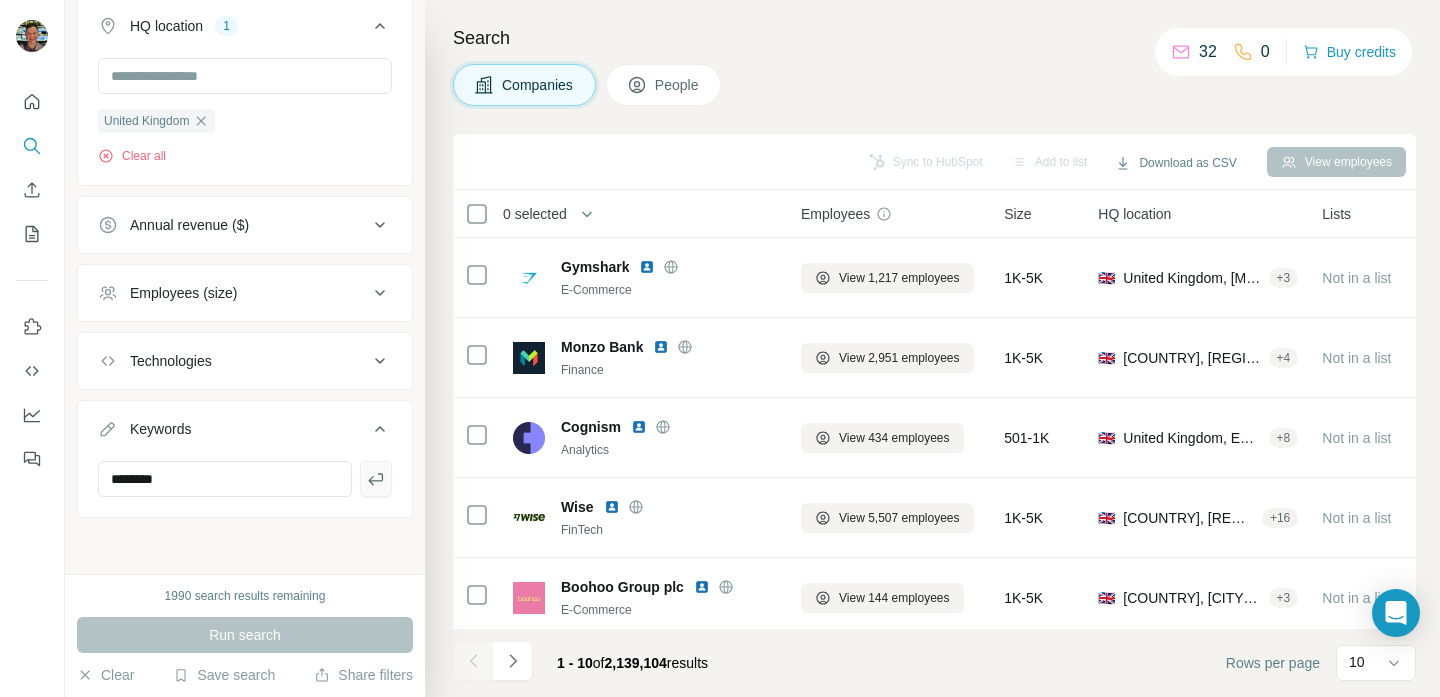 click 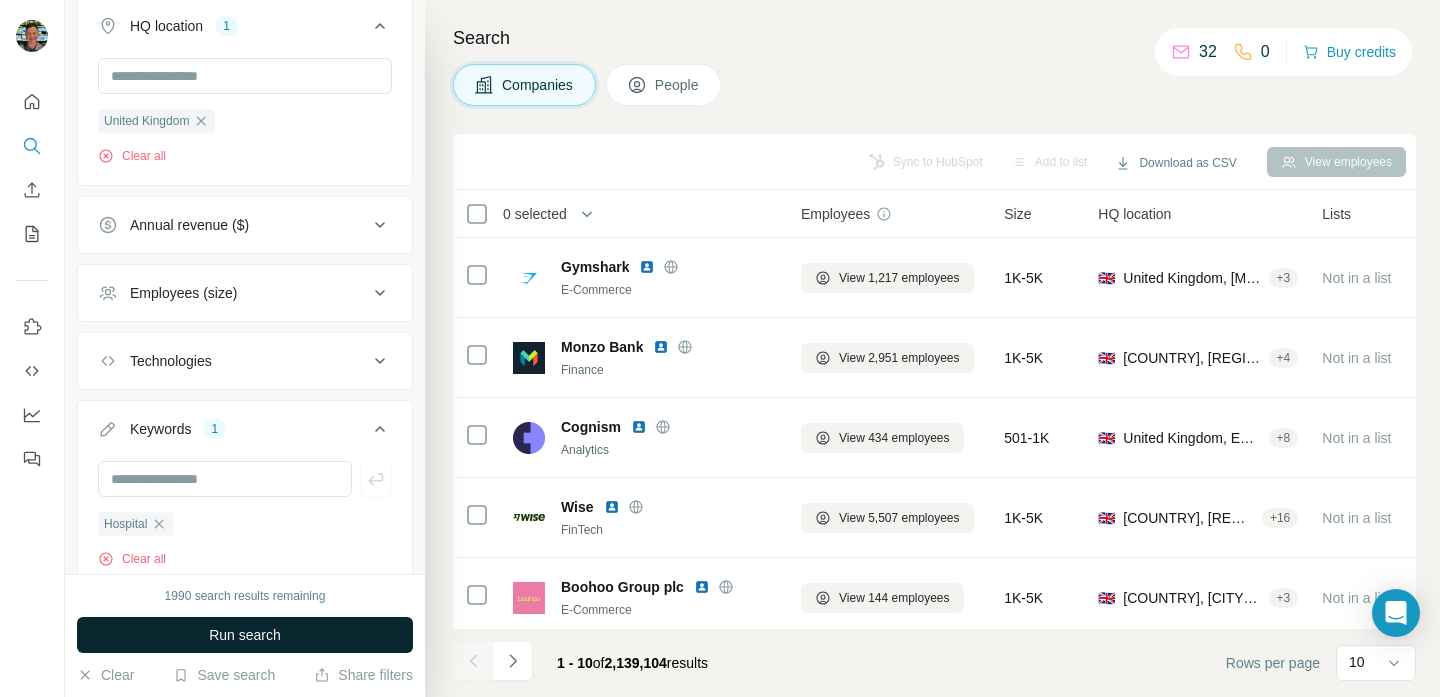 click on "Run search" at bounding box center (245, 635) 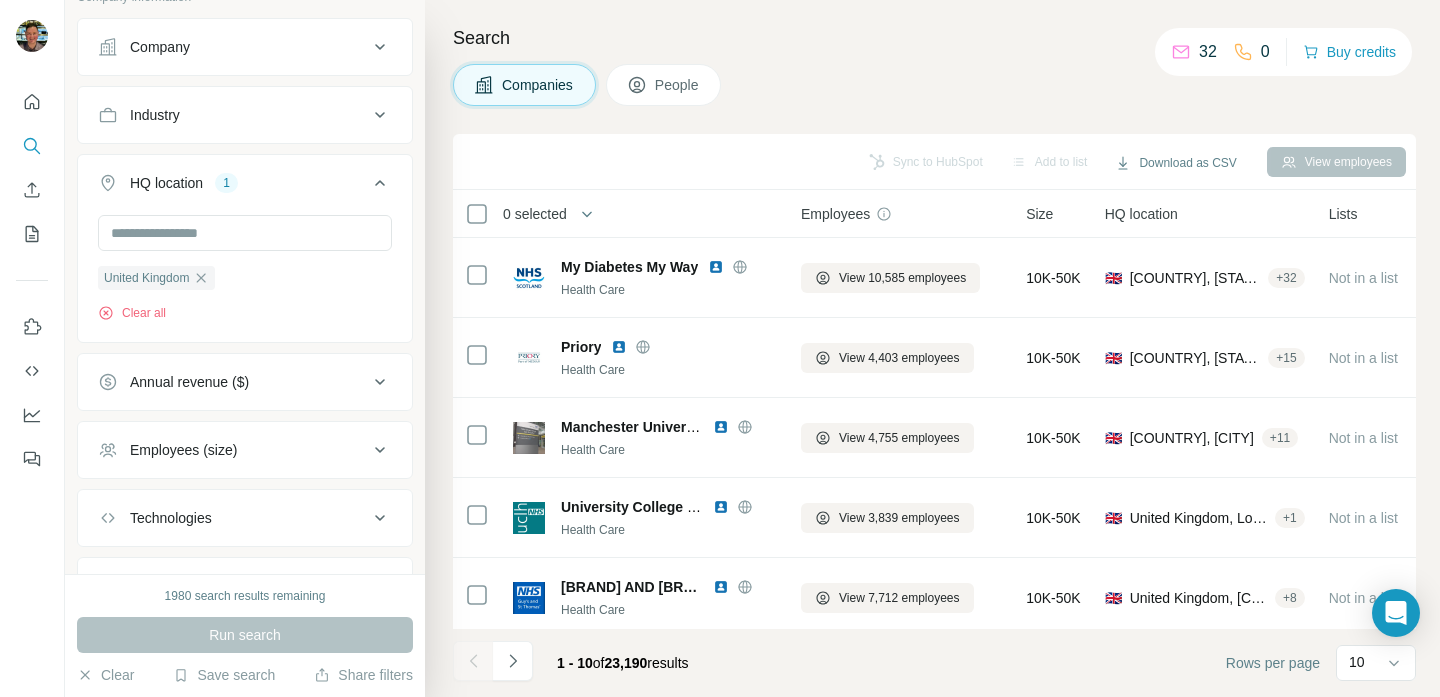 scroll, scrollTop: 0, scrollLeft: 0, axis: both 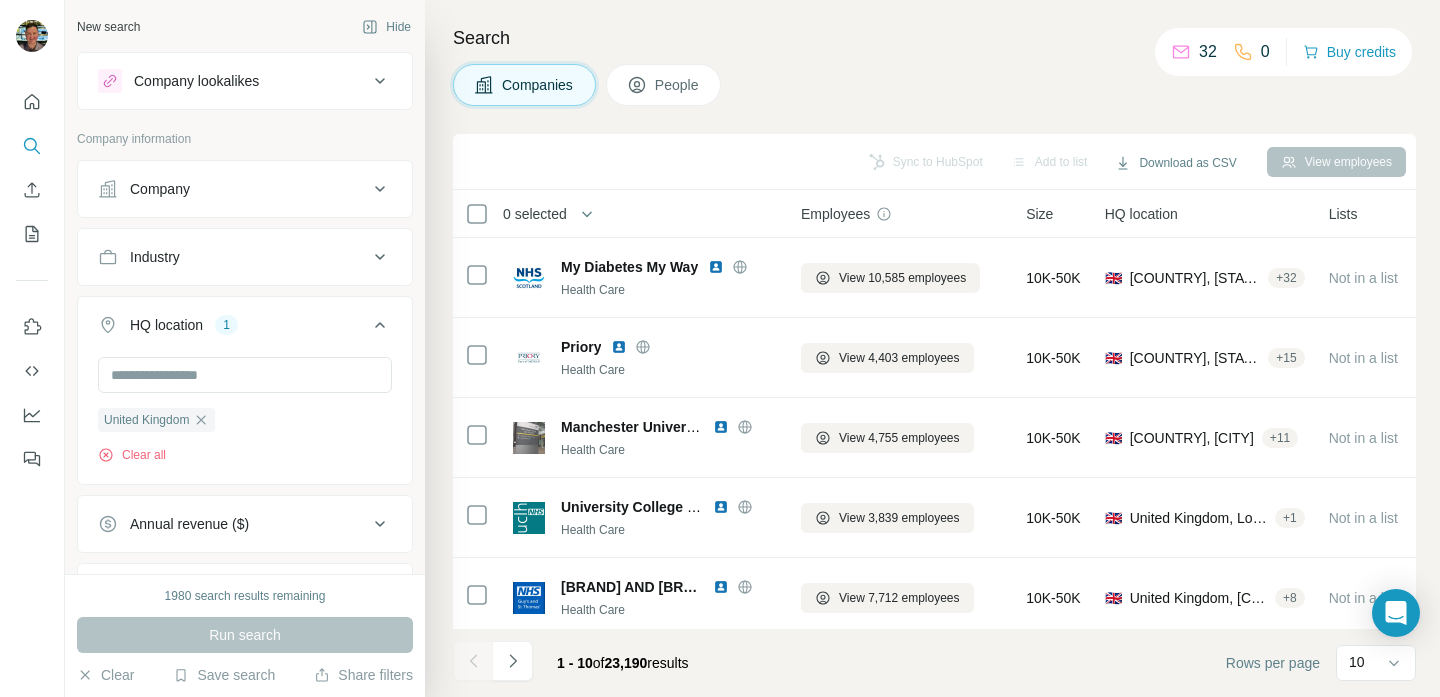 click on "Company" at bounding box center (233, 189) 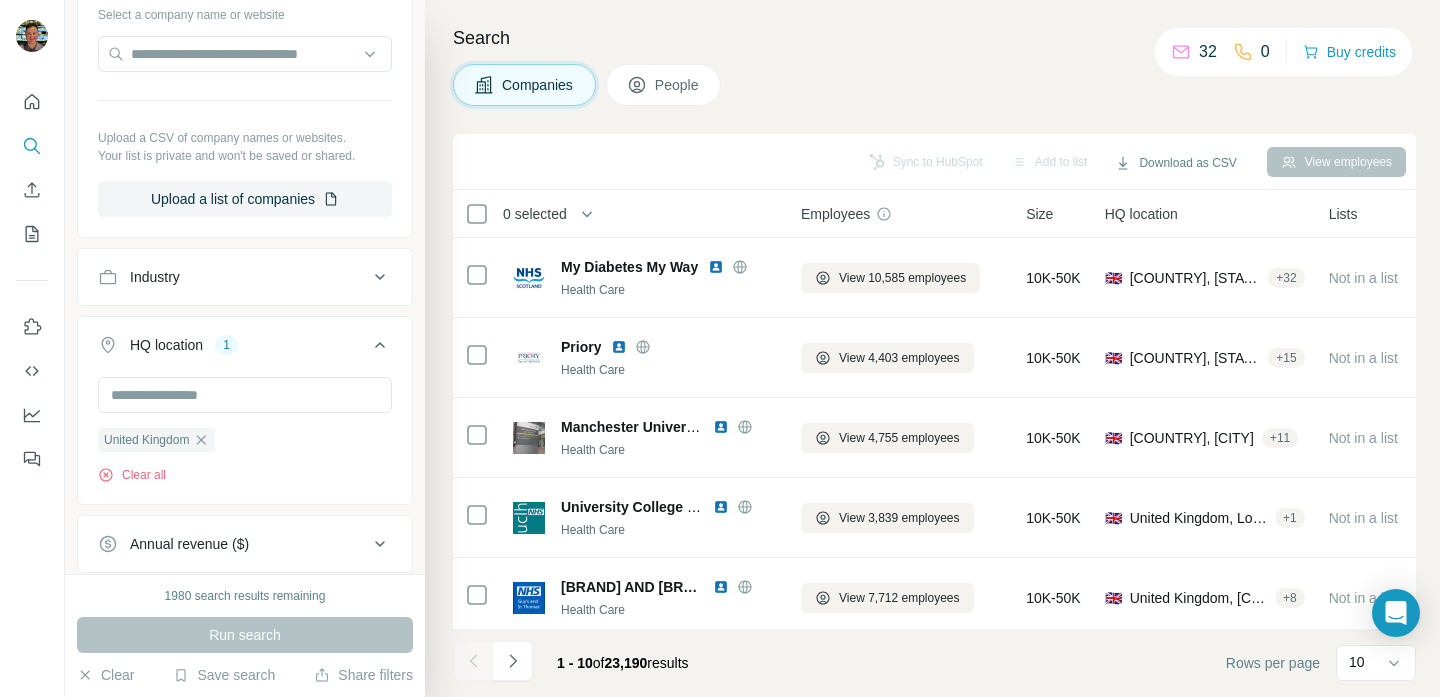 scroll, scrollTop: 236, scrollLeft: 0, axis: vertical 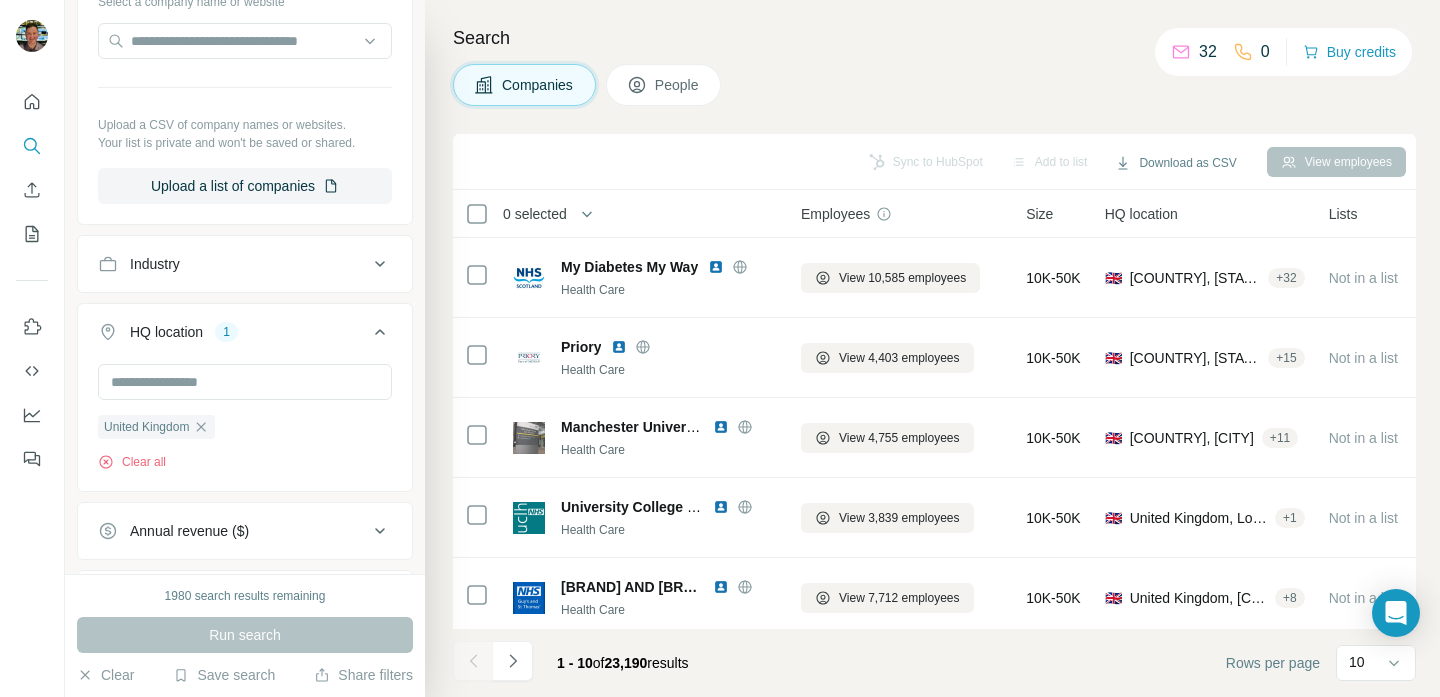 click on "Industry" at bounding box center [233, 264] 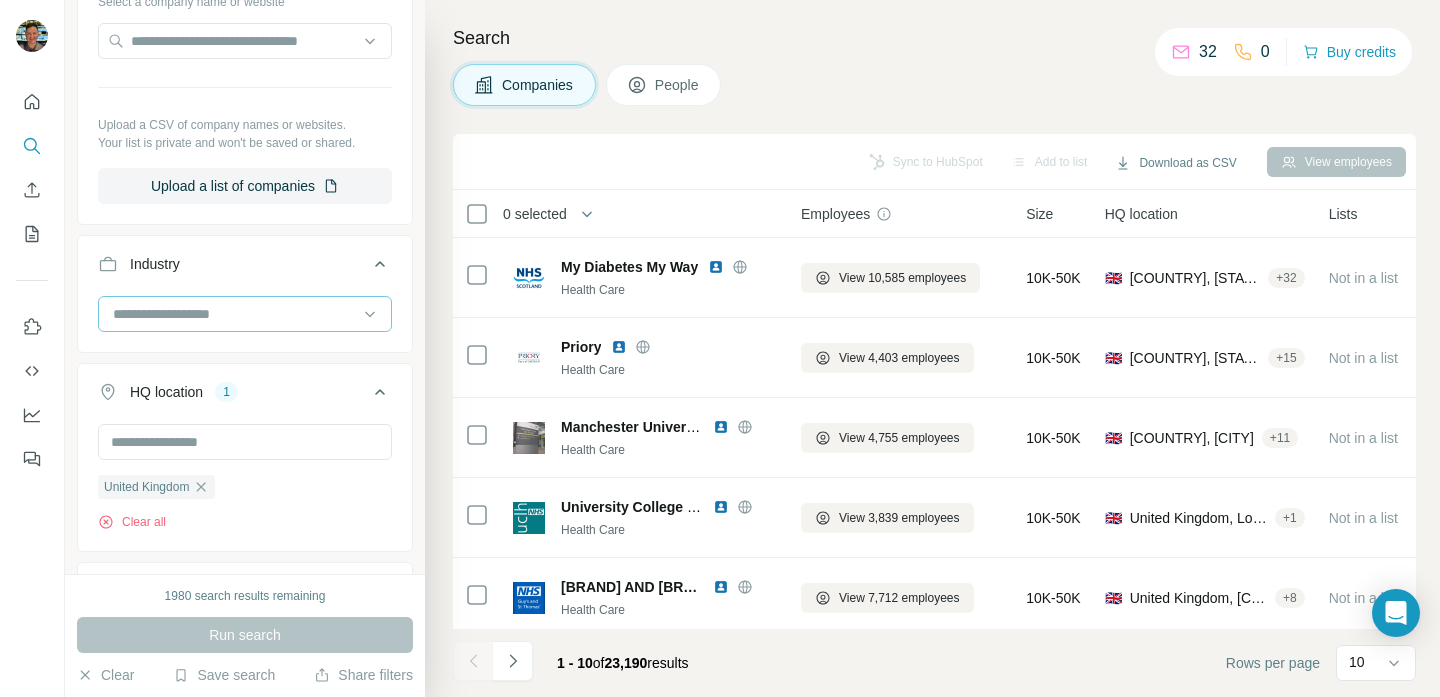 click at bounding box center [234, 314] 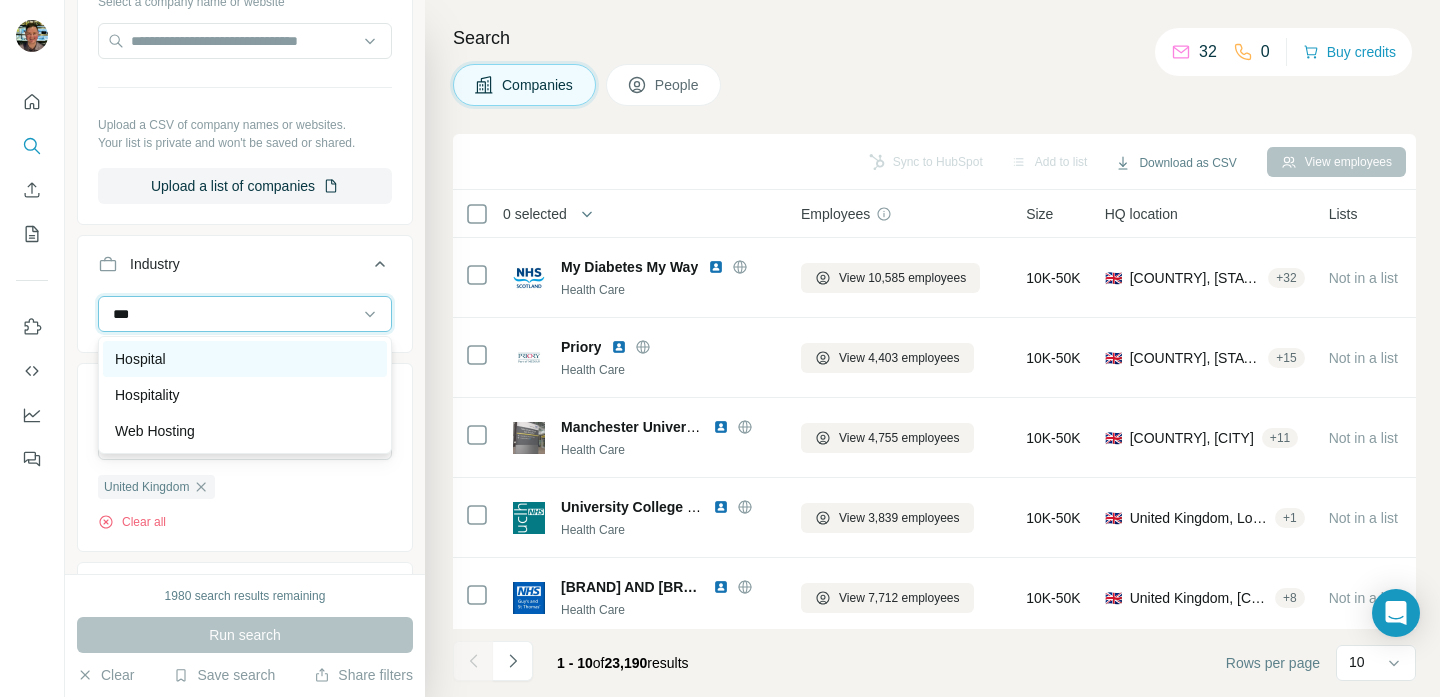 type on "***" 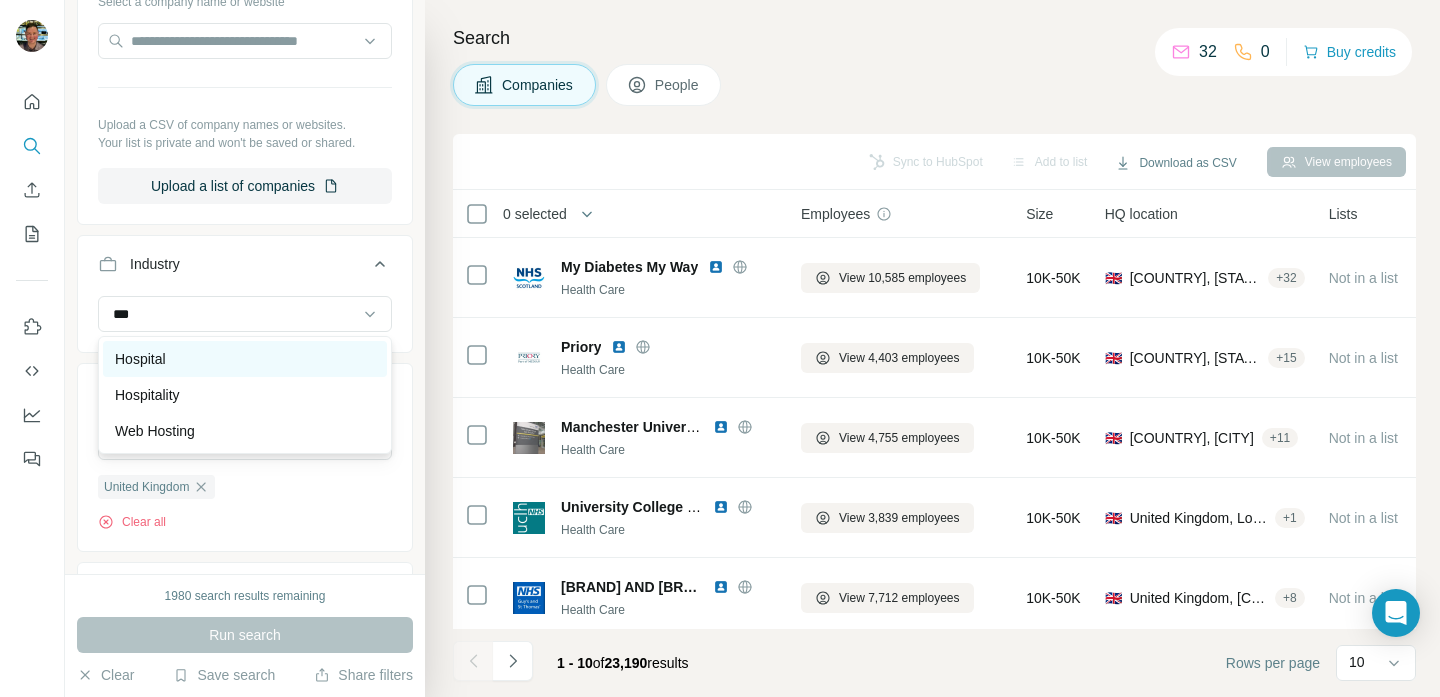 click on "Hospital" at bounding box center [245, 359] 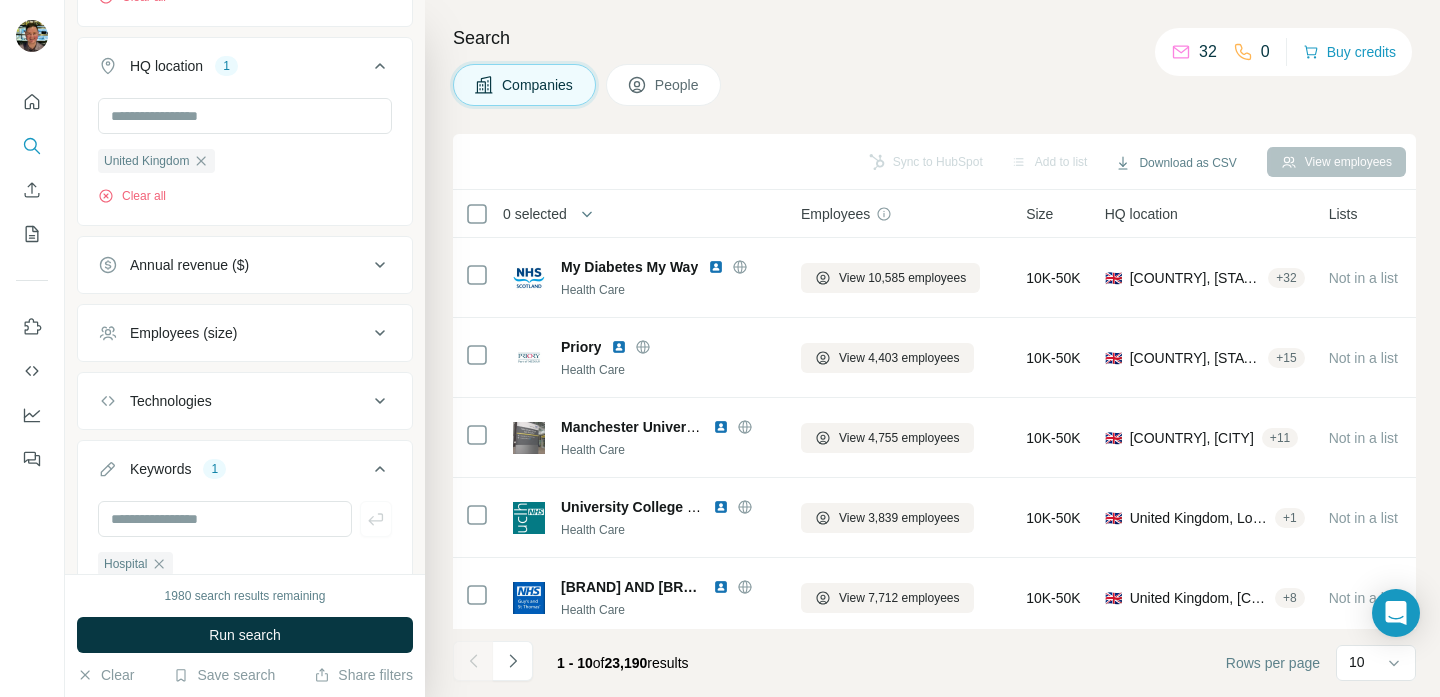 scroll, scrollTop: 745, scrollLeft: 0, axis: vertical 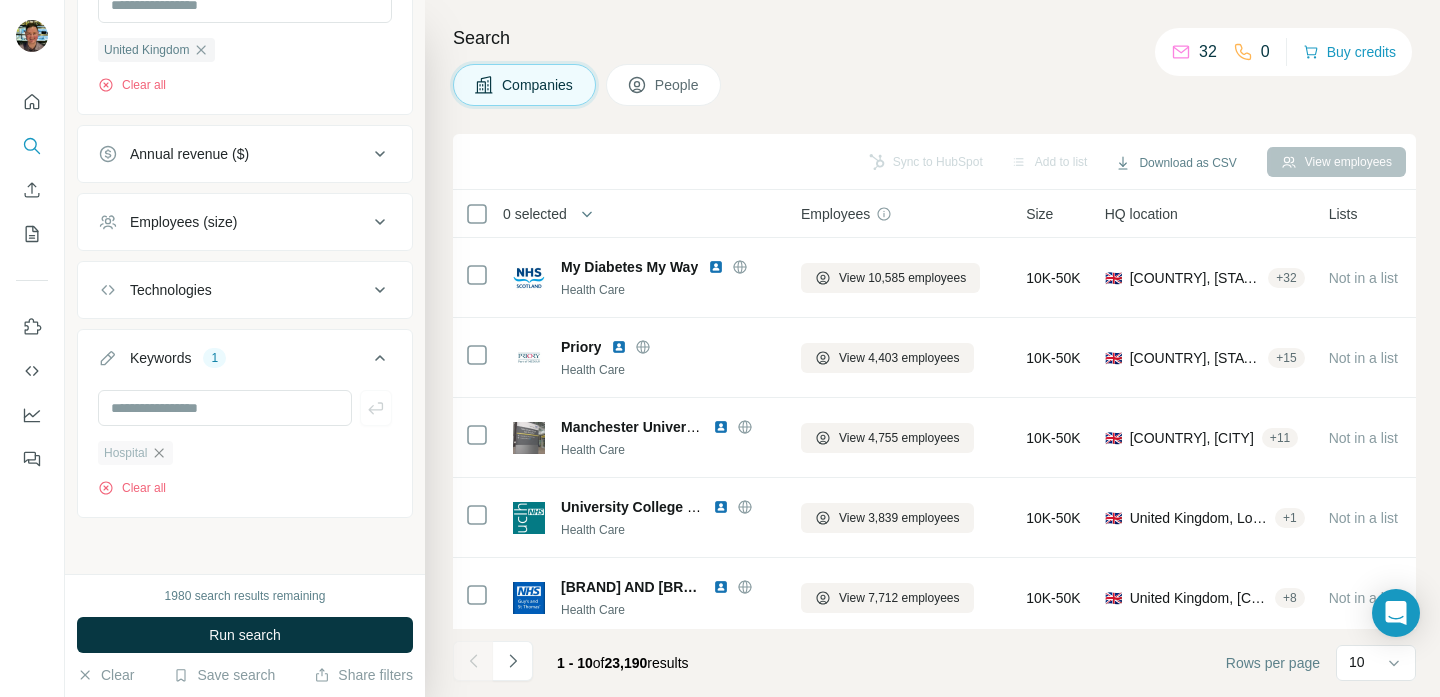 click 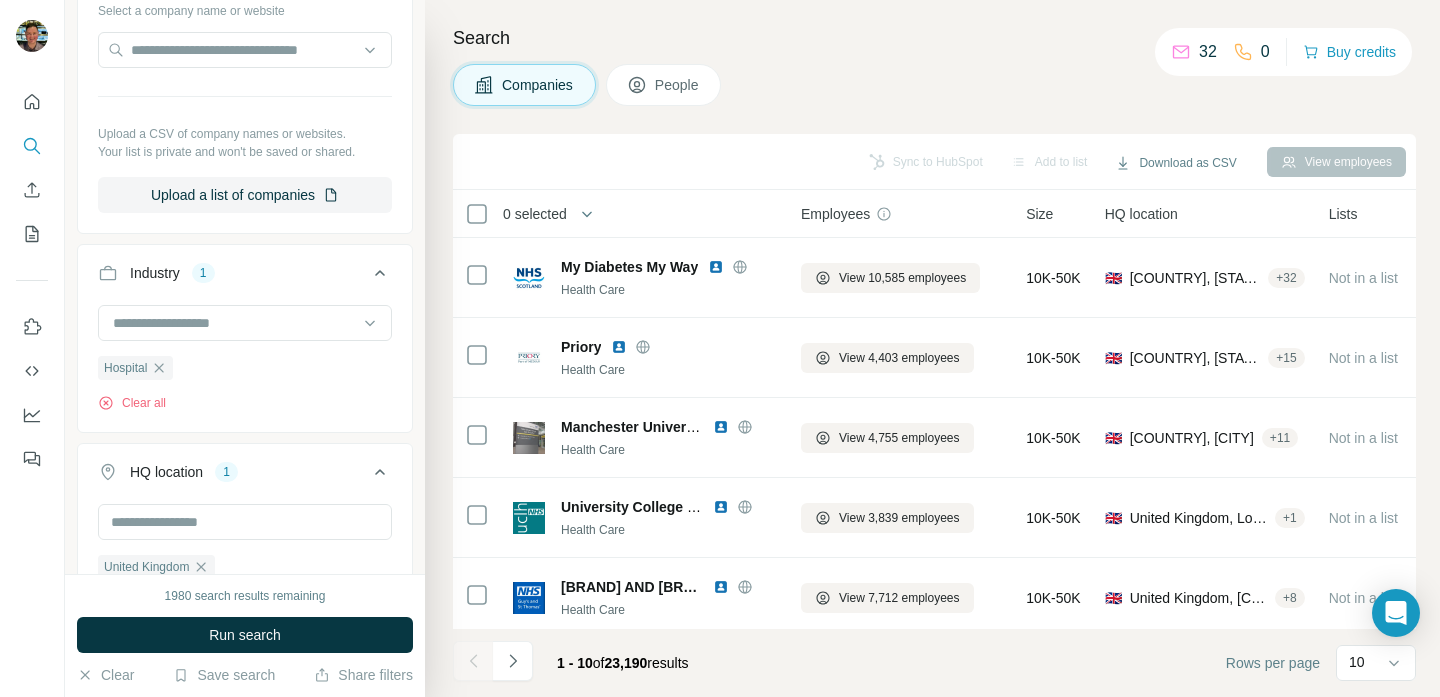 scroll, scrollTop: 226, scrollLeft: 0, axis: vertical 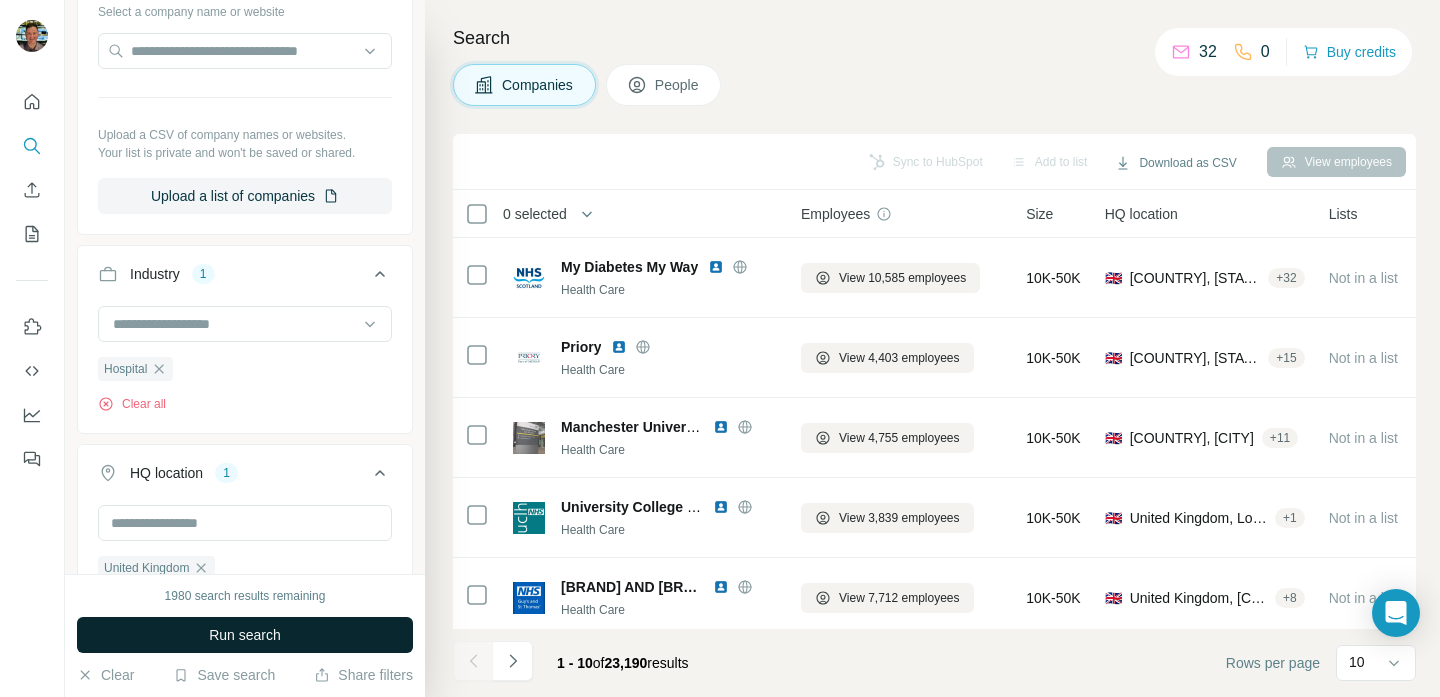 click on "Run search" at bounding box center (245, 635) 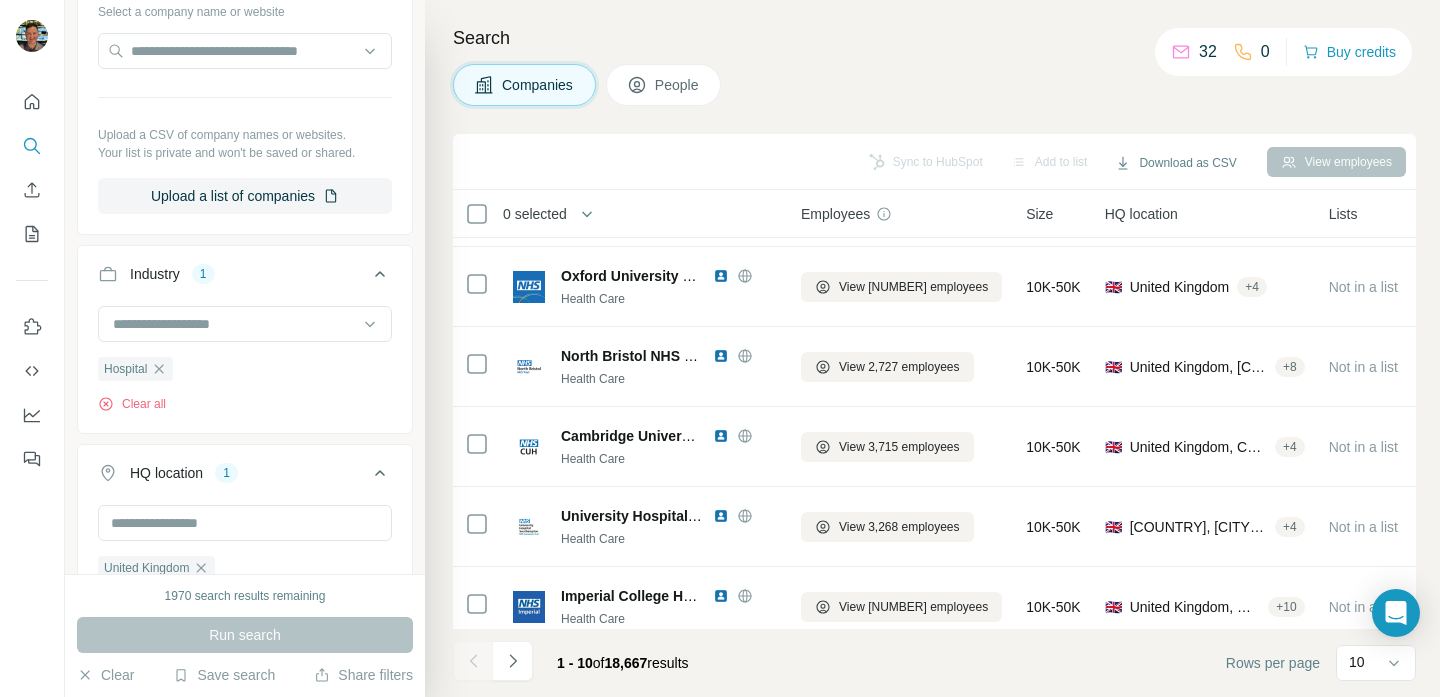scroll, scrollTop: 409, scrollLeft: 0, axis: vertical 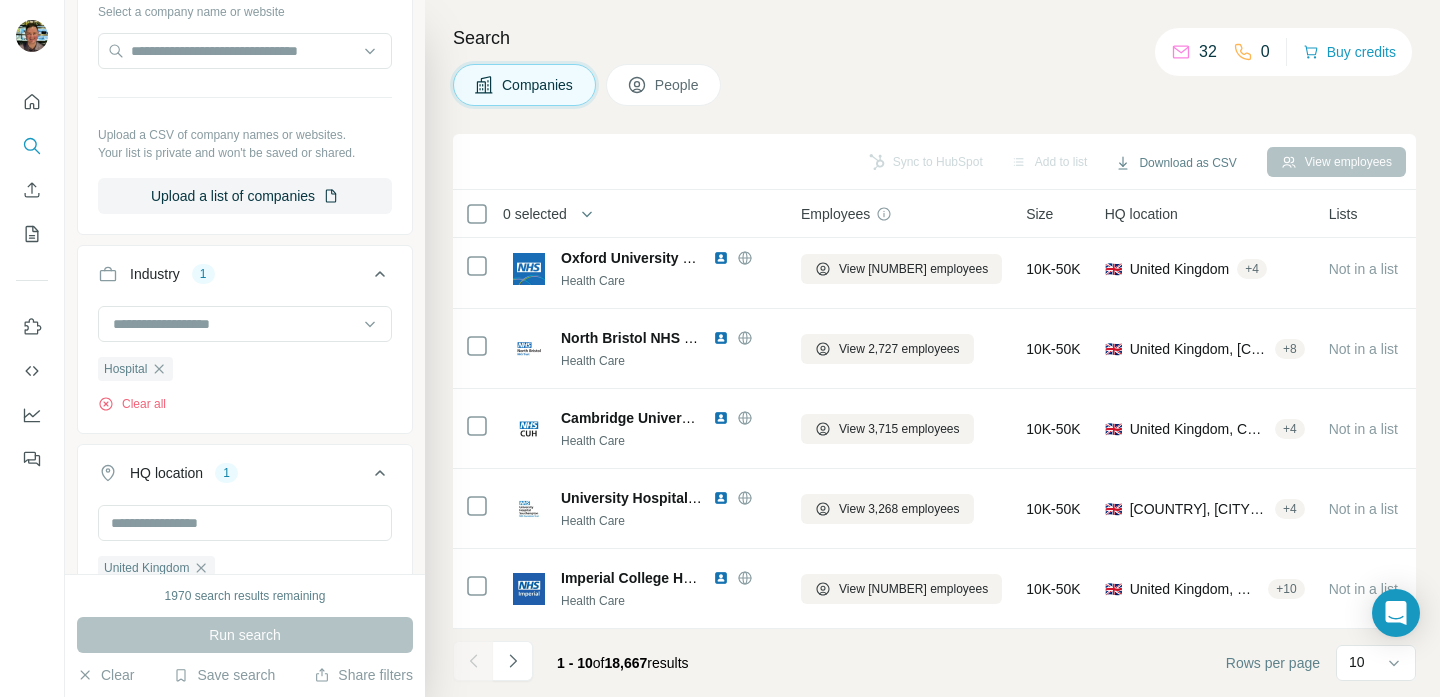 click on "People" at bounding box center [664, 85] 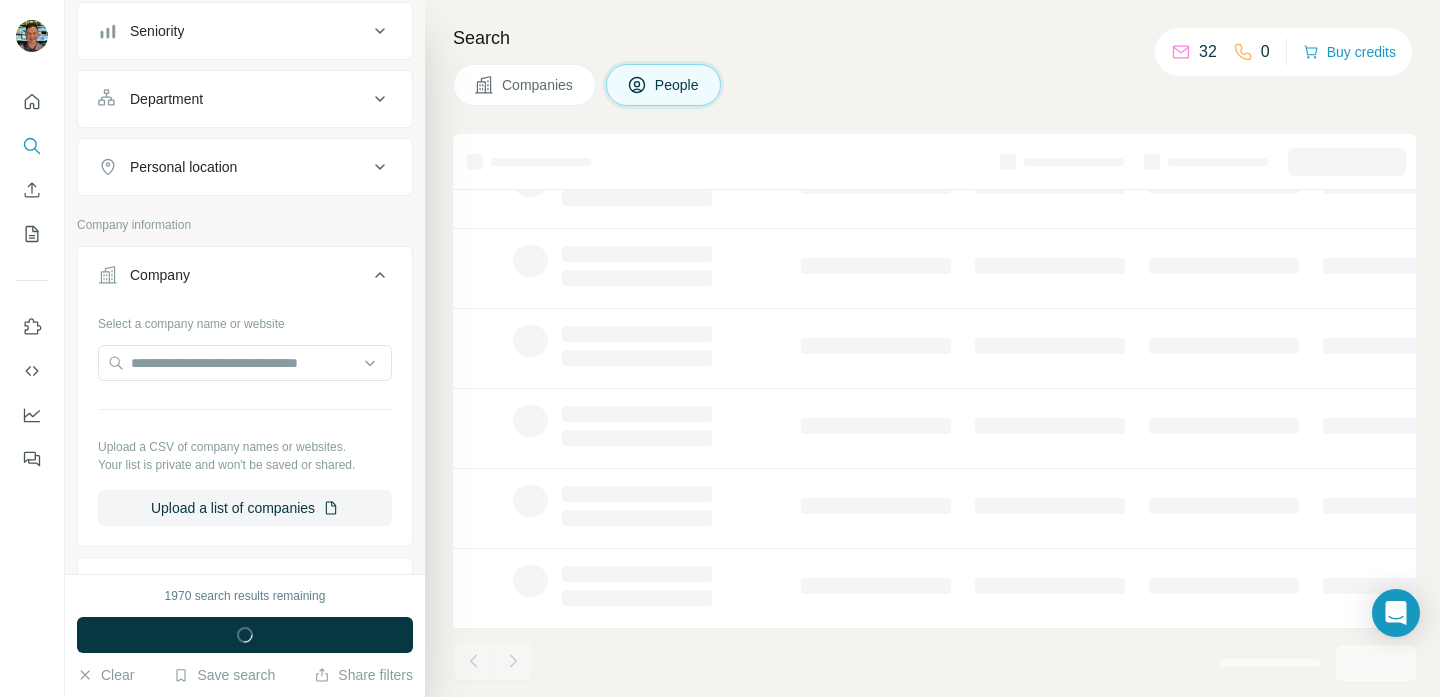 scroll, scrollTop: 538, scrollLeft: 0, axis: vertical 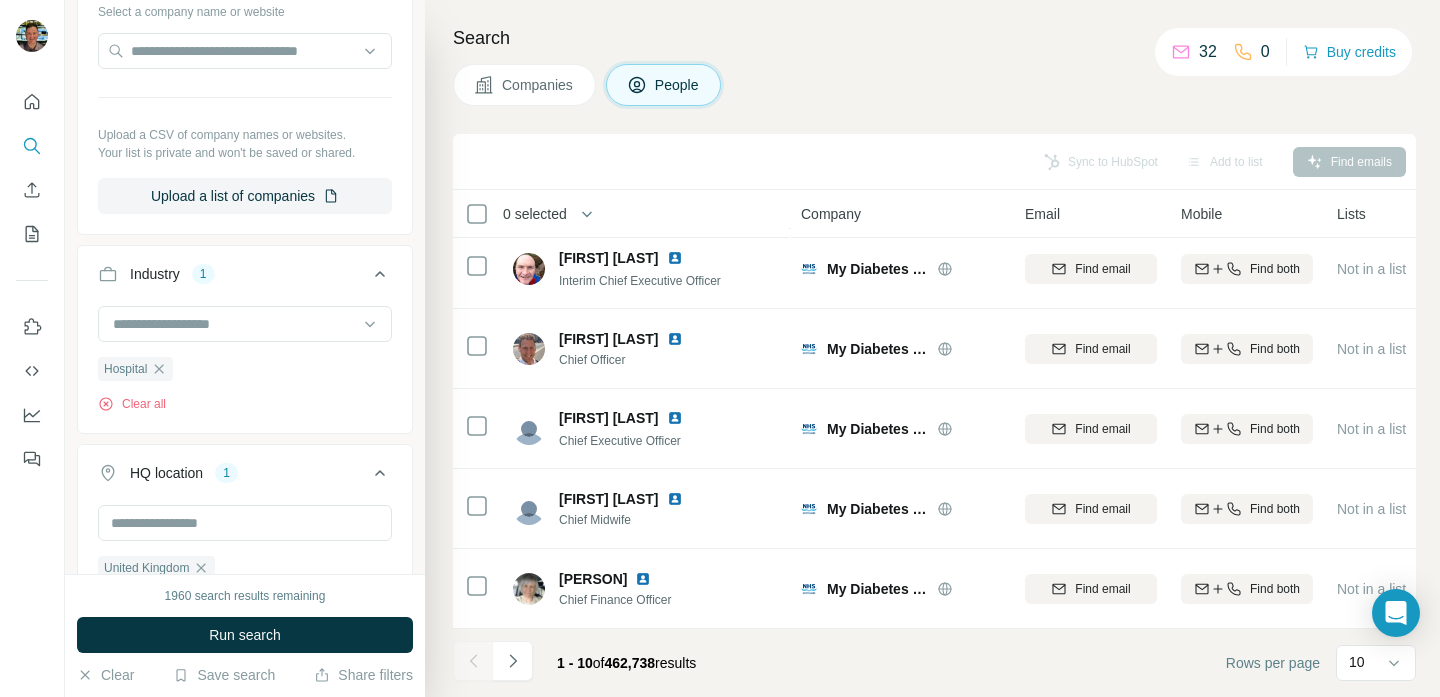 click on "Companies" at bounding box center [538, 85] 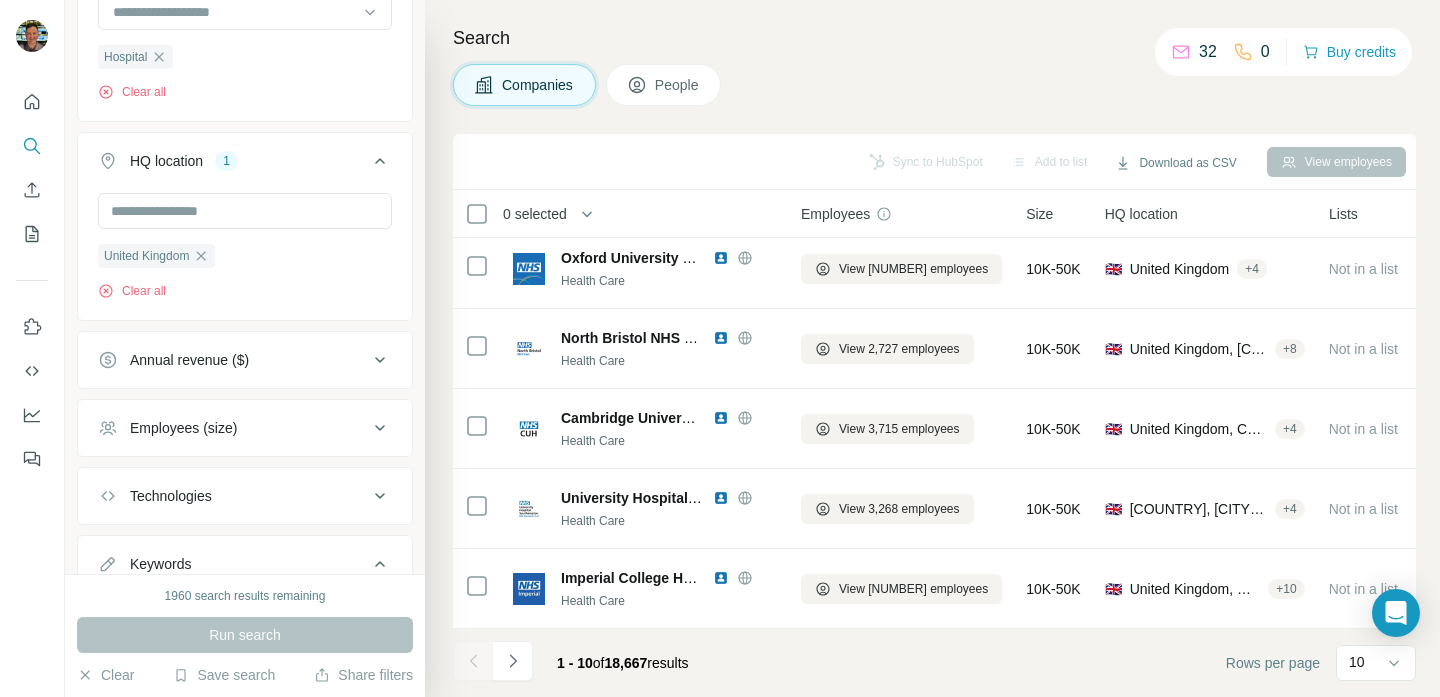 scroll, scrollTop: 226, scrollLeft: 0, axis: vertical 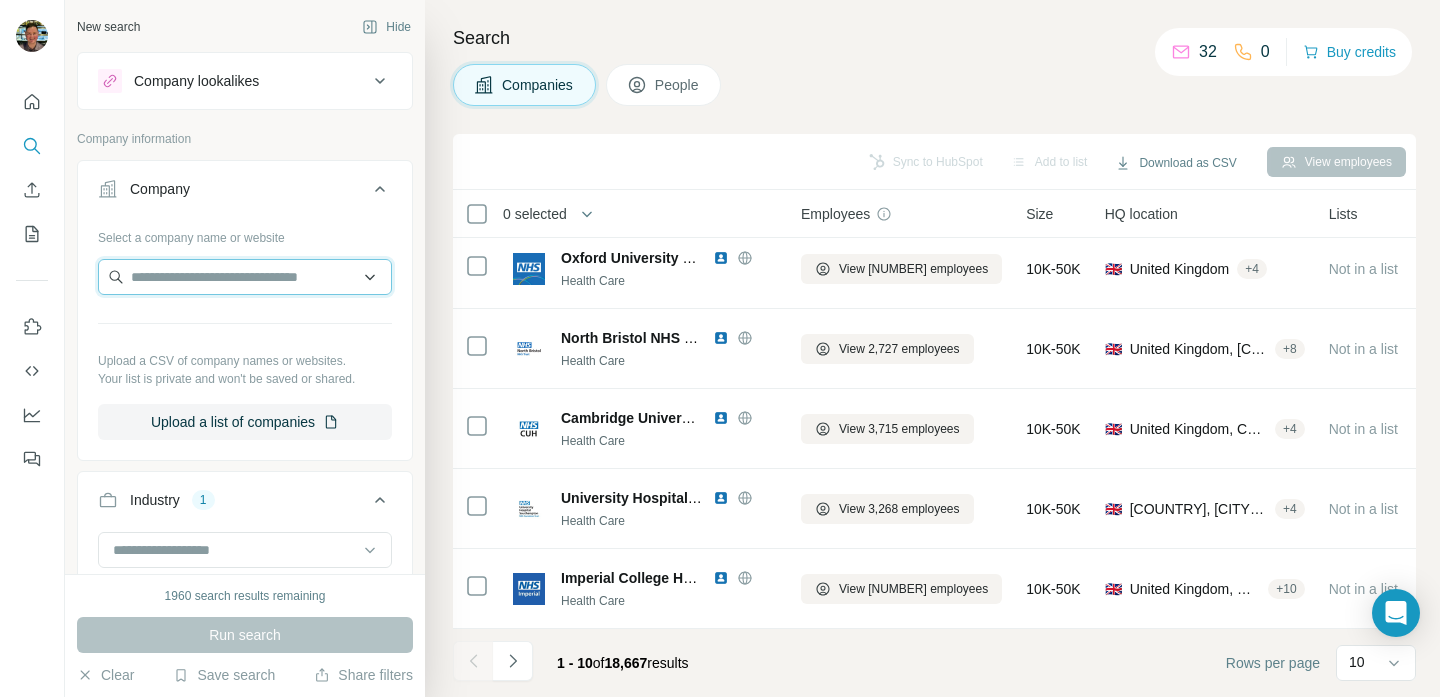 click at bounding box center (245, 277) 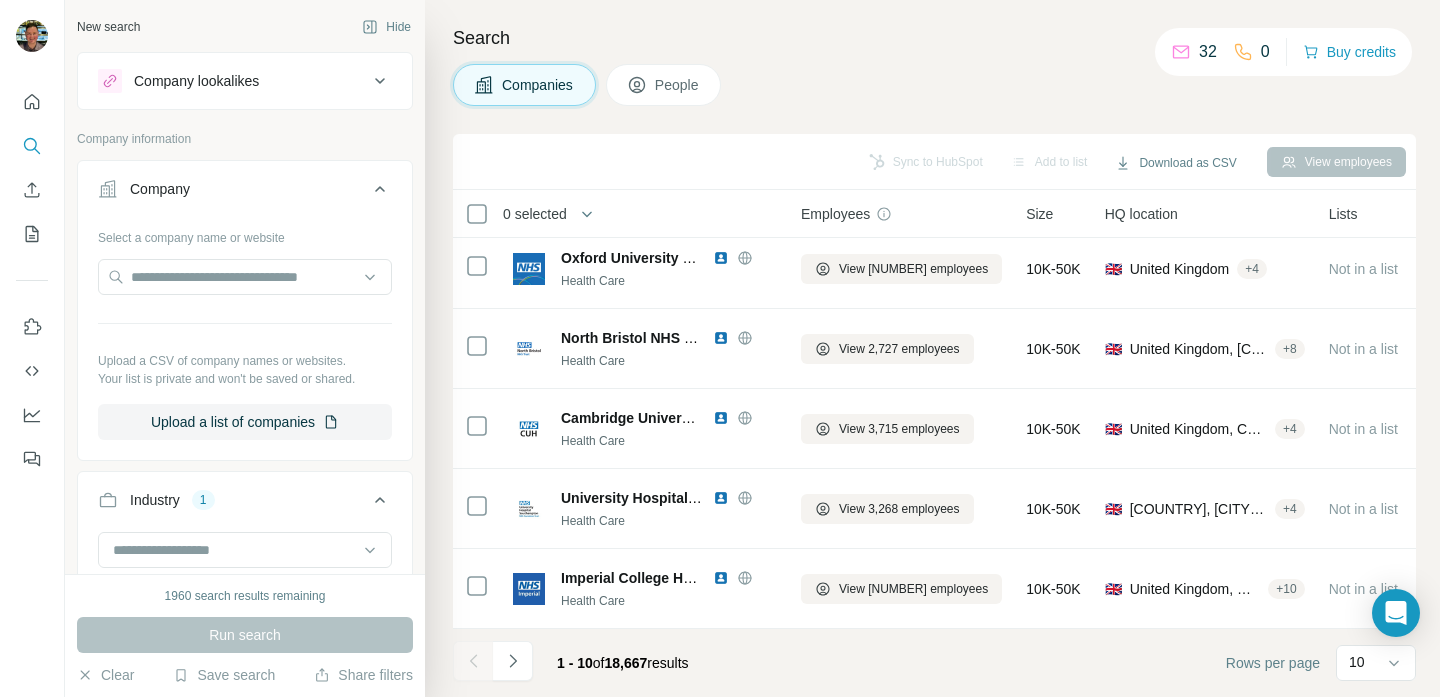 click on "Company information" at bounding box center [245, 139] 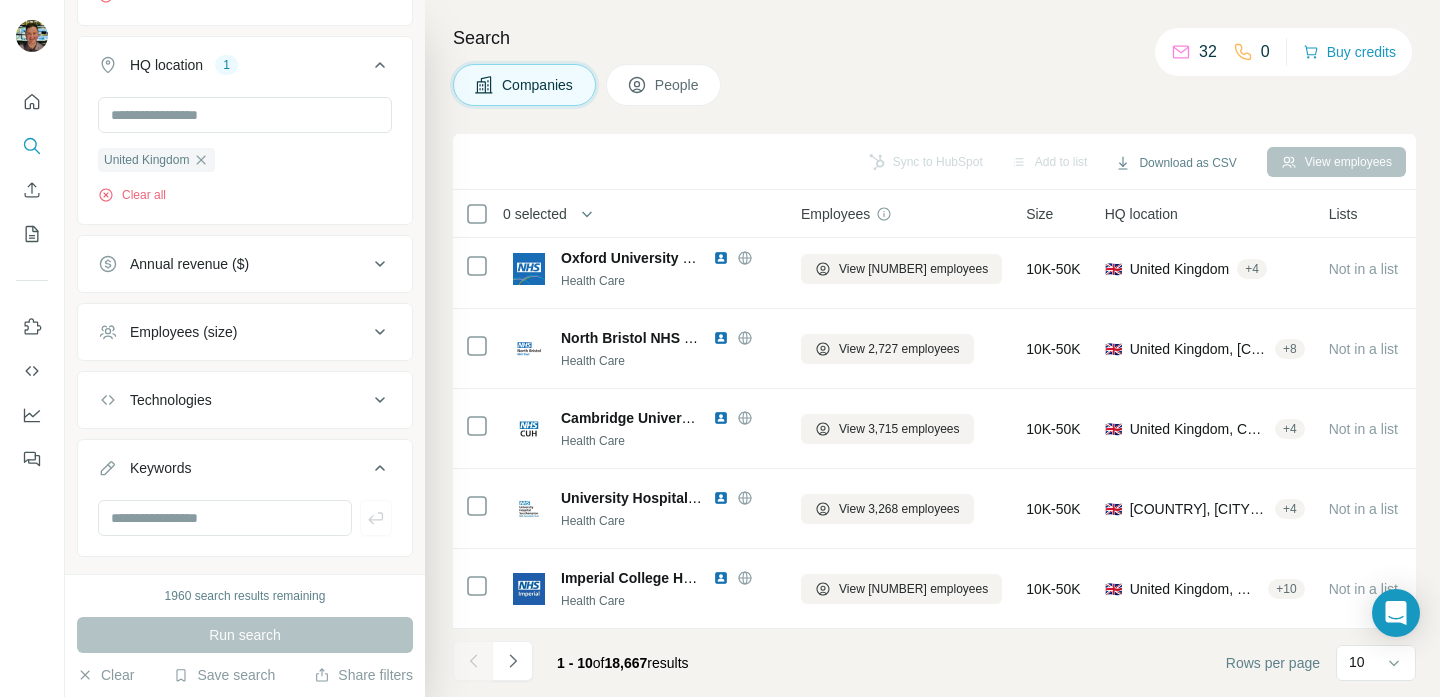 scroll, scrollTop: 674, scrollLeft: 0, axis: vertical 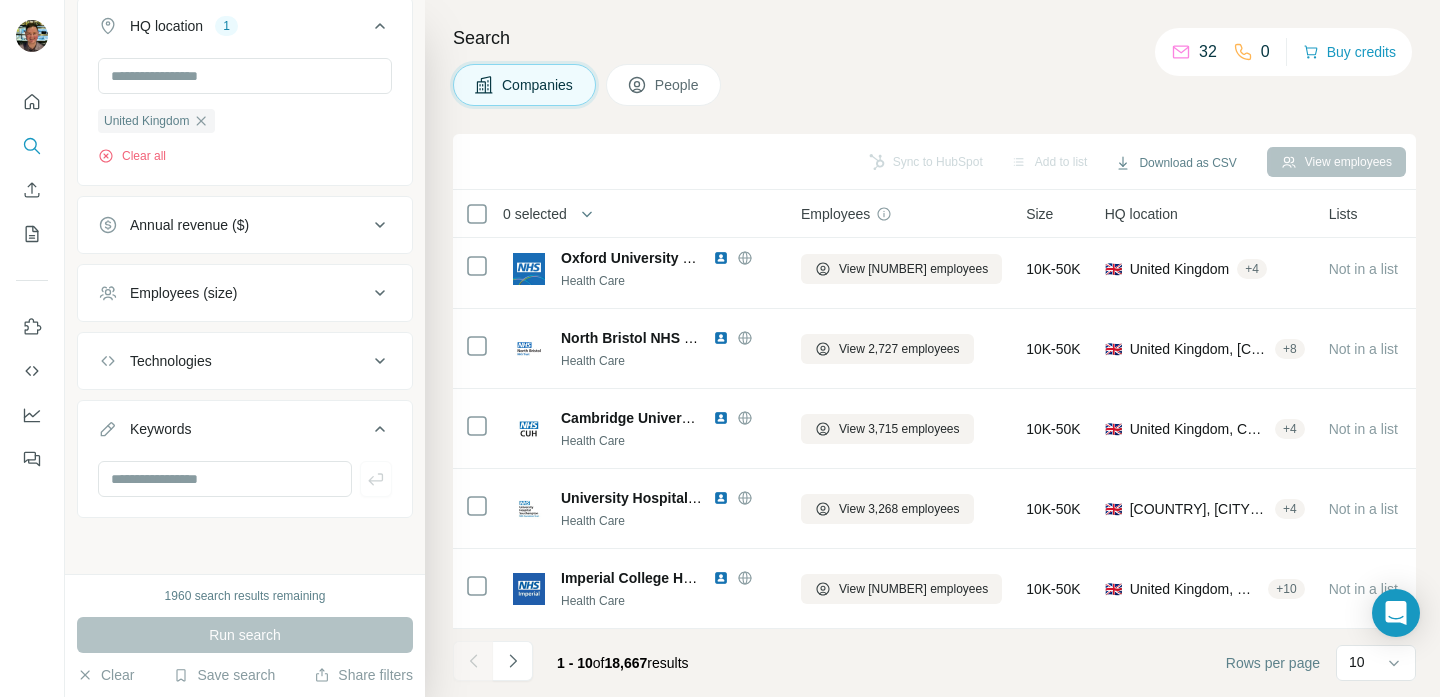 click on "Technologies" at bounding box center [233, 361] 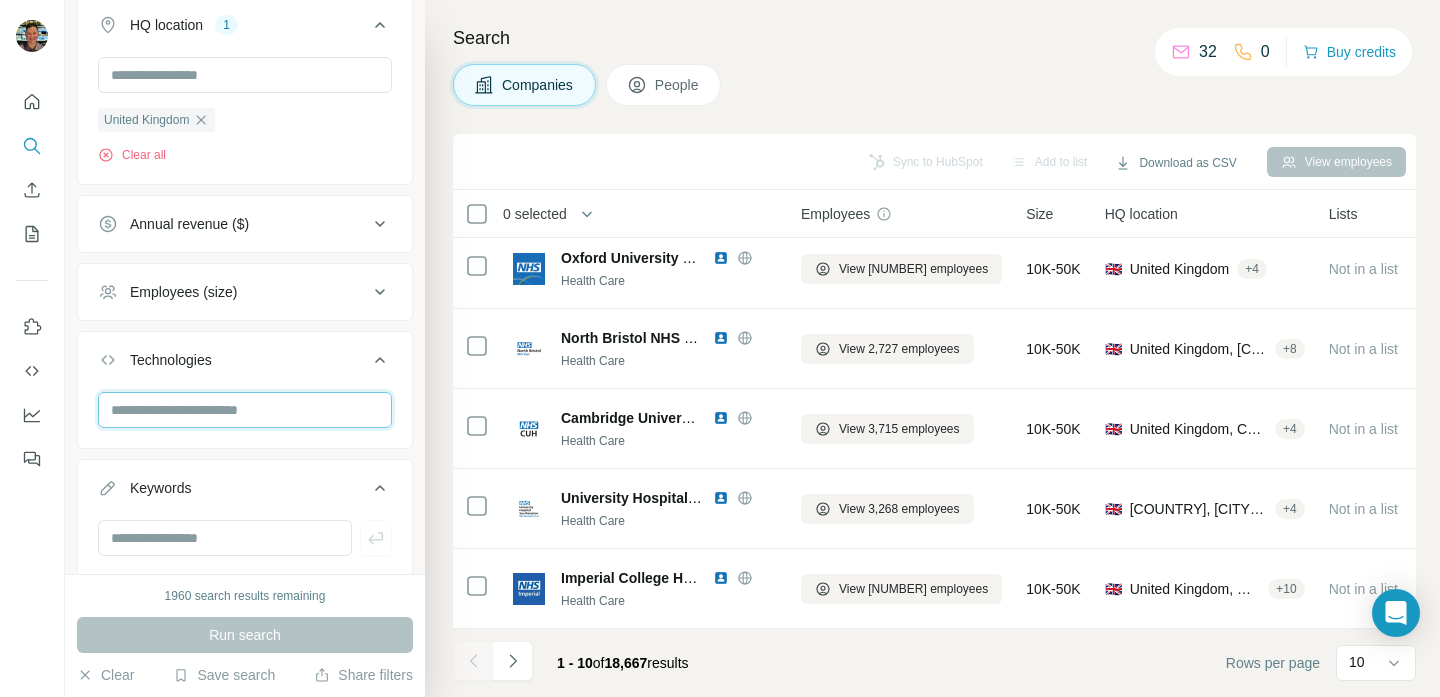 click at bounding box center (245, 410) 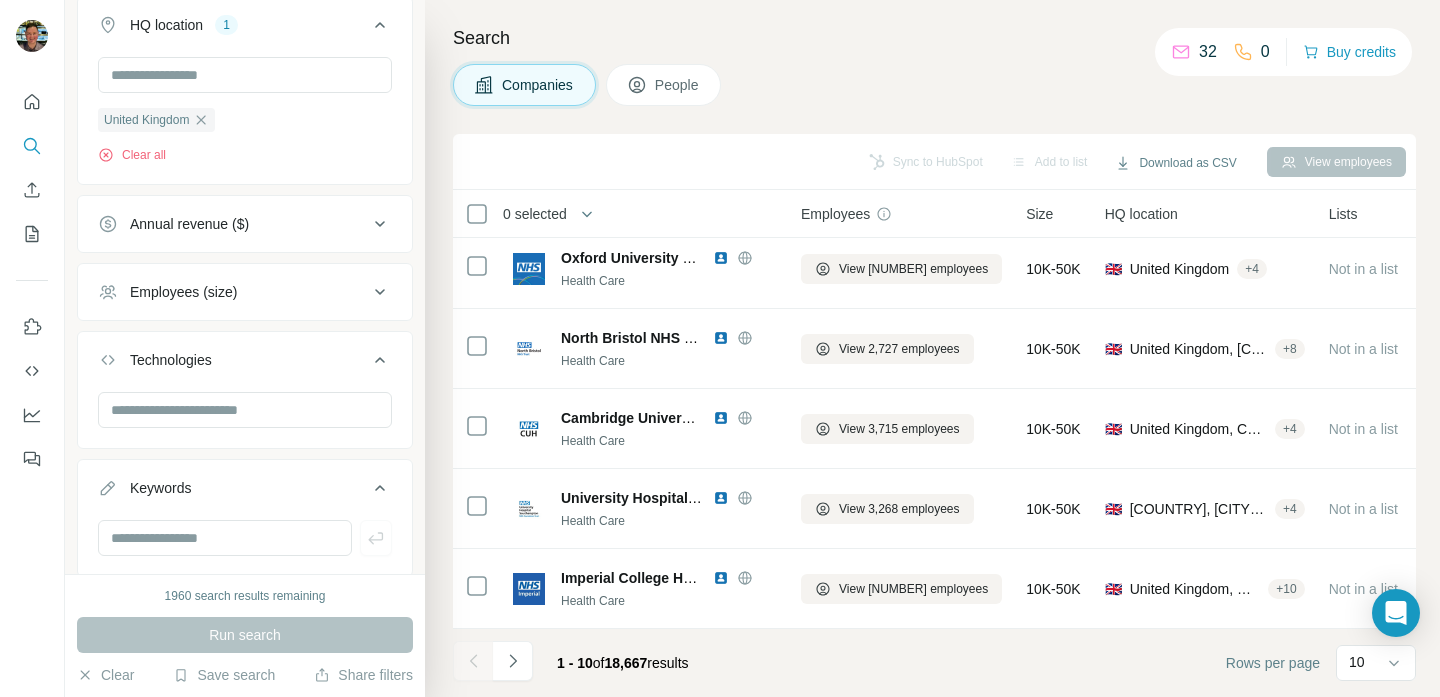 click on "Technologies" at bounding box center [233, 360] 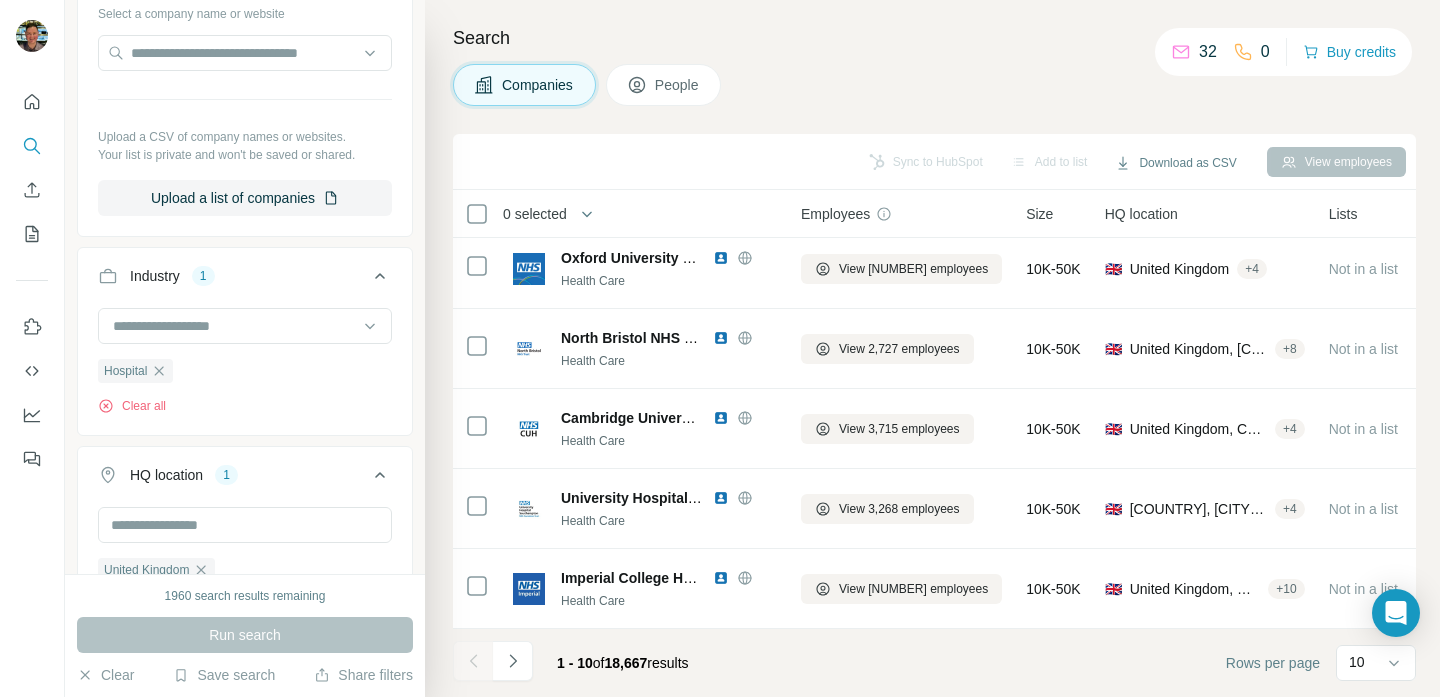 scroll, scrollTop: 216, scrollLeft: 0, axis: vertical 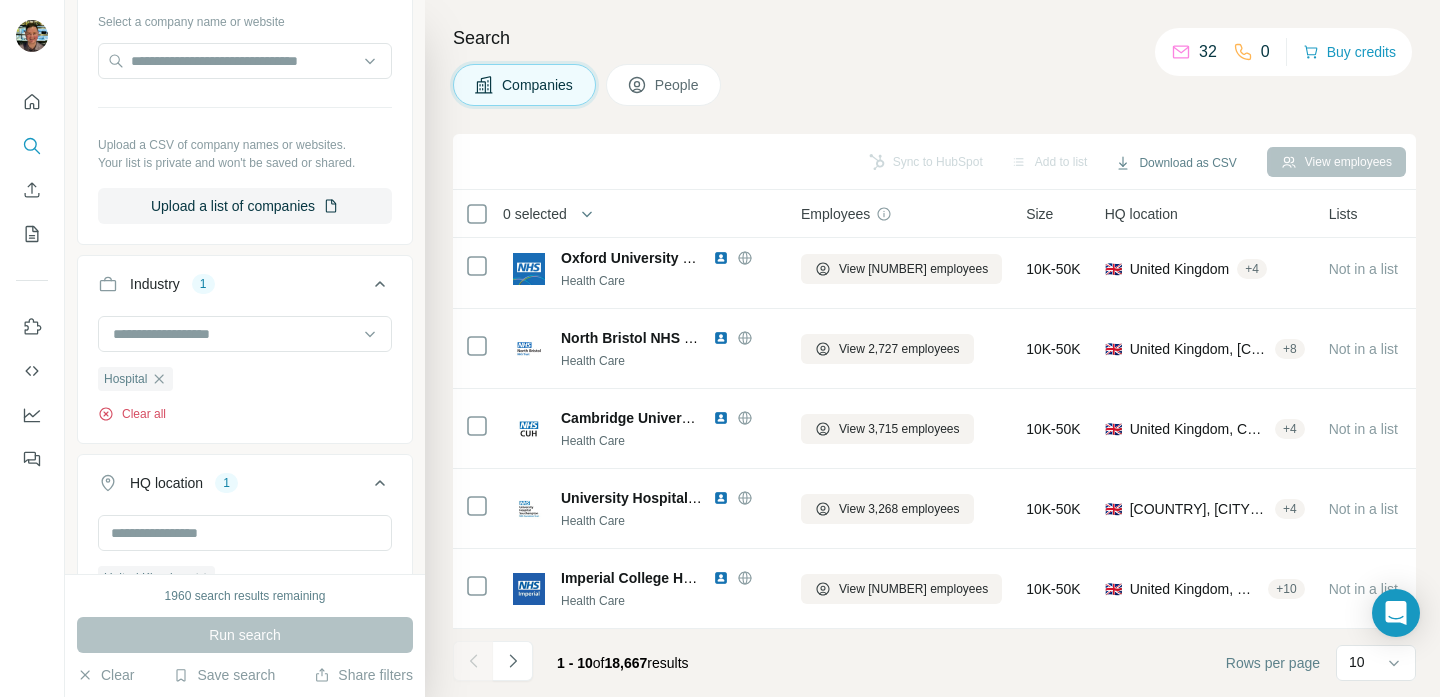 click on "Clear all" at bounding box center [132, 414] 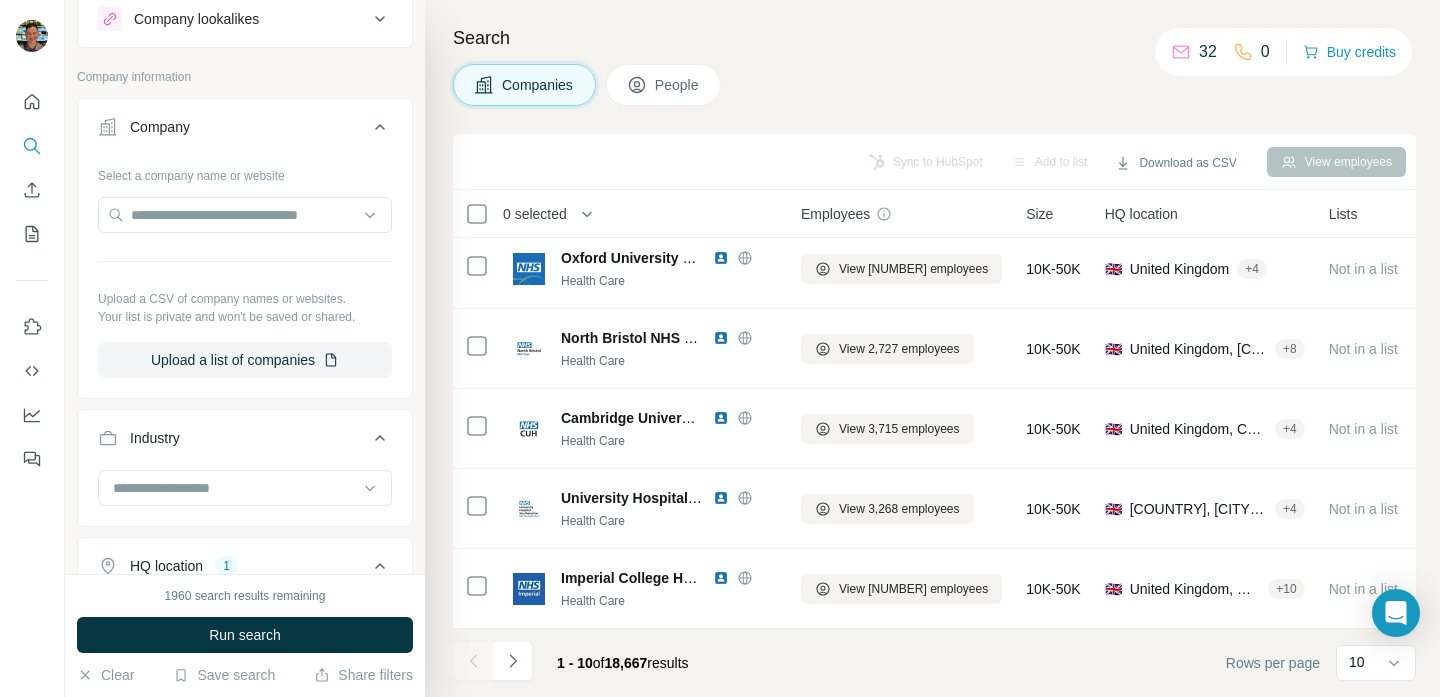 scroll, scrollTop: 0, scrollLeft: 0, axis: both 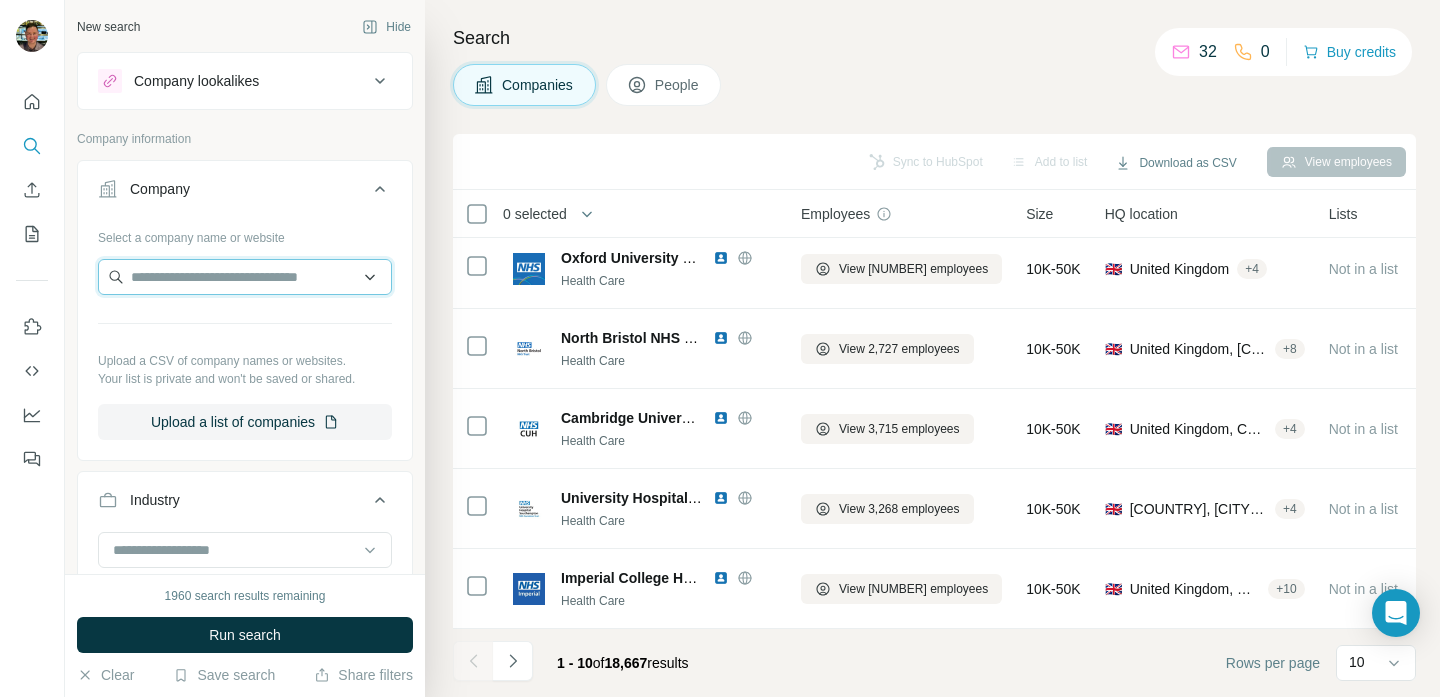 click at bounding box center (245, 277) 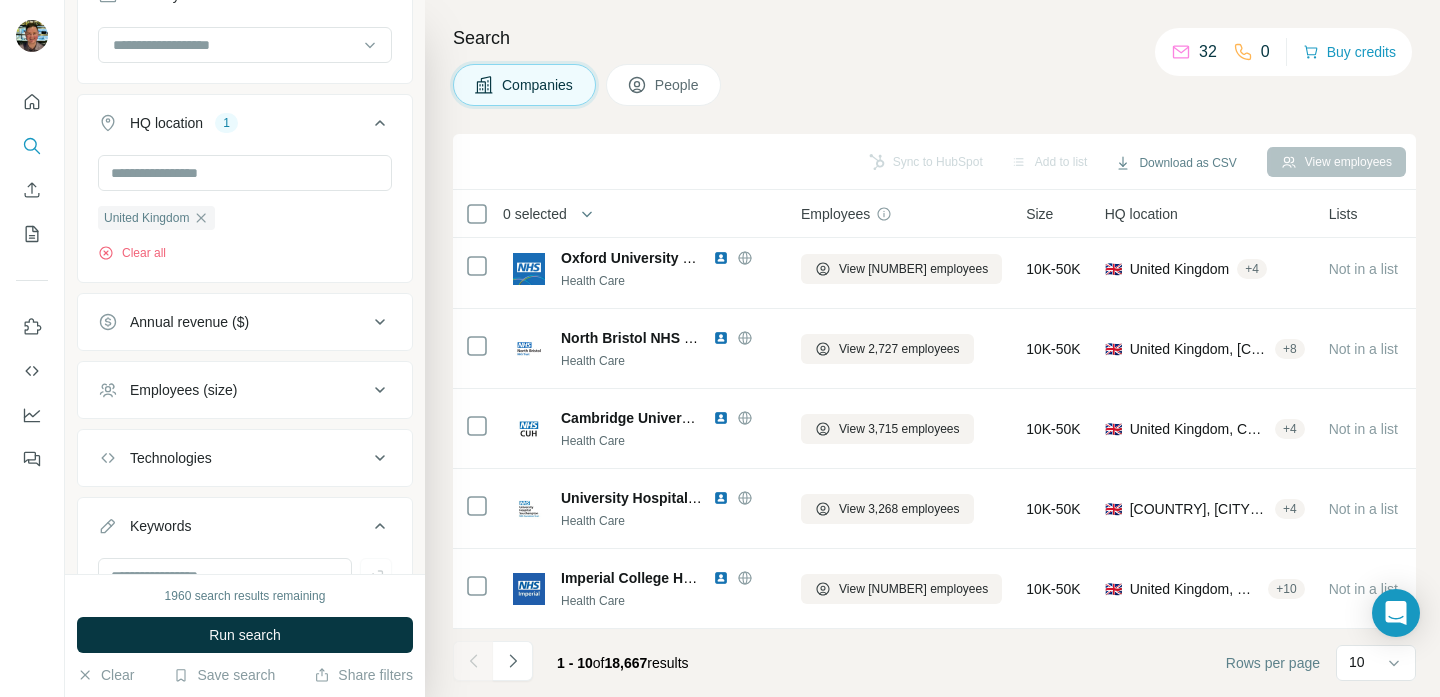 scroll, scrollTop: 602, scrollLeft: 0, axis: vertical 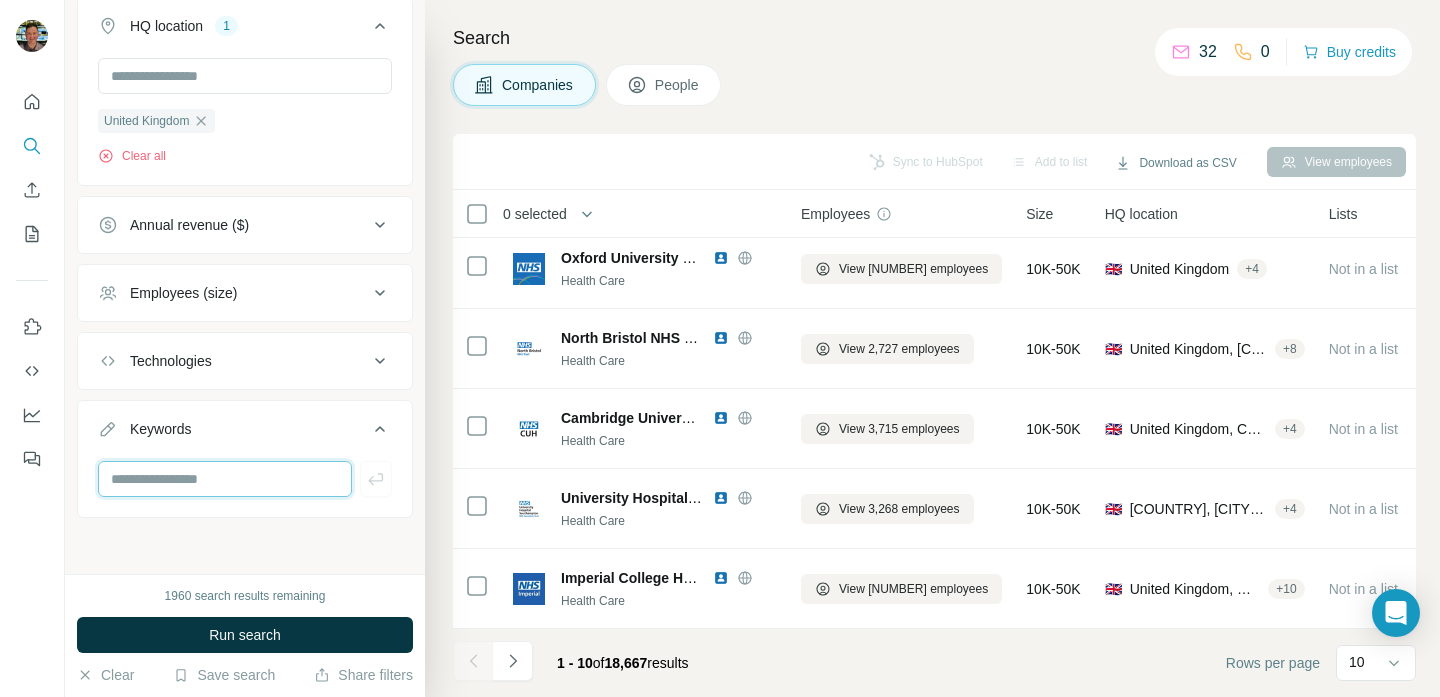 click at bounding box center [225, 479] 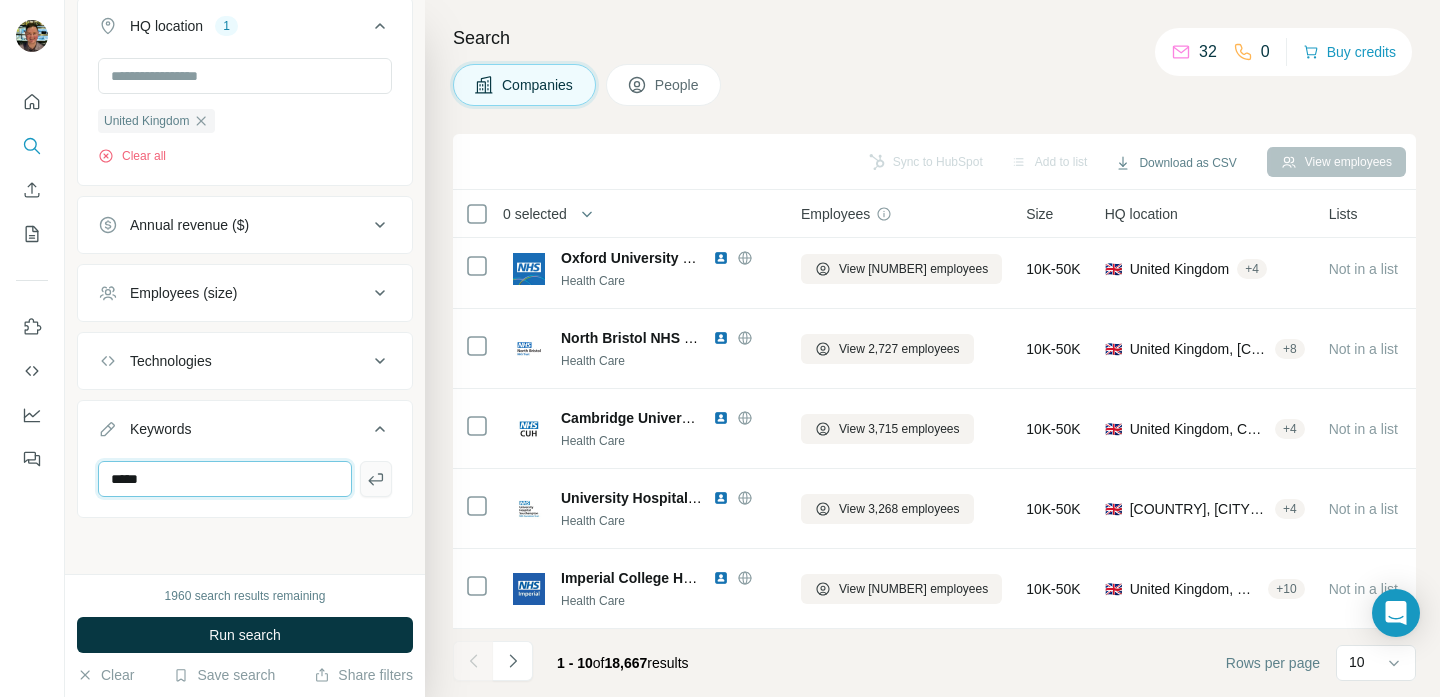 type on "*****" 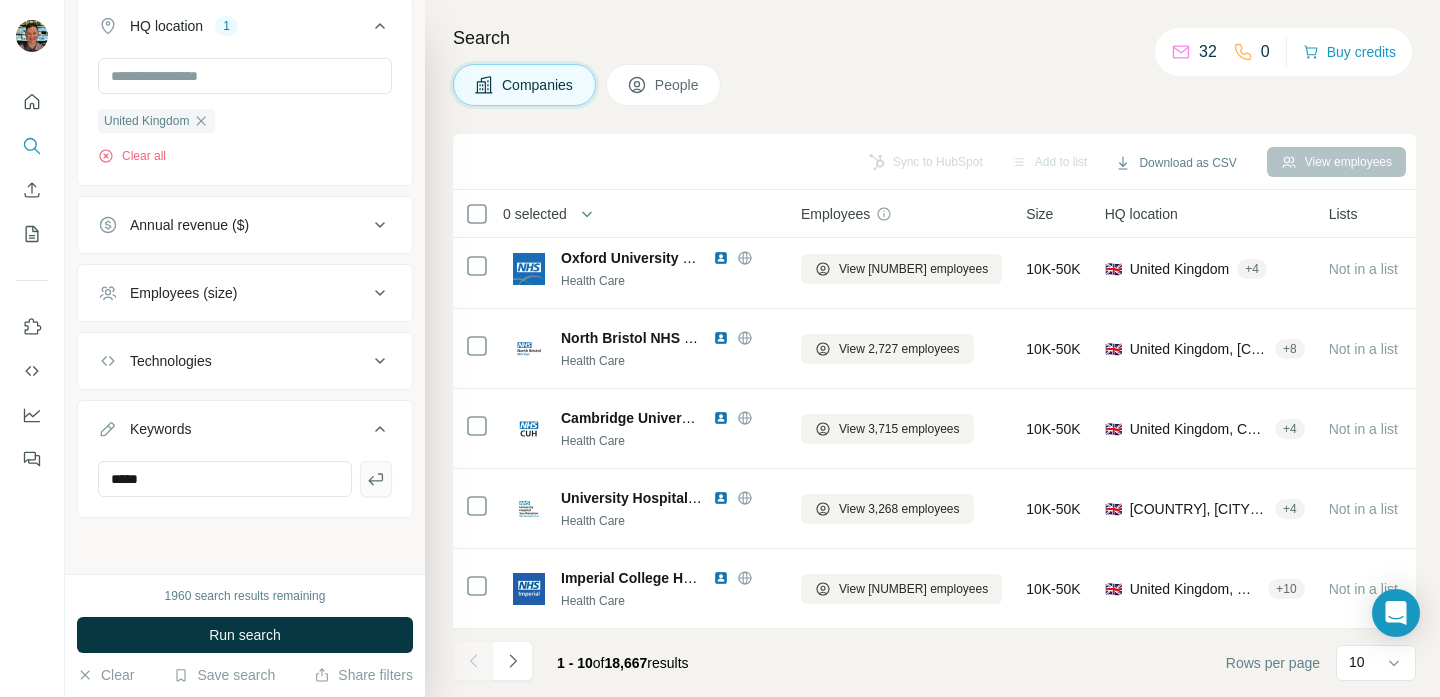 click 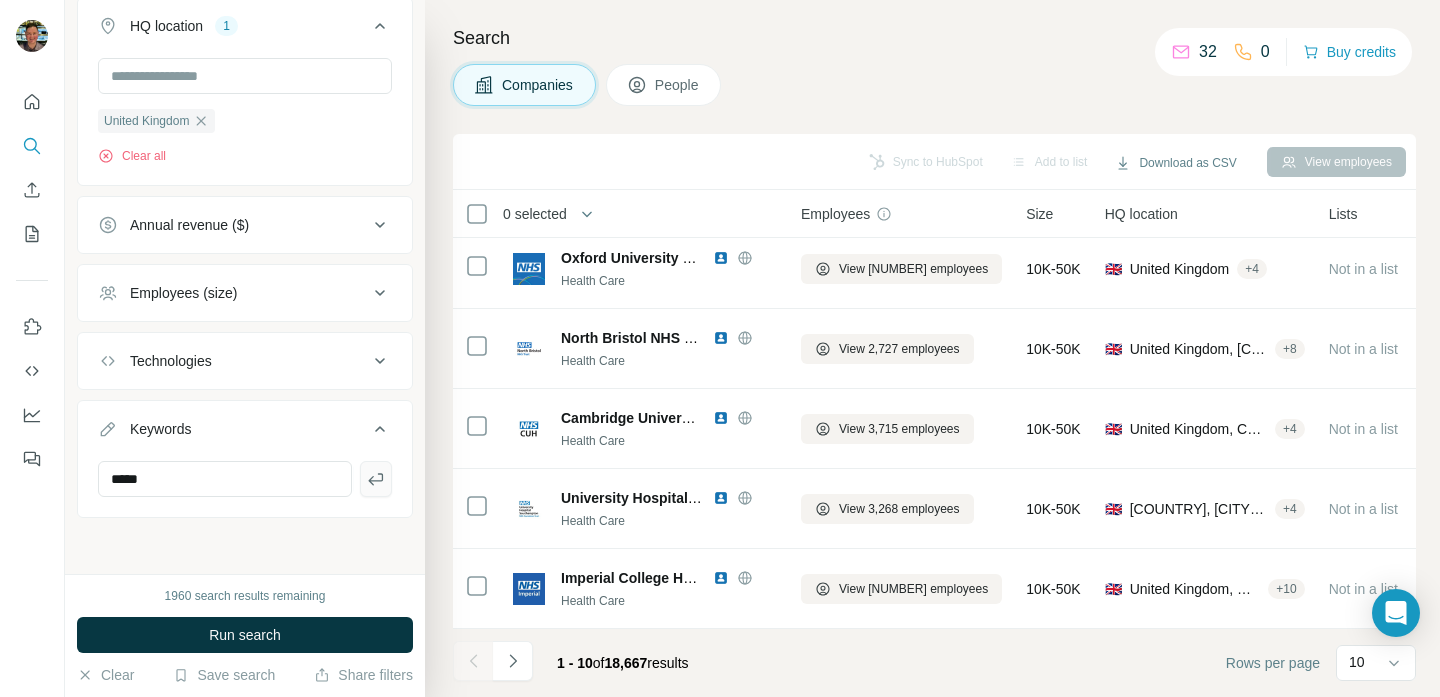 type 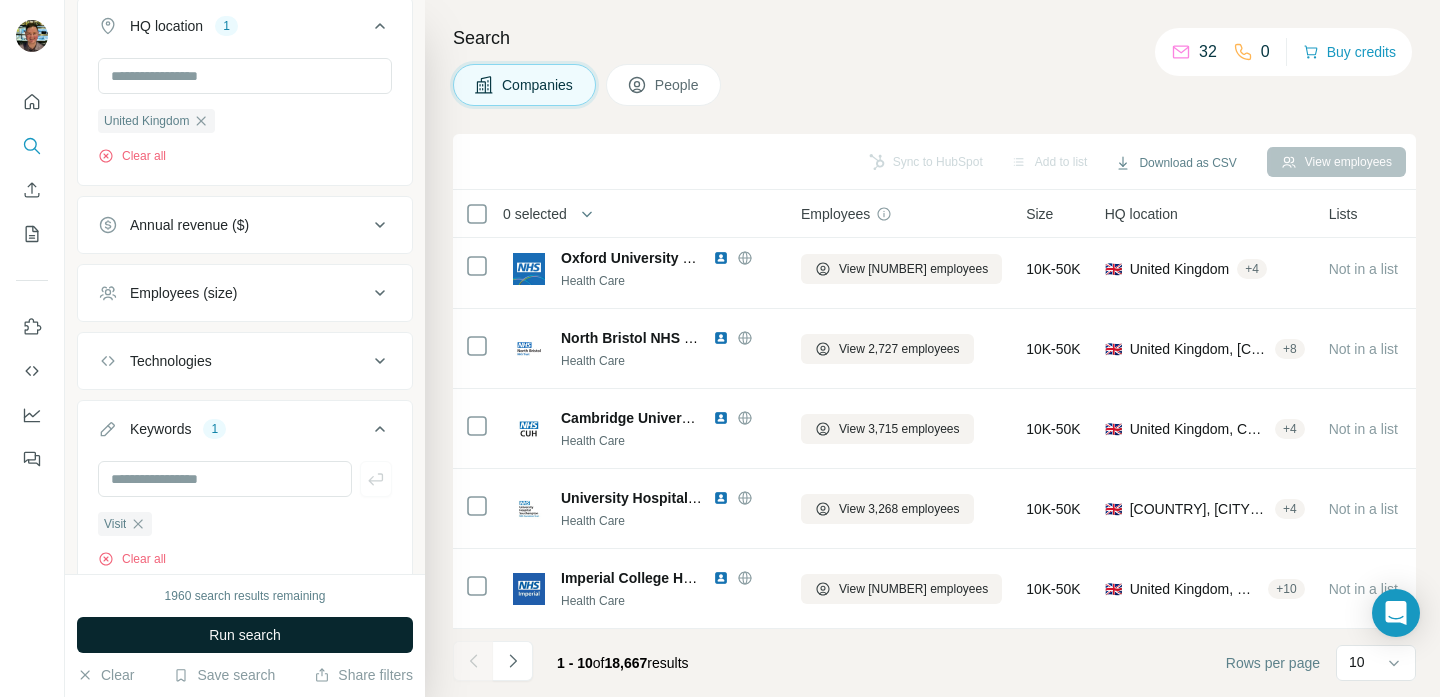 click on "Run search" at bounding box center [245, 635] 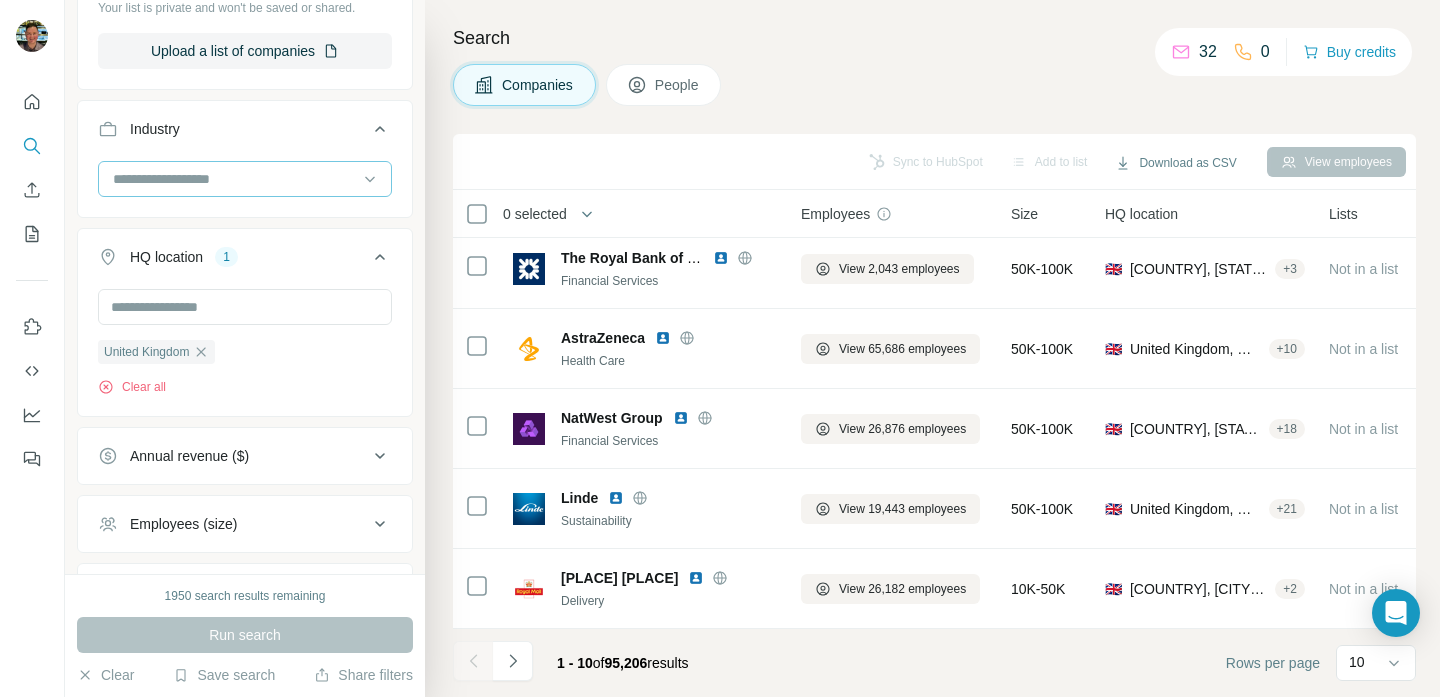 scroll, scrollTop: 373, scrollLeft: 0, axis: vertical 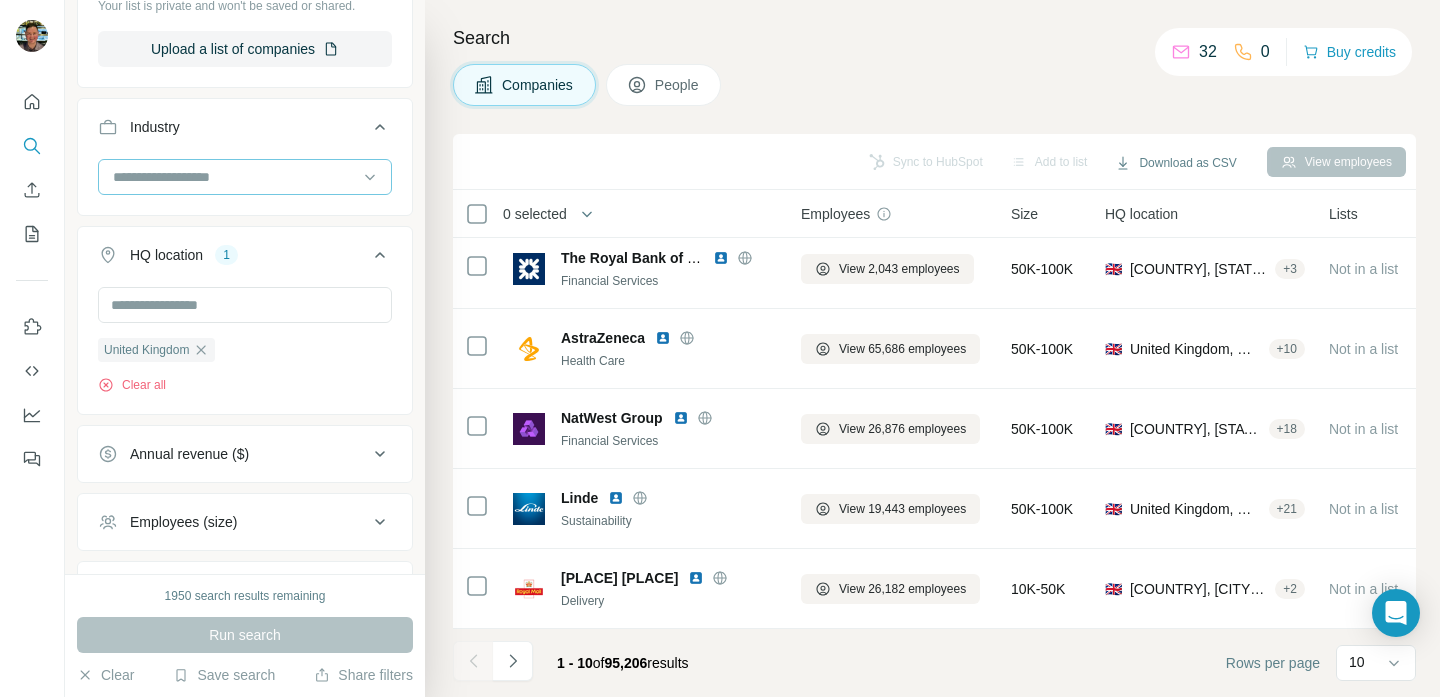 click at bounding box center [234, 177] 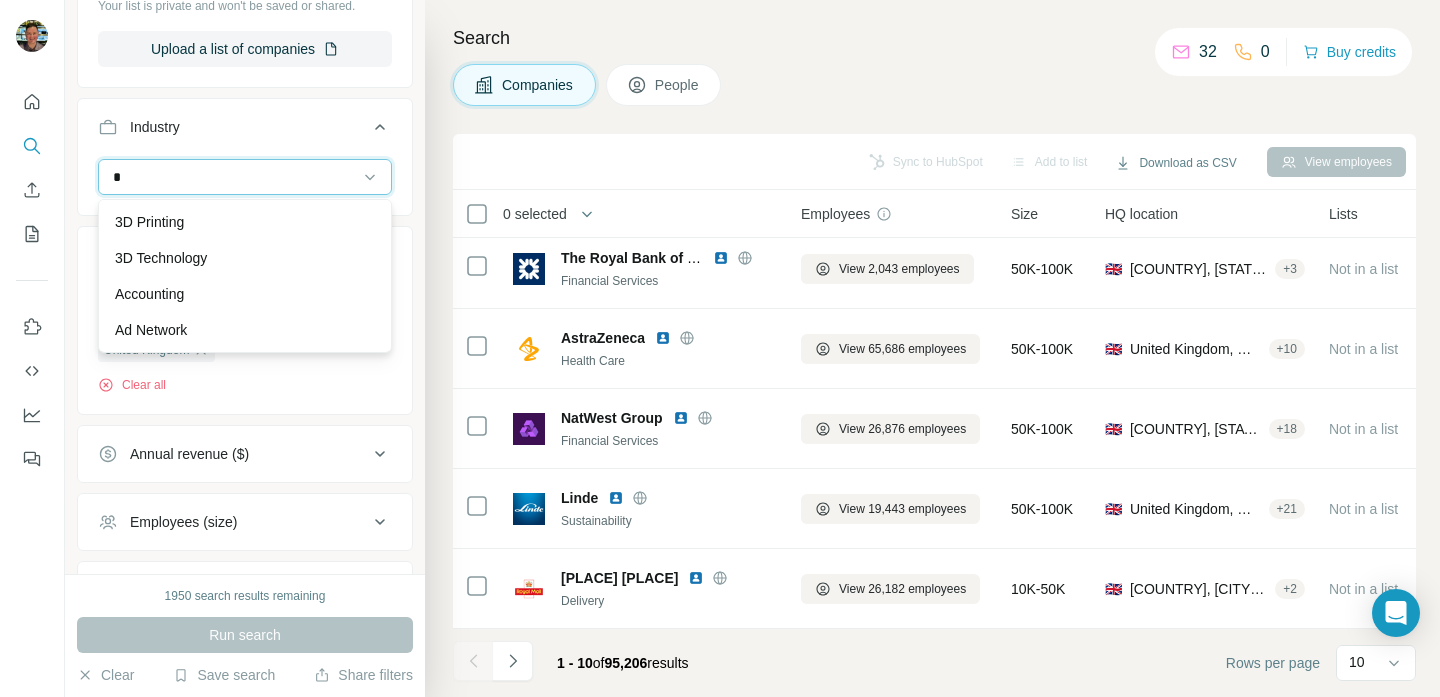type on "**" 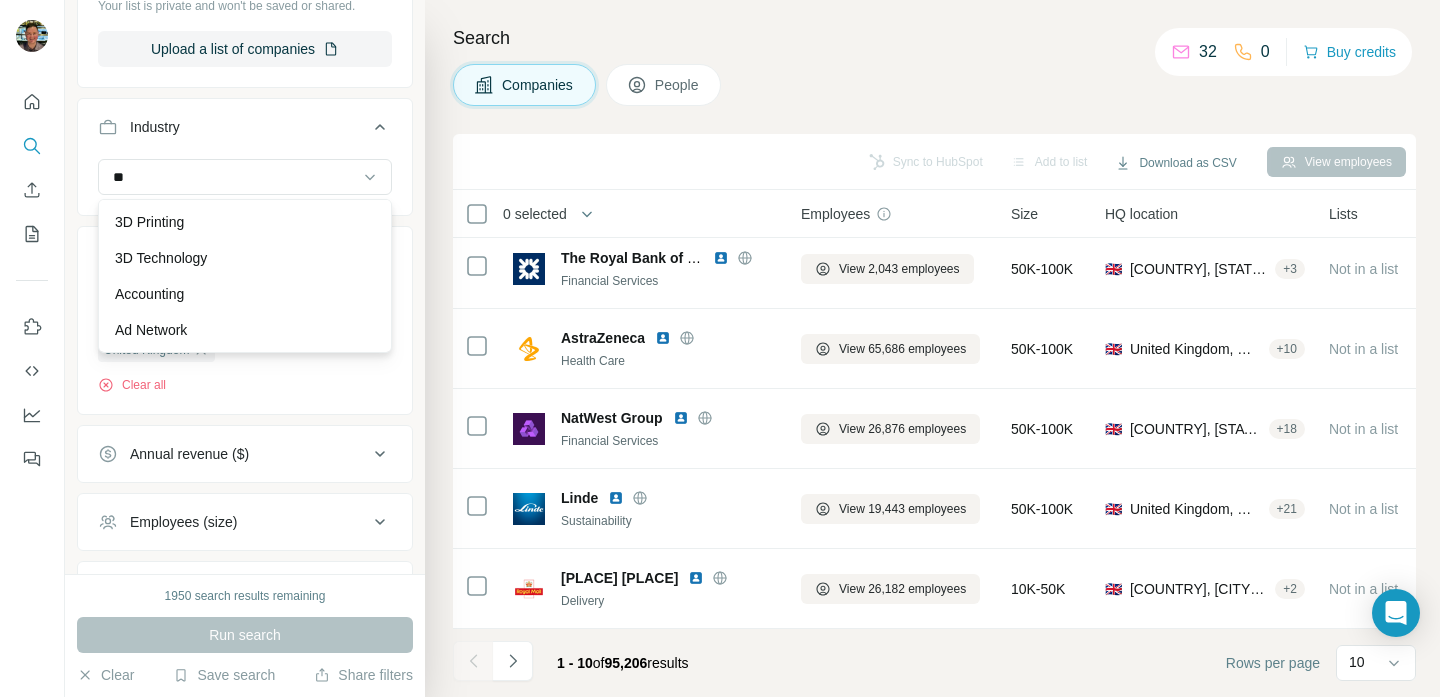 type 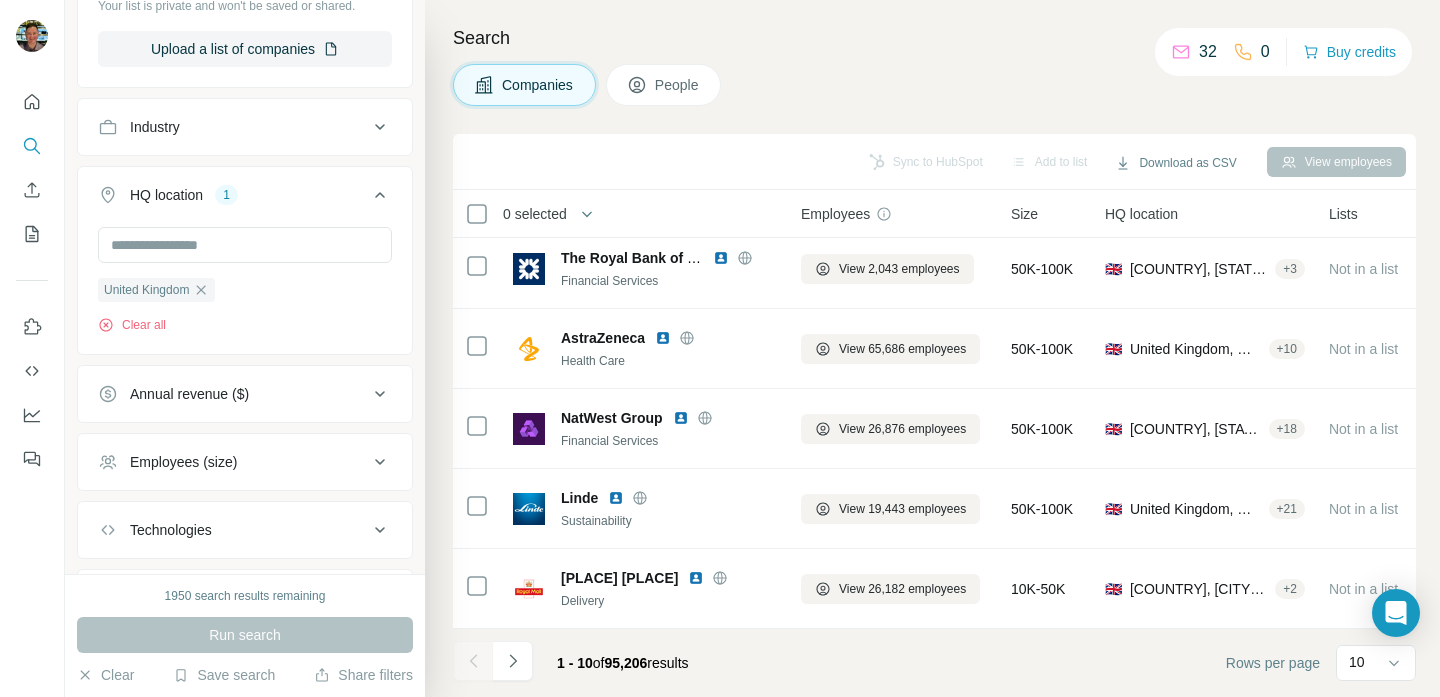 click on "Industry" at bounding box center (233, 127) 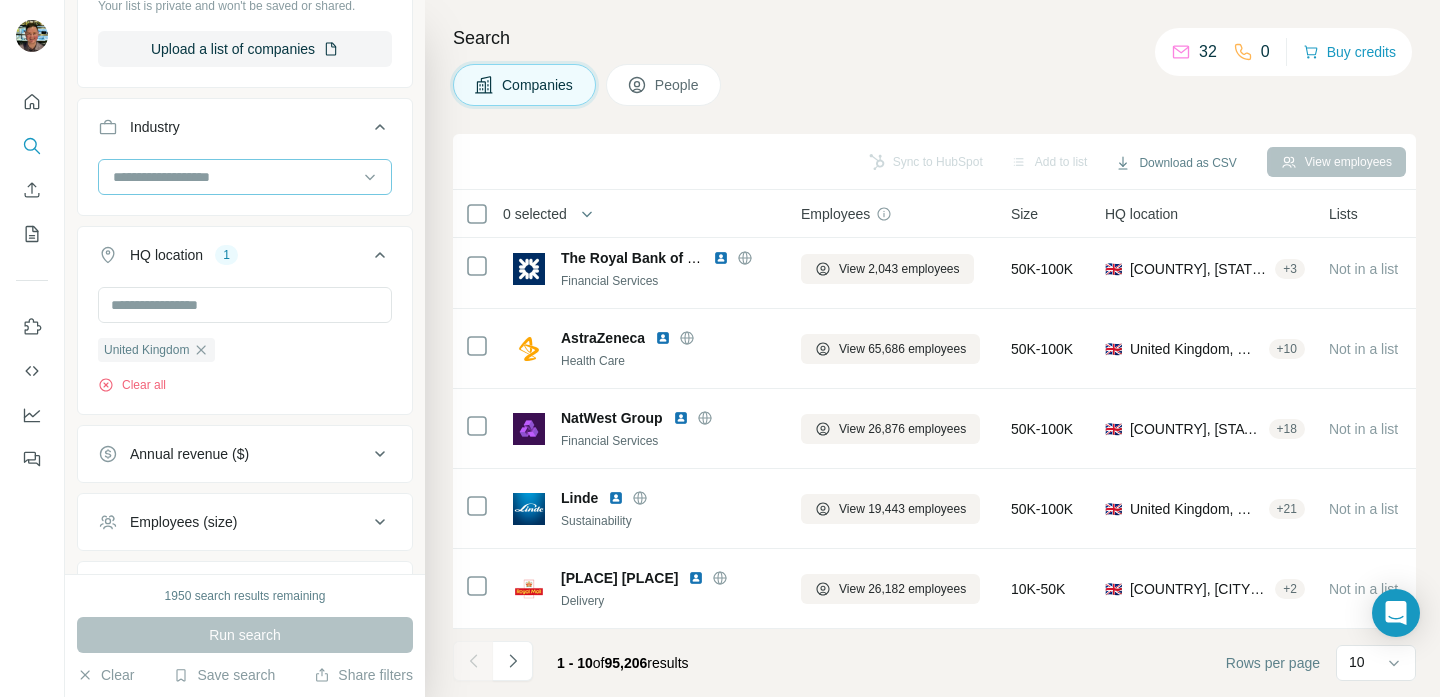 click at bounding box center [234, 177] 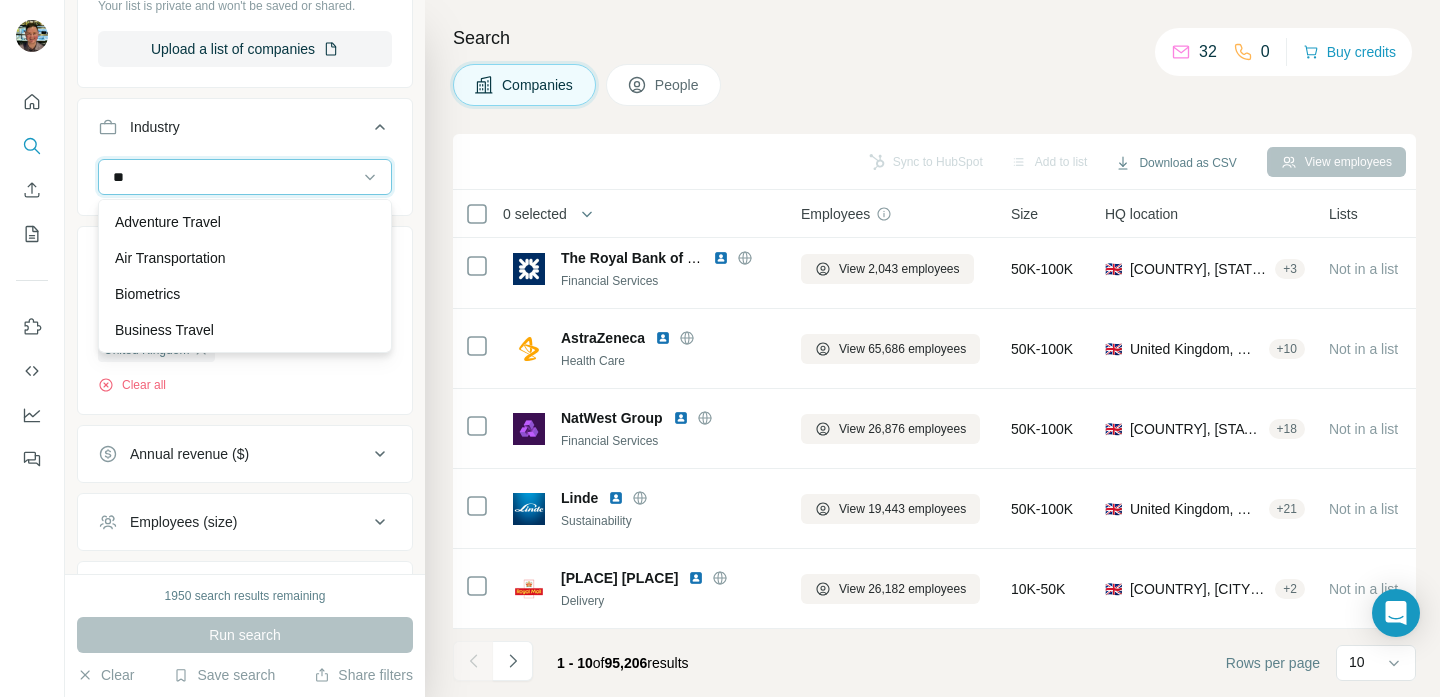 type on "*" 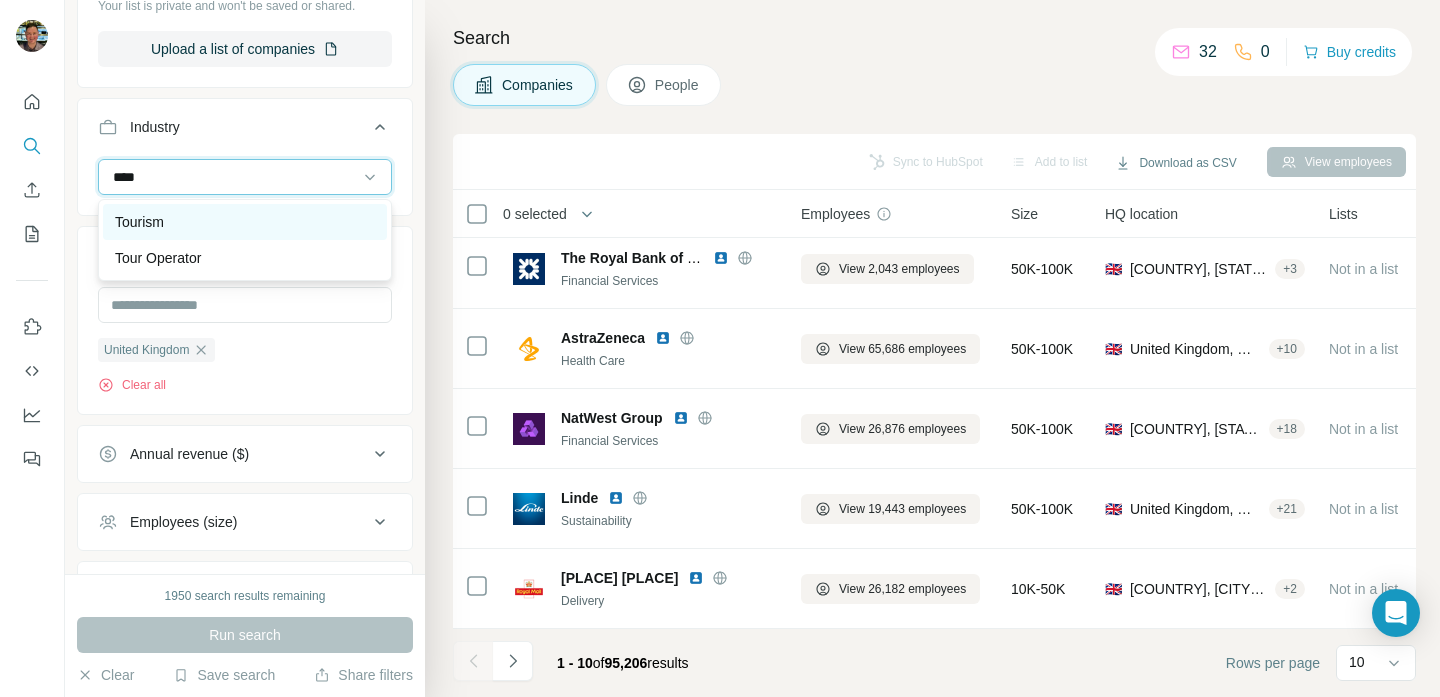 type on "****" 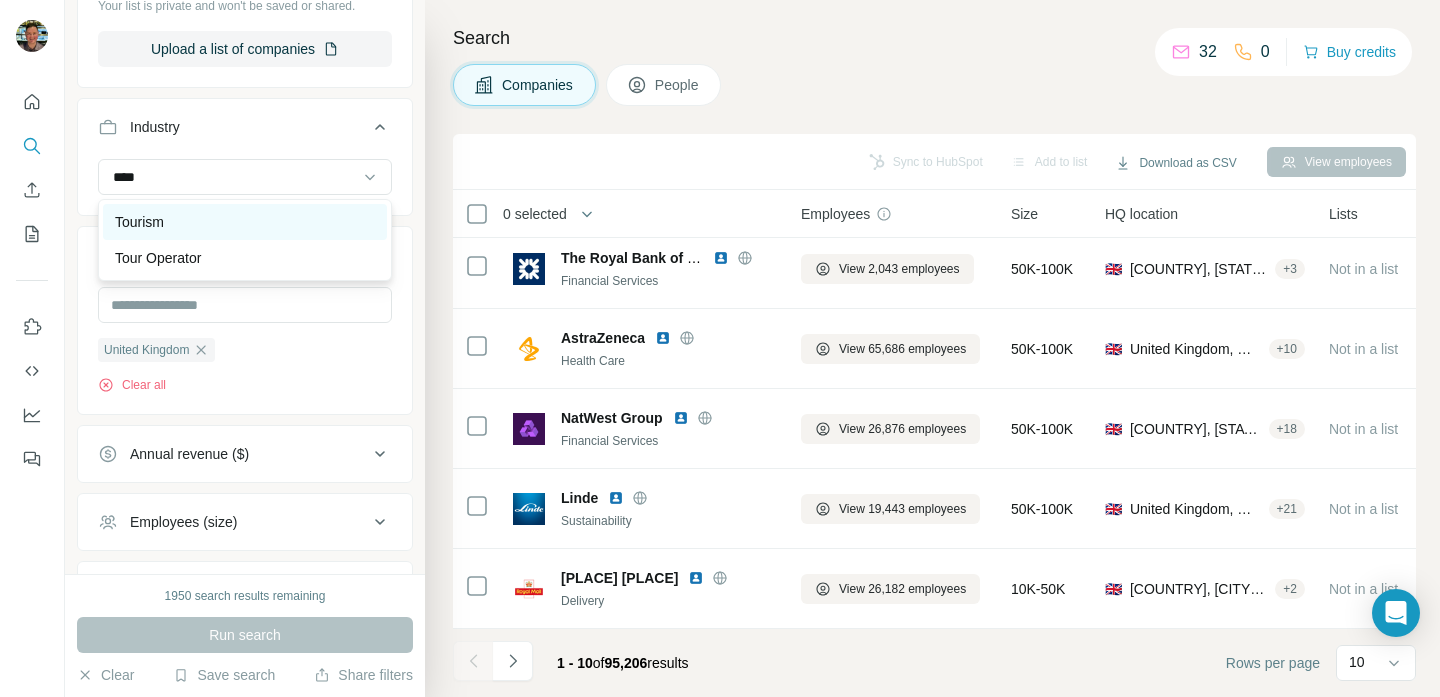 click on "Tourism" at bounding box center [245, 222] 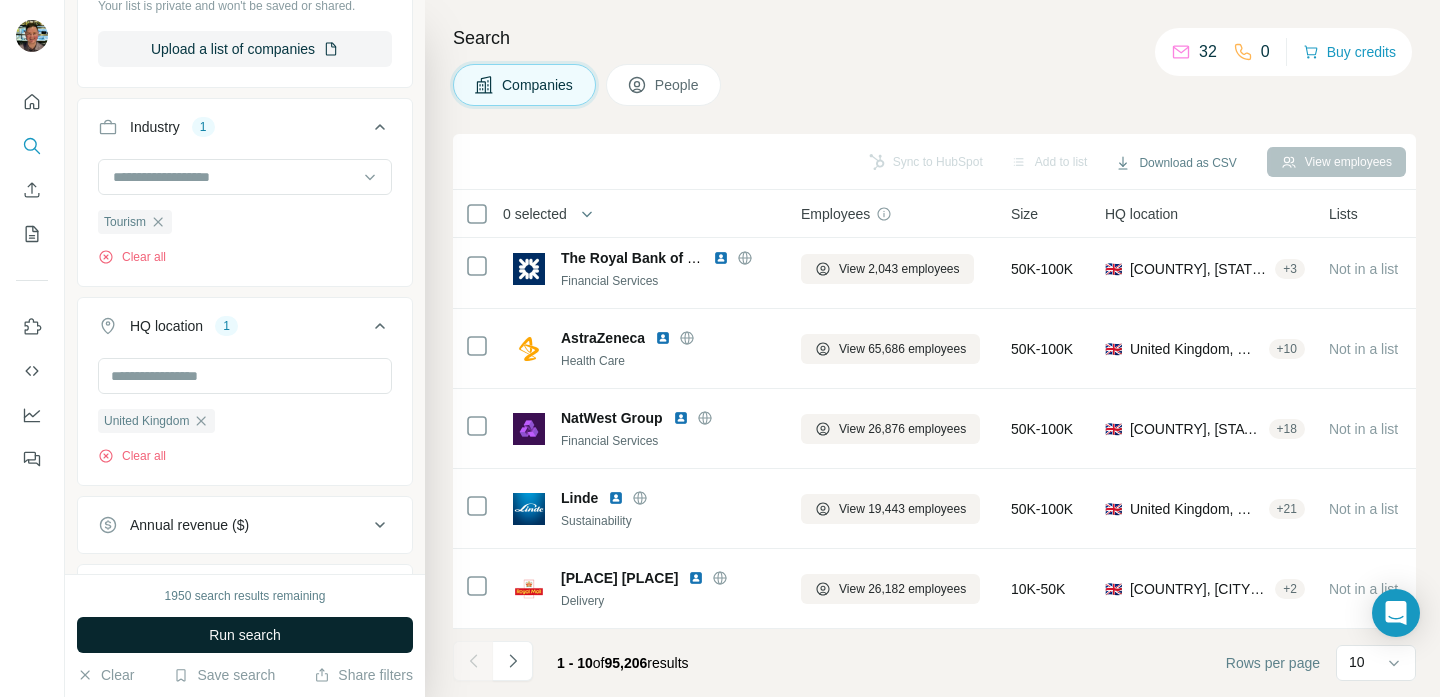 click on "Run search" at bounding box center [245, 635] 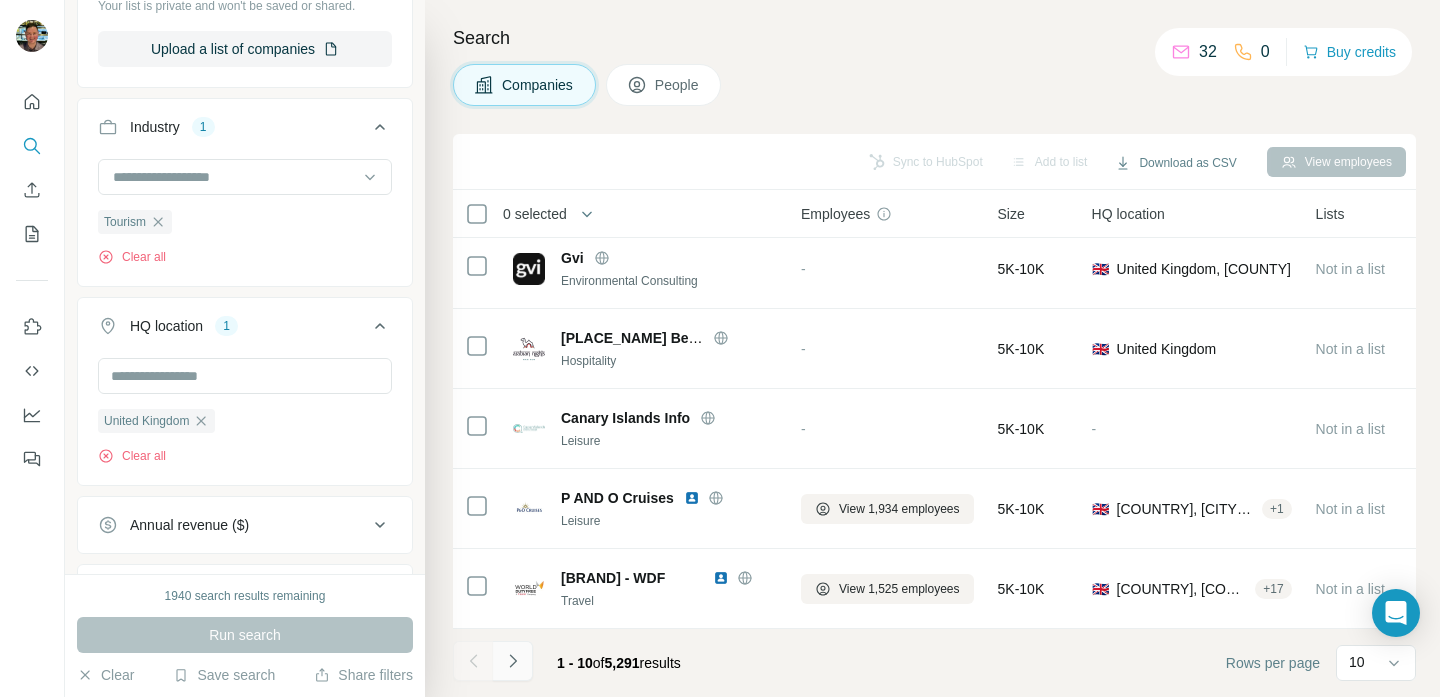 click 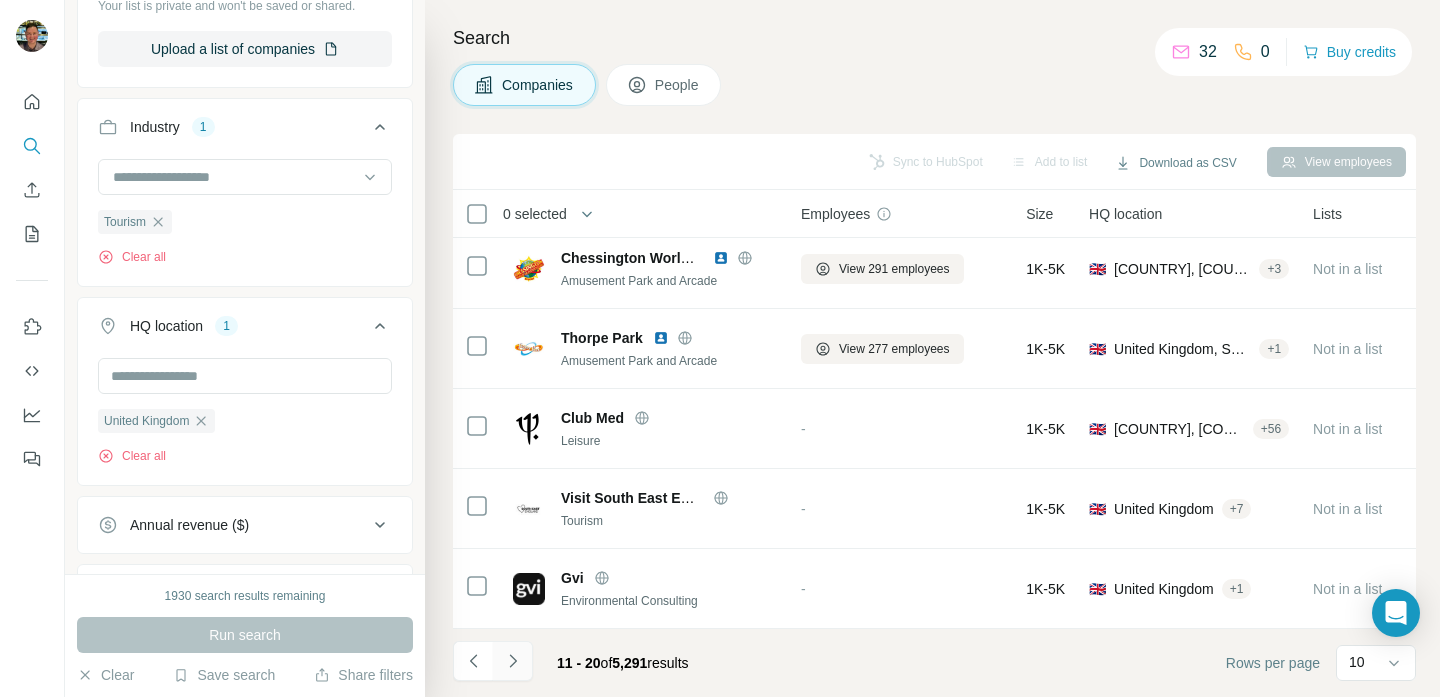 click 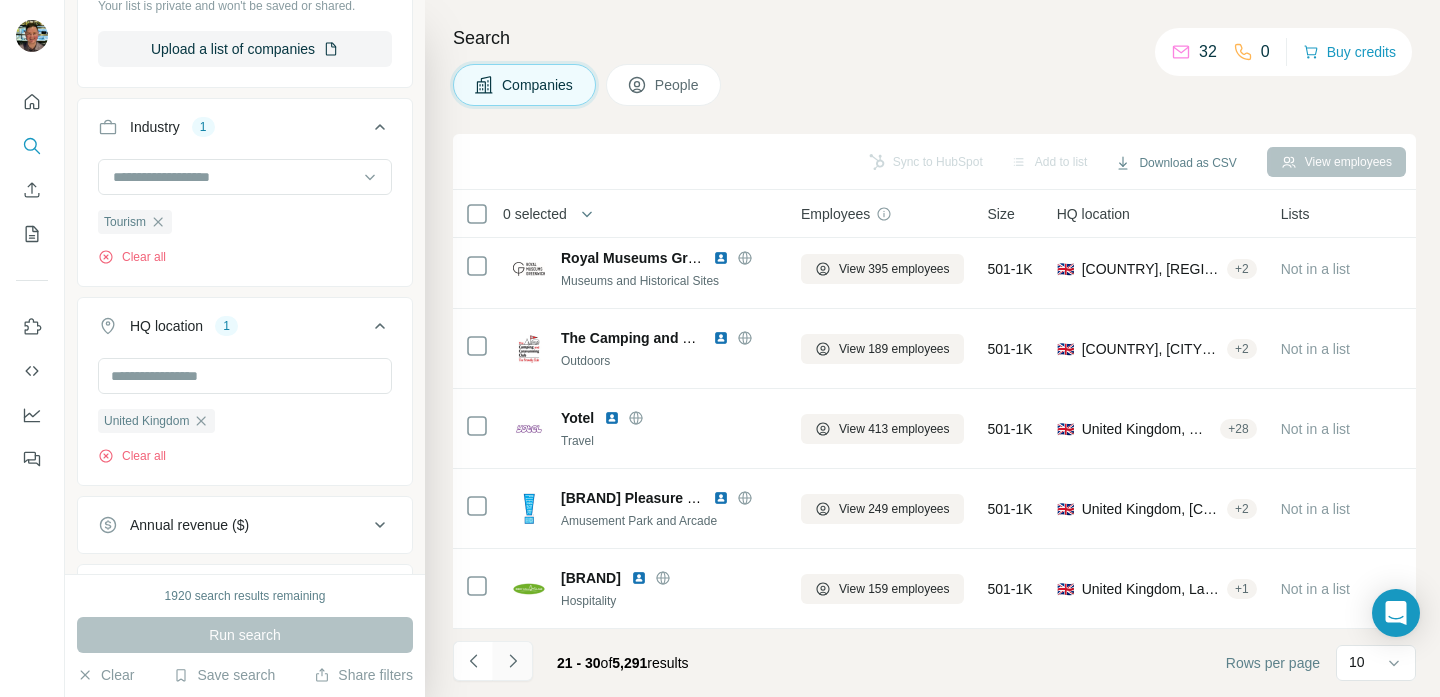 click 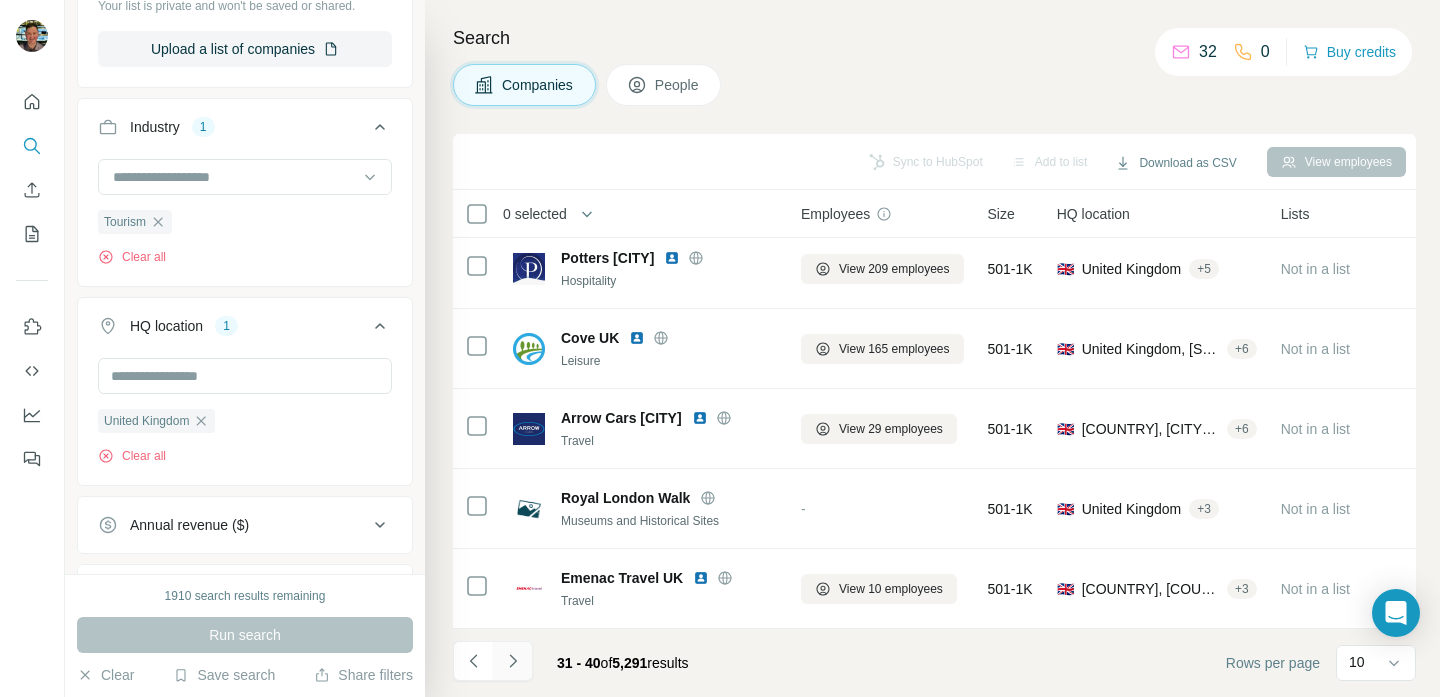 click 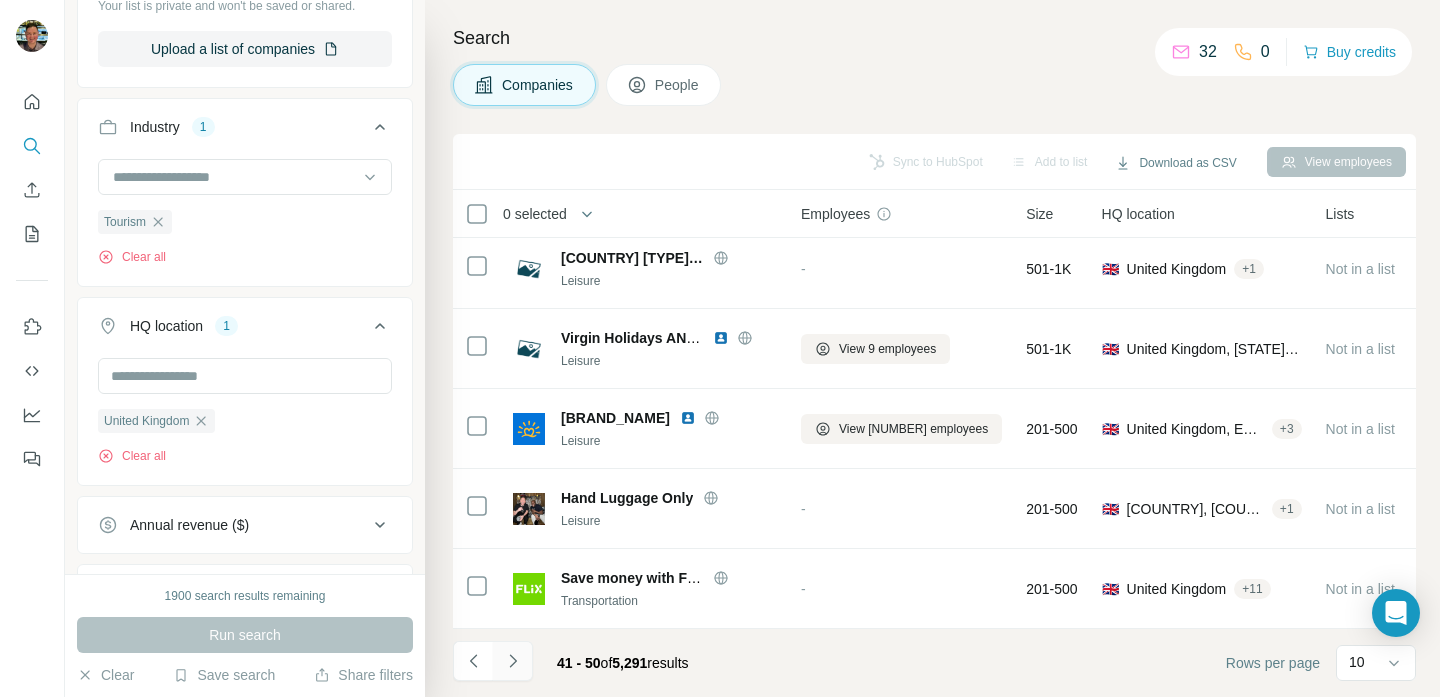 click 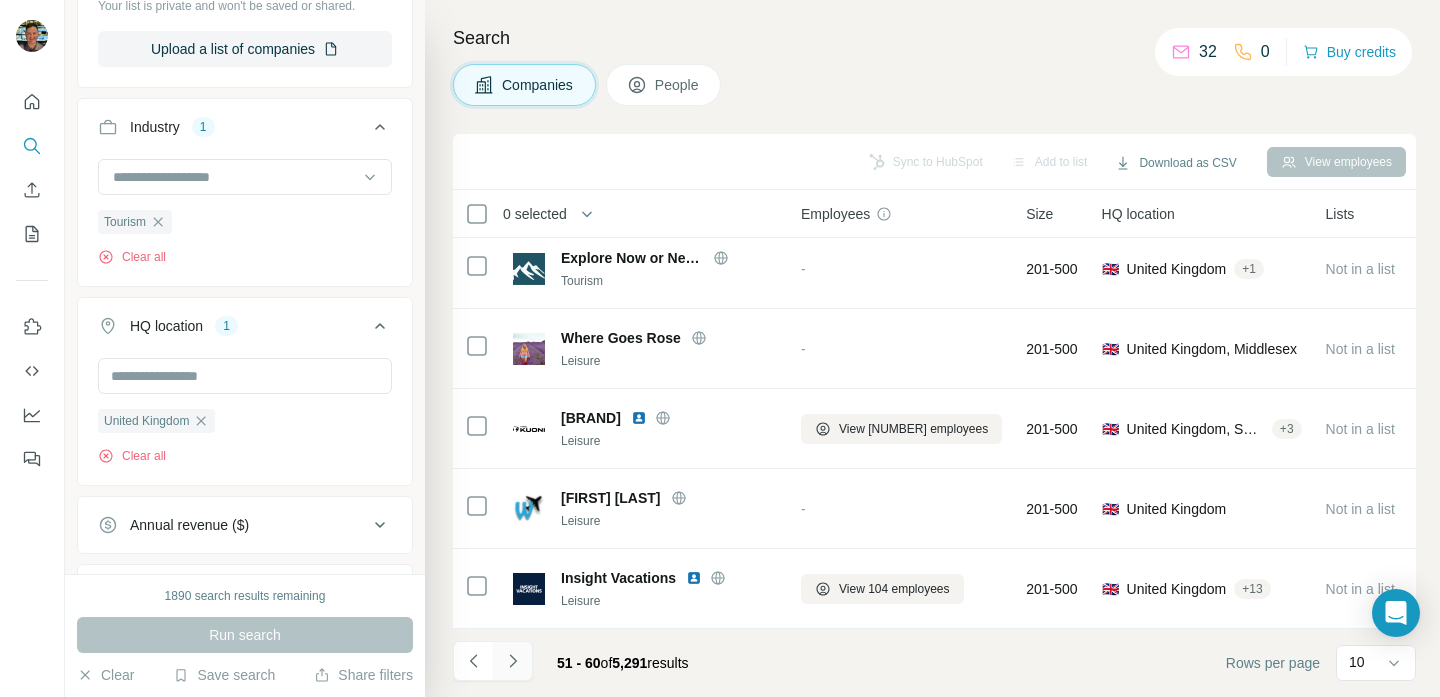 click 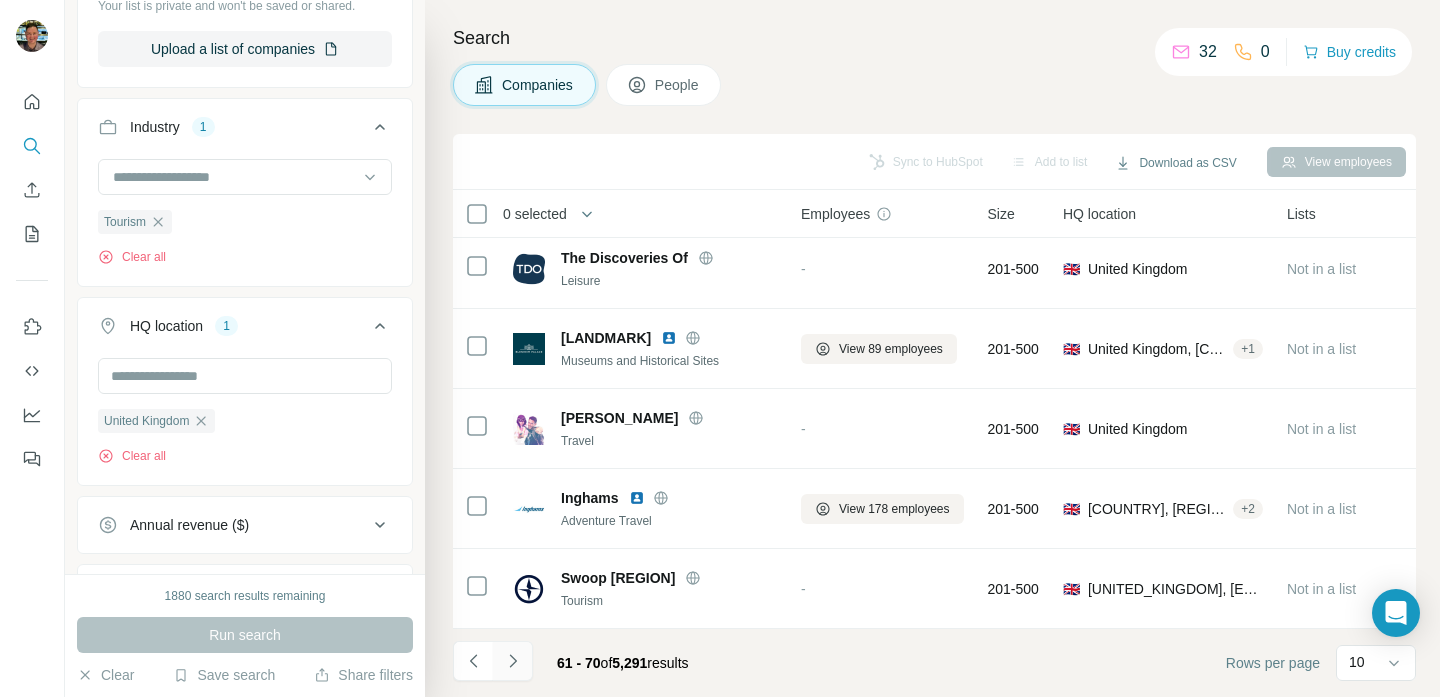 click 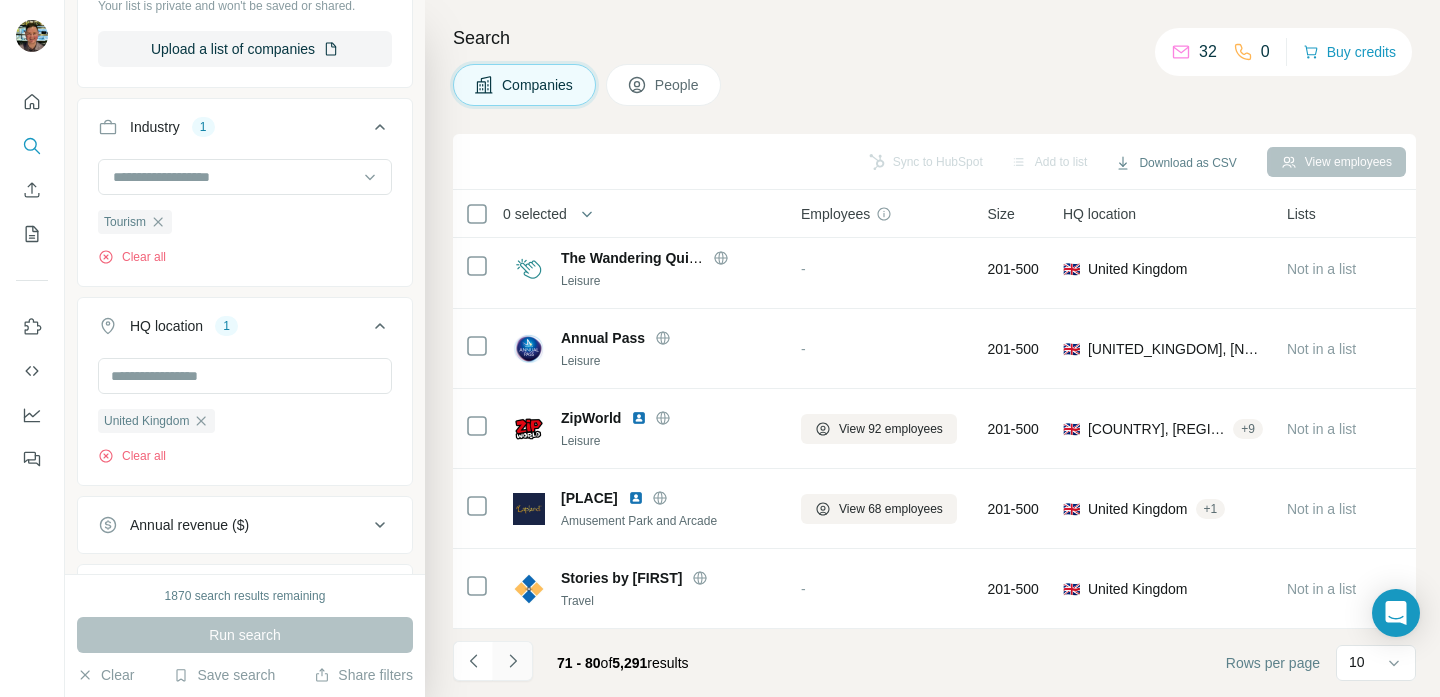 click 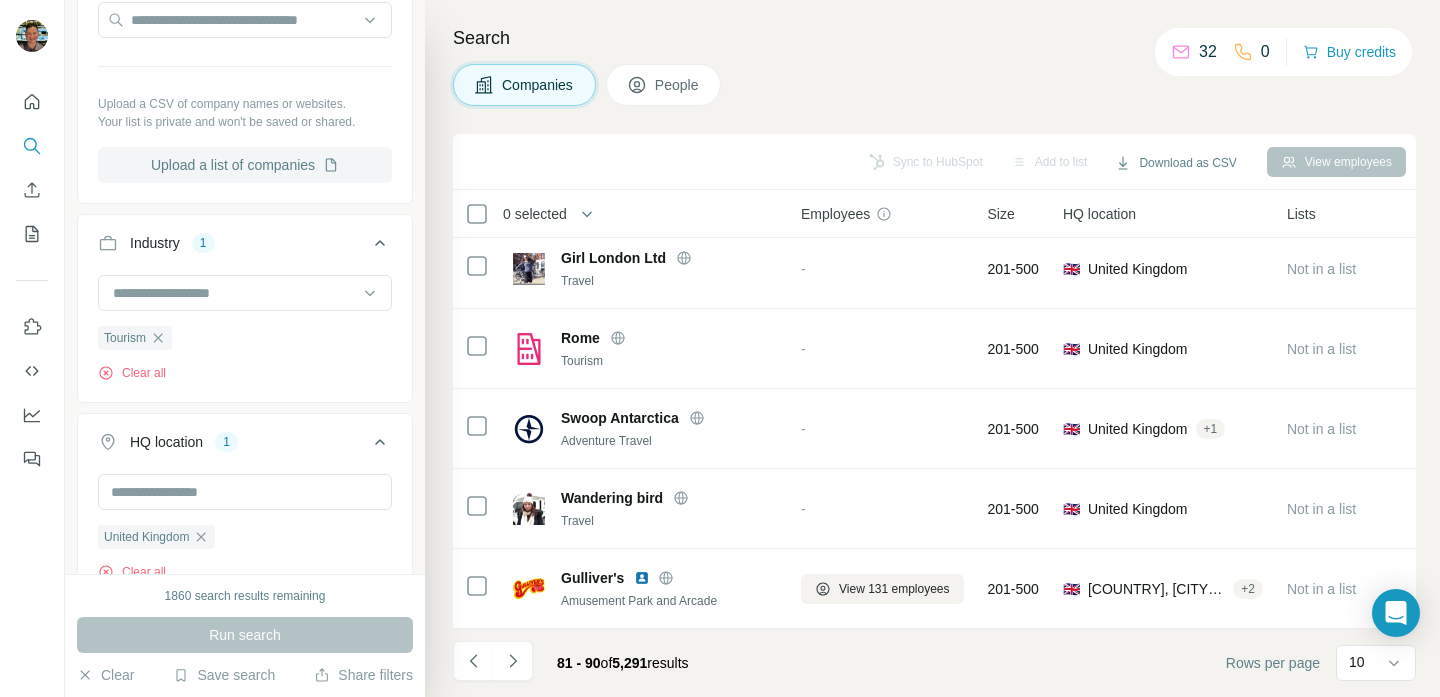 scroll, scrollTop: 305, scrollLeft: 0, axis: vertical 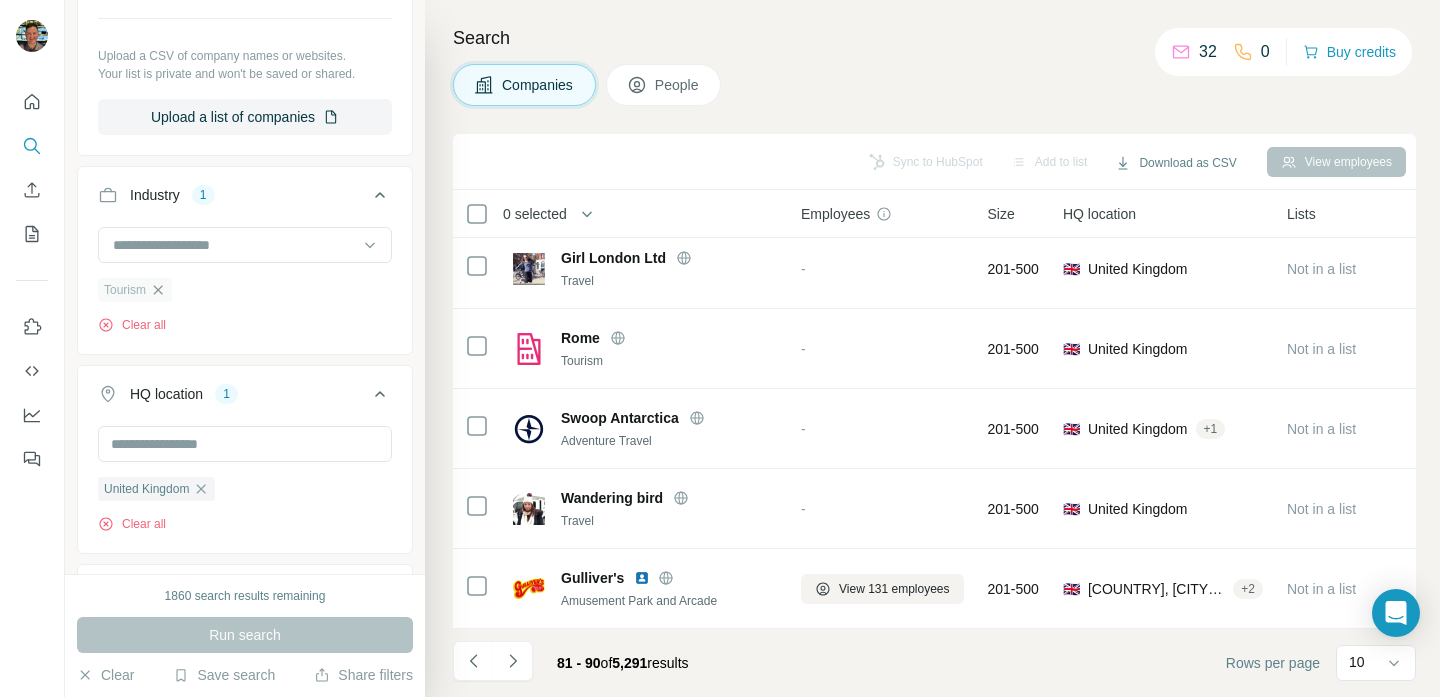 click 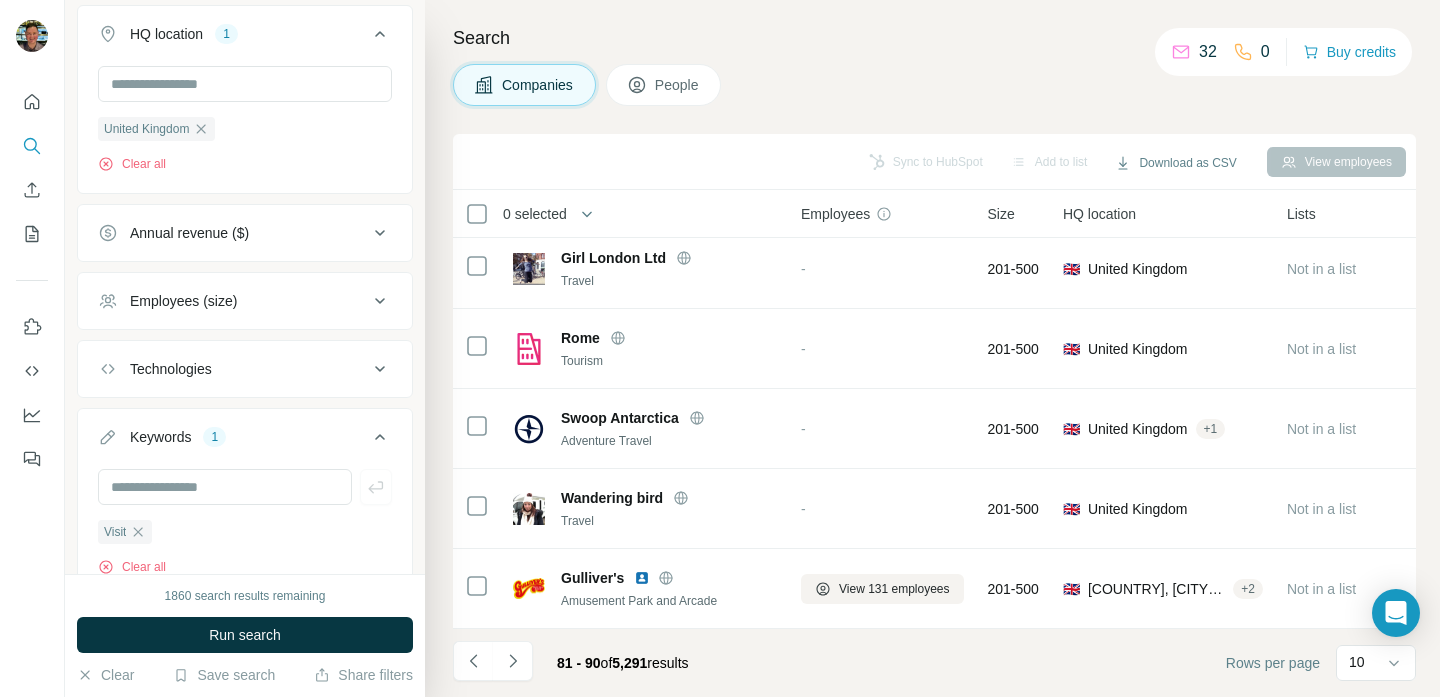 scroll, scrollTop: 674, scrollLeft: 0, axis: vertical 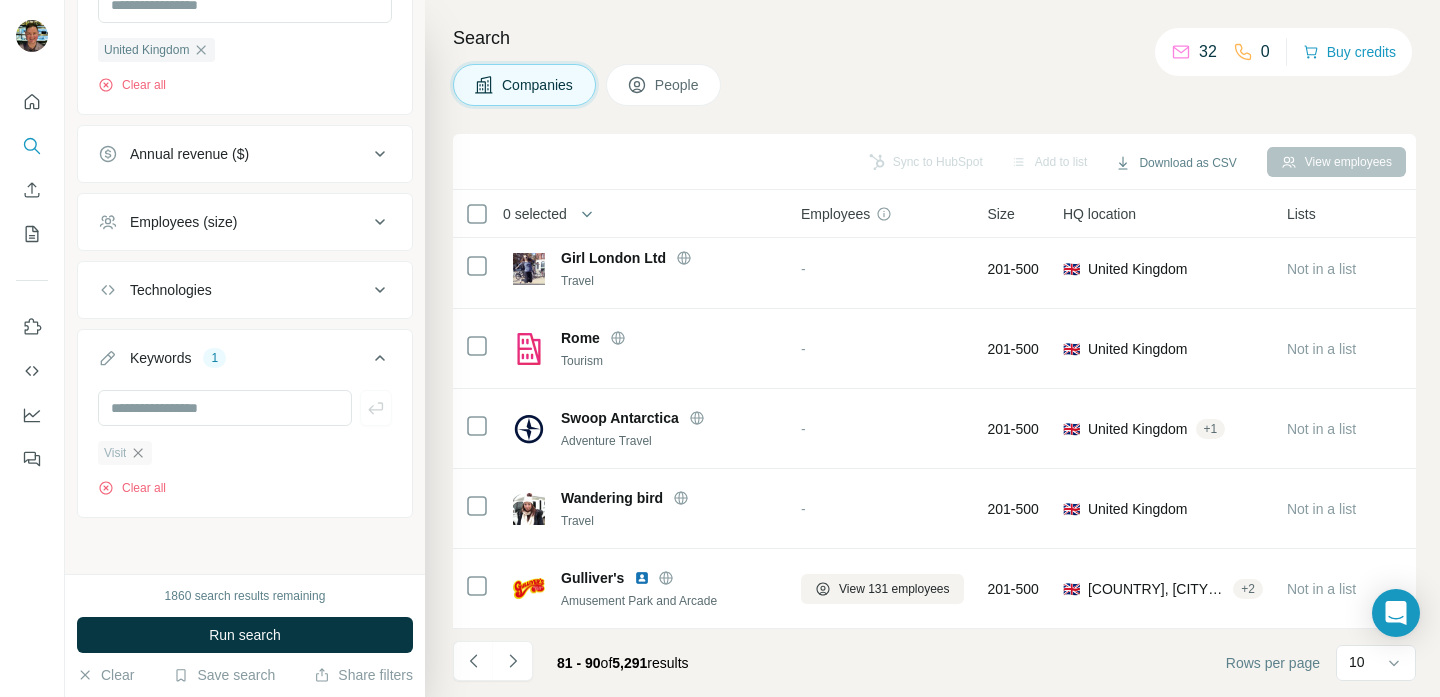 click 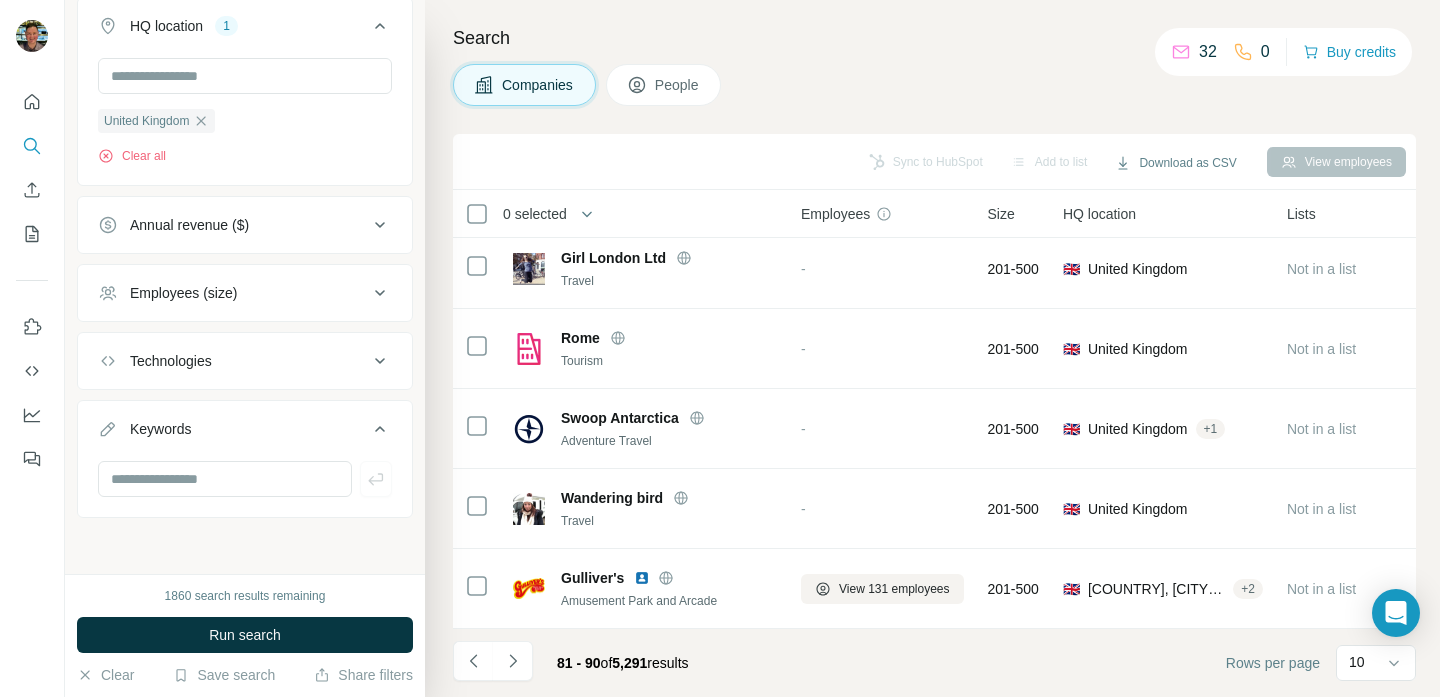 scroll, scrollTop: 602, scrollLeft: 0, axis: vertical 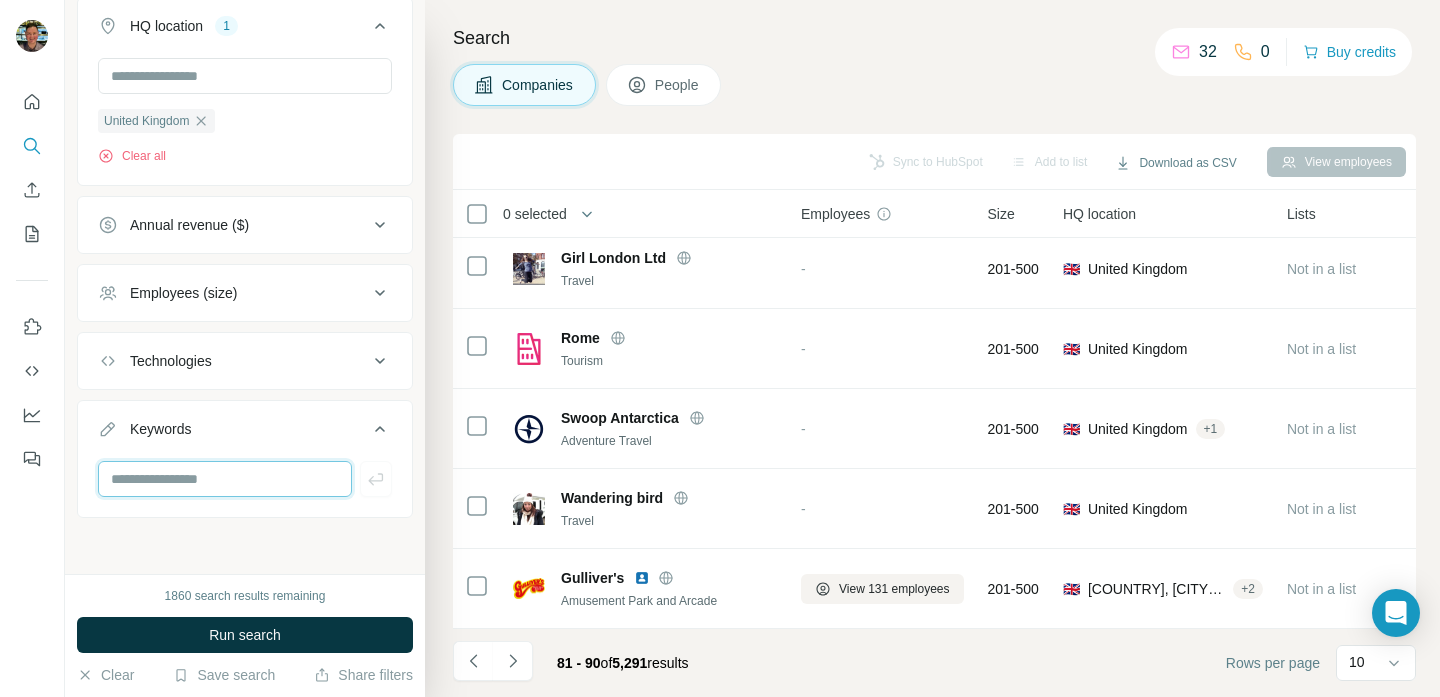 click at bounding box center [225, 479] 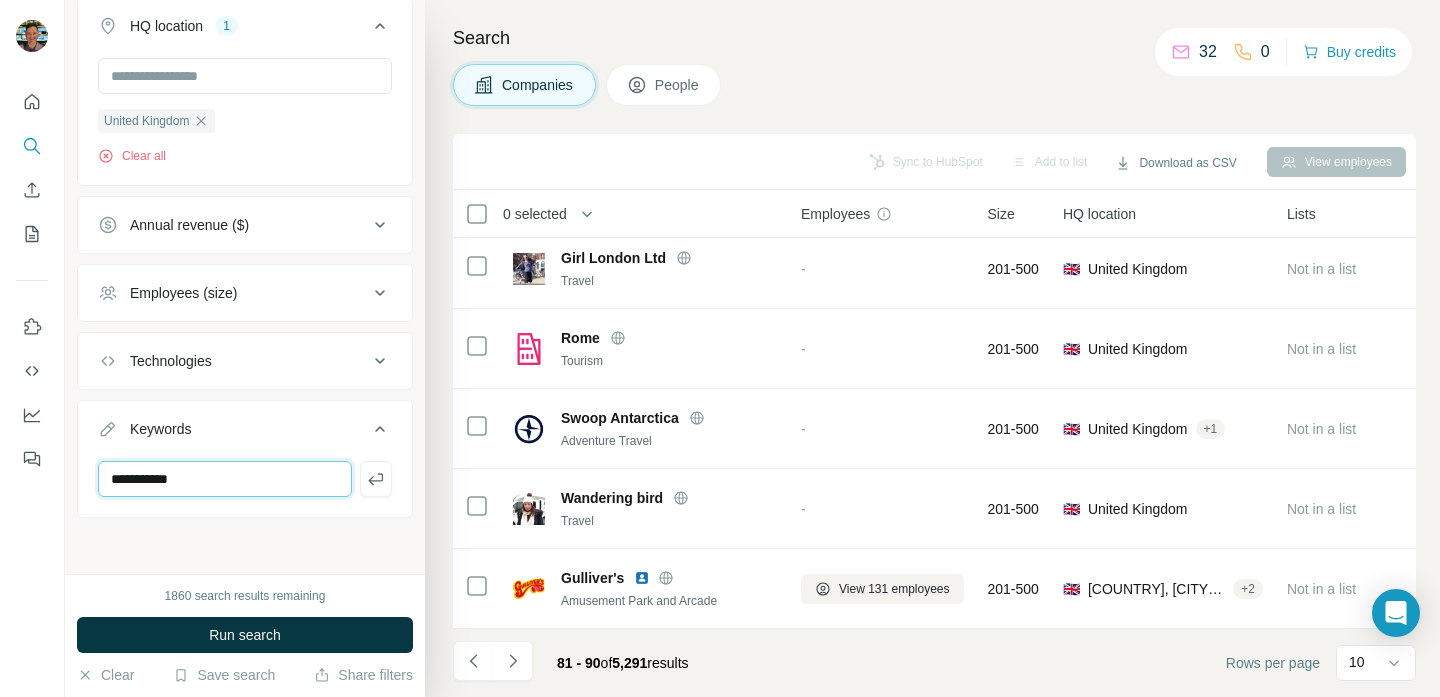 type on "**********" 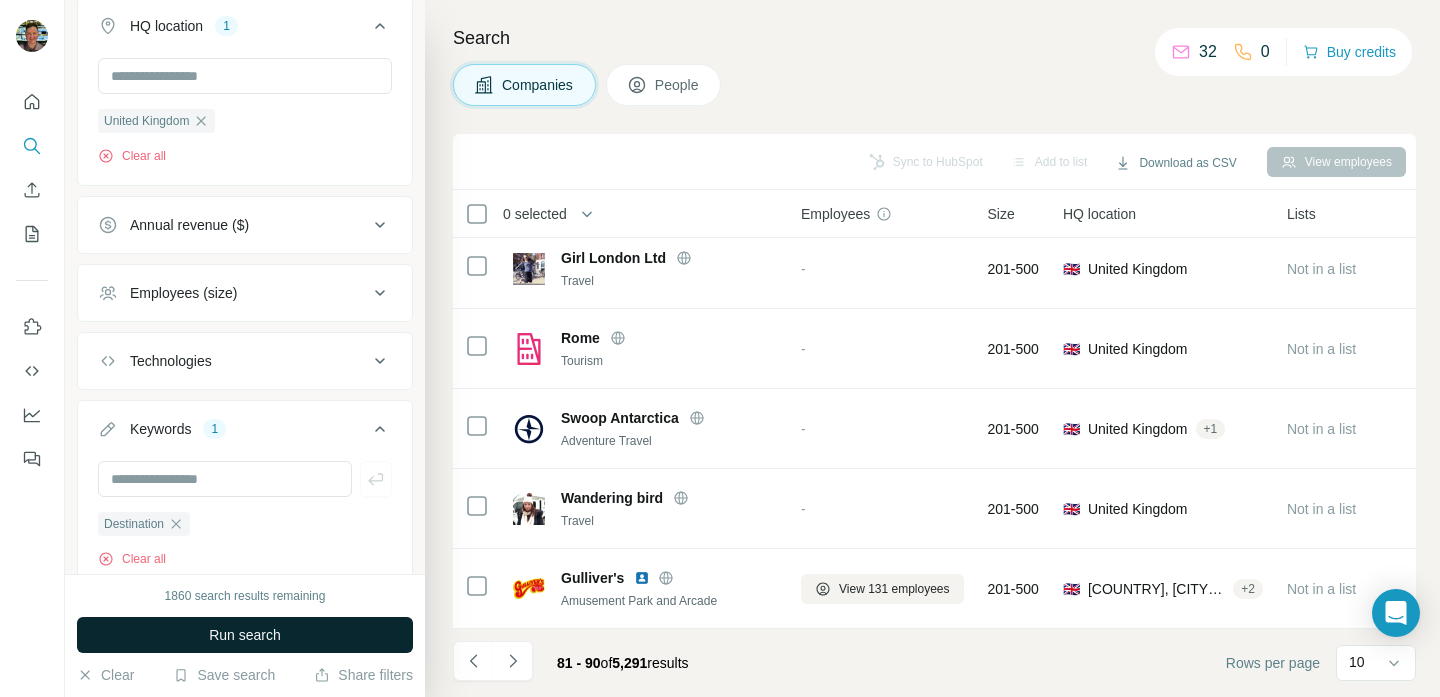 click on "Run search" at bounding box center (245, 635) 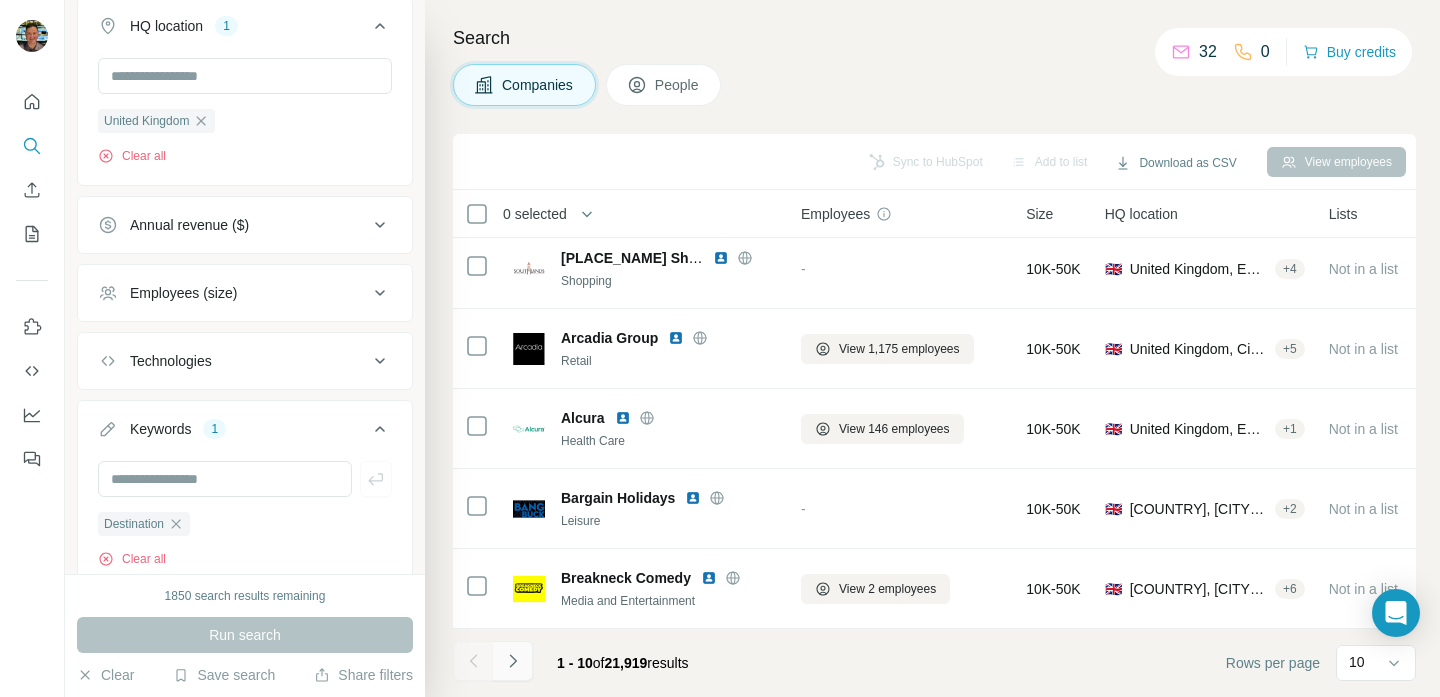 click 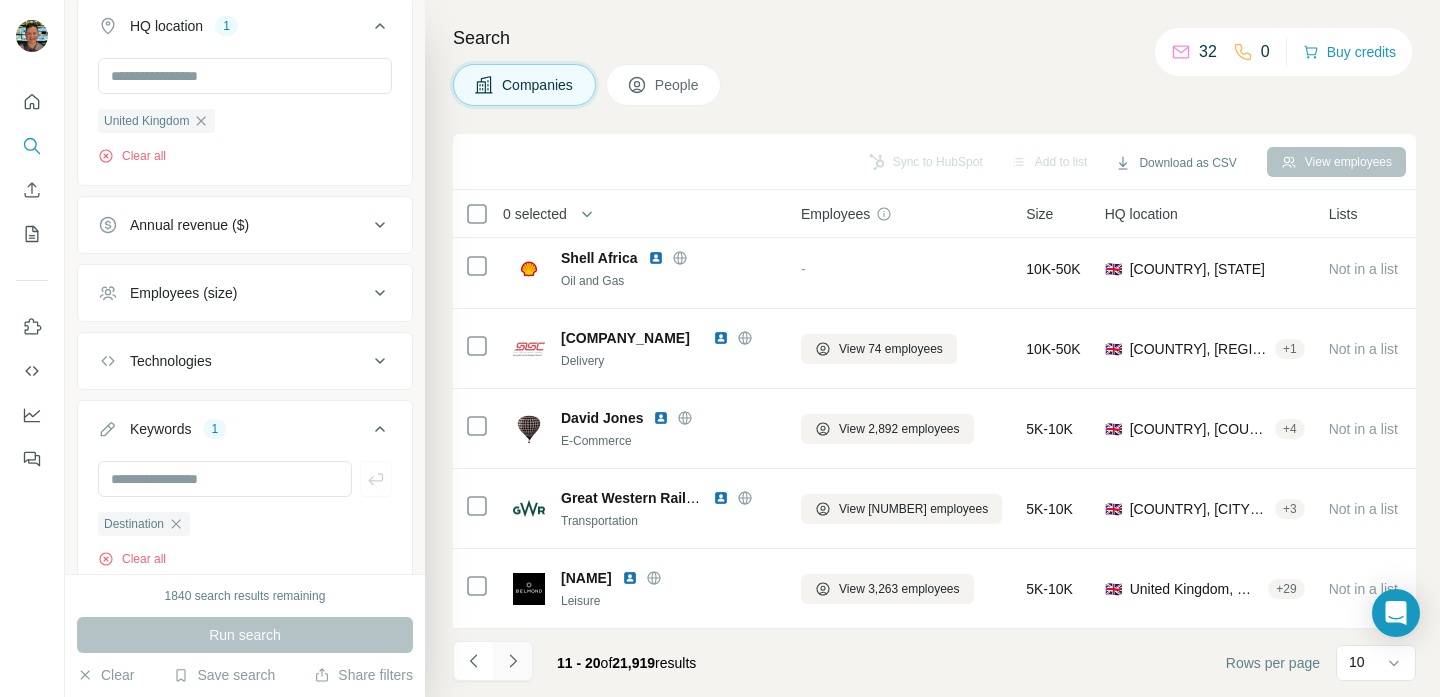 click 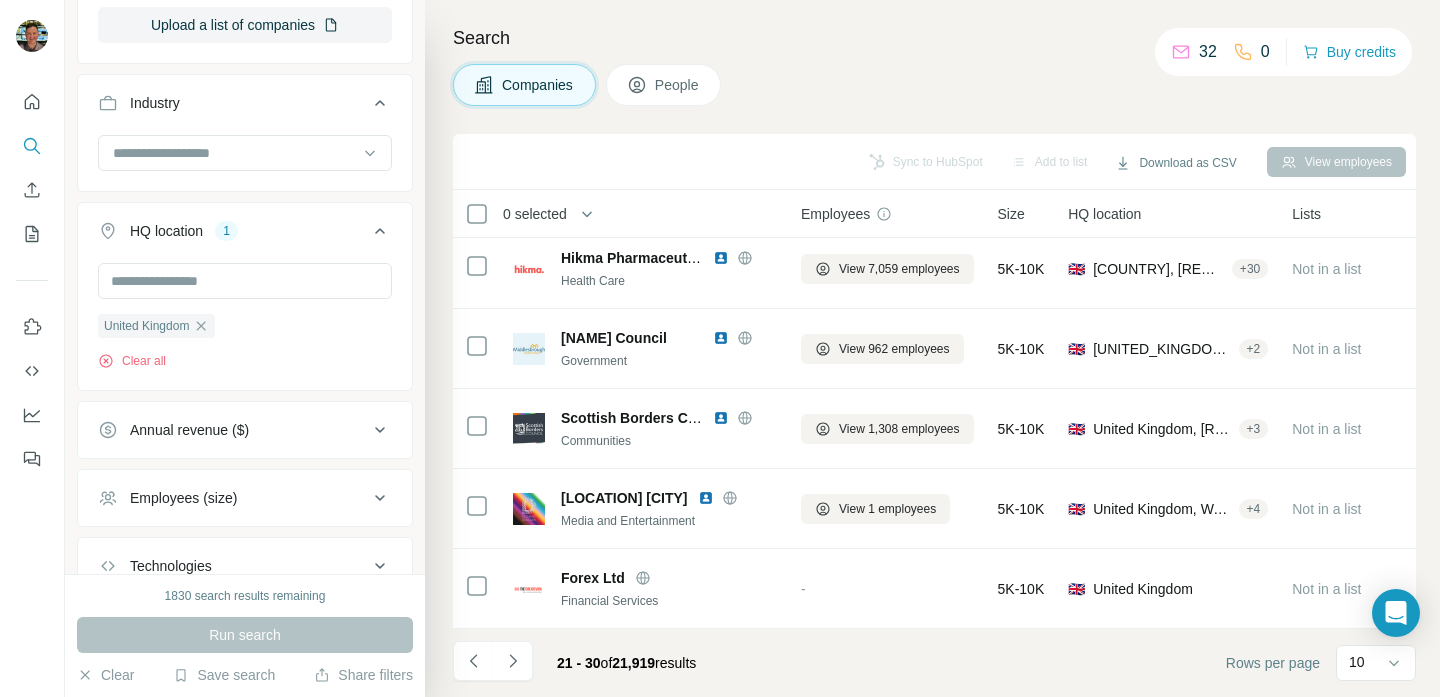 scroll, scrollTop: 0, scrollLeft: 0, axis: both 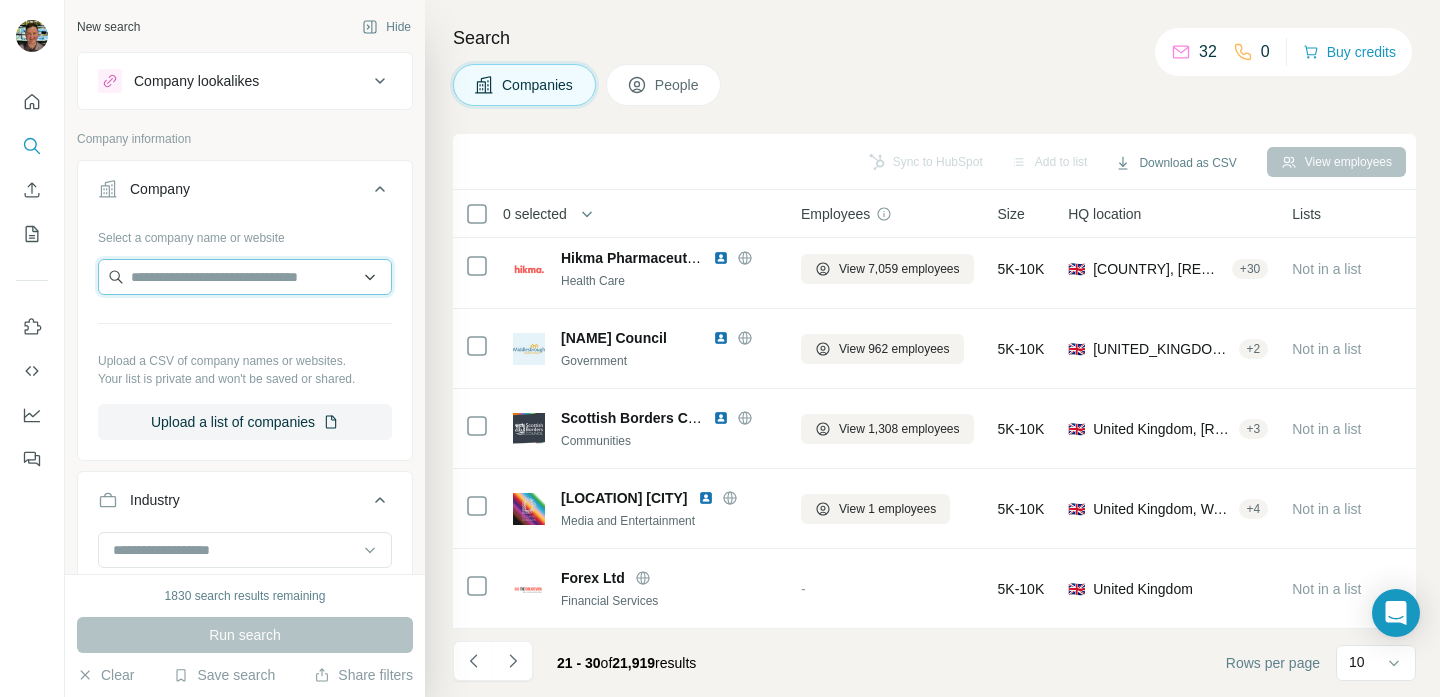 click at bounding box center (245, 277) 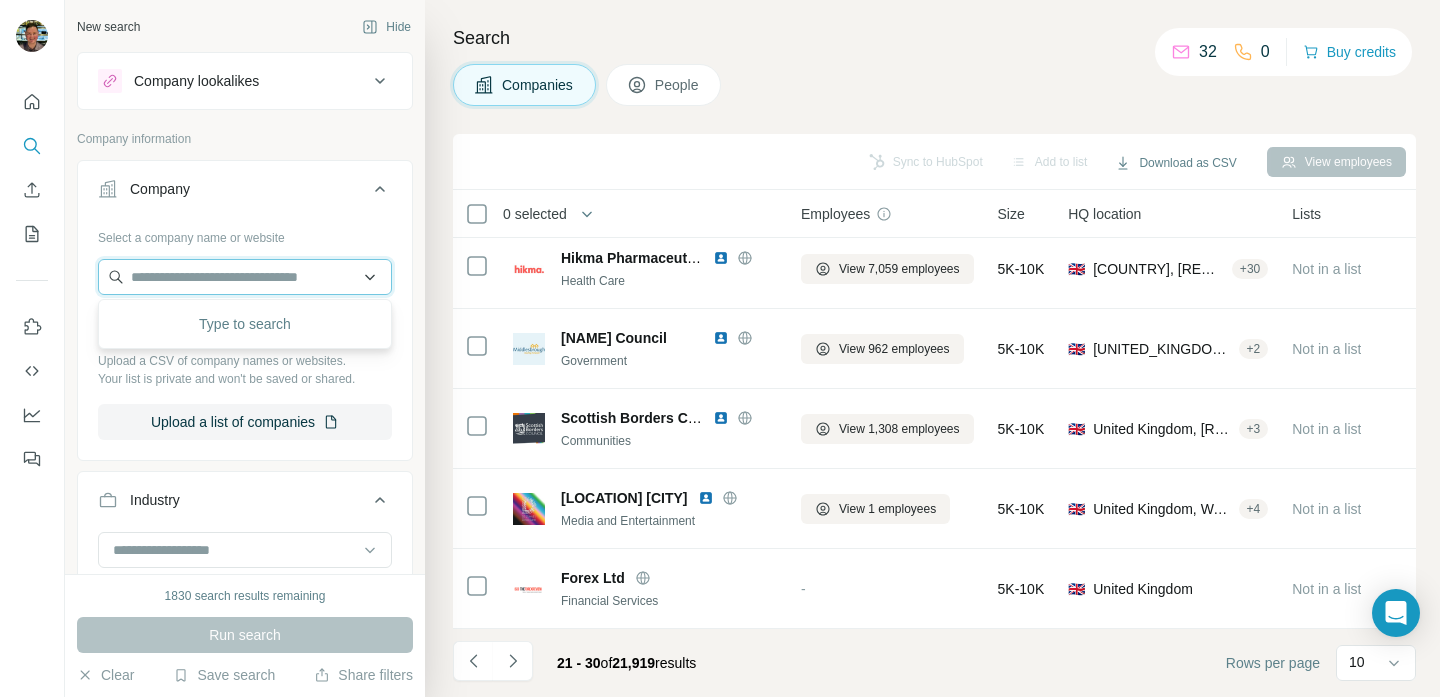 click at bounding box center (245, 277) 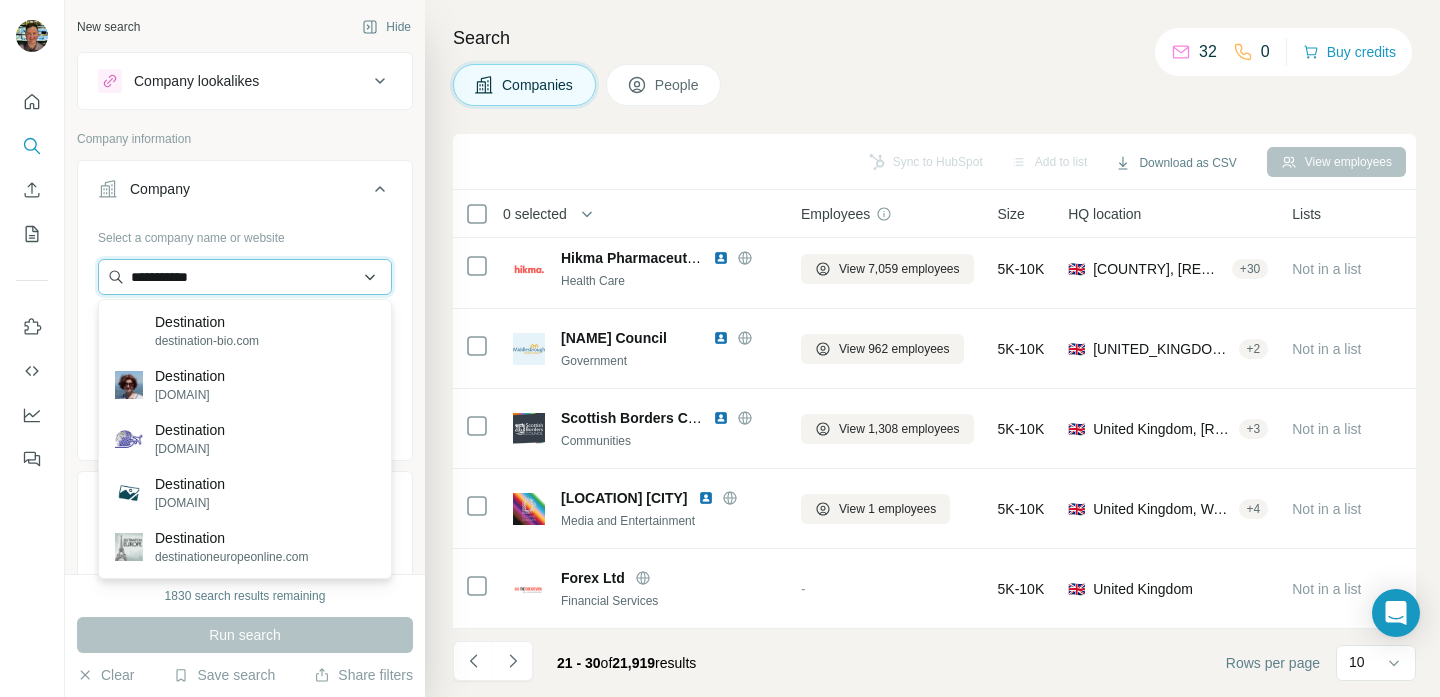 click on "**********" at bounding box center (245, 277) 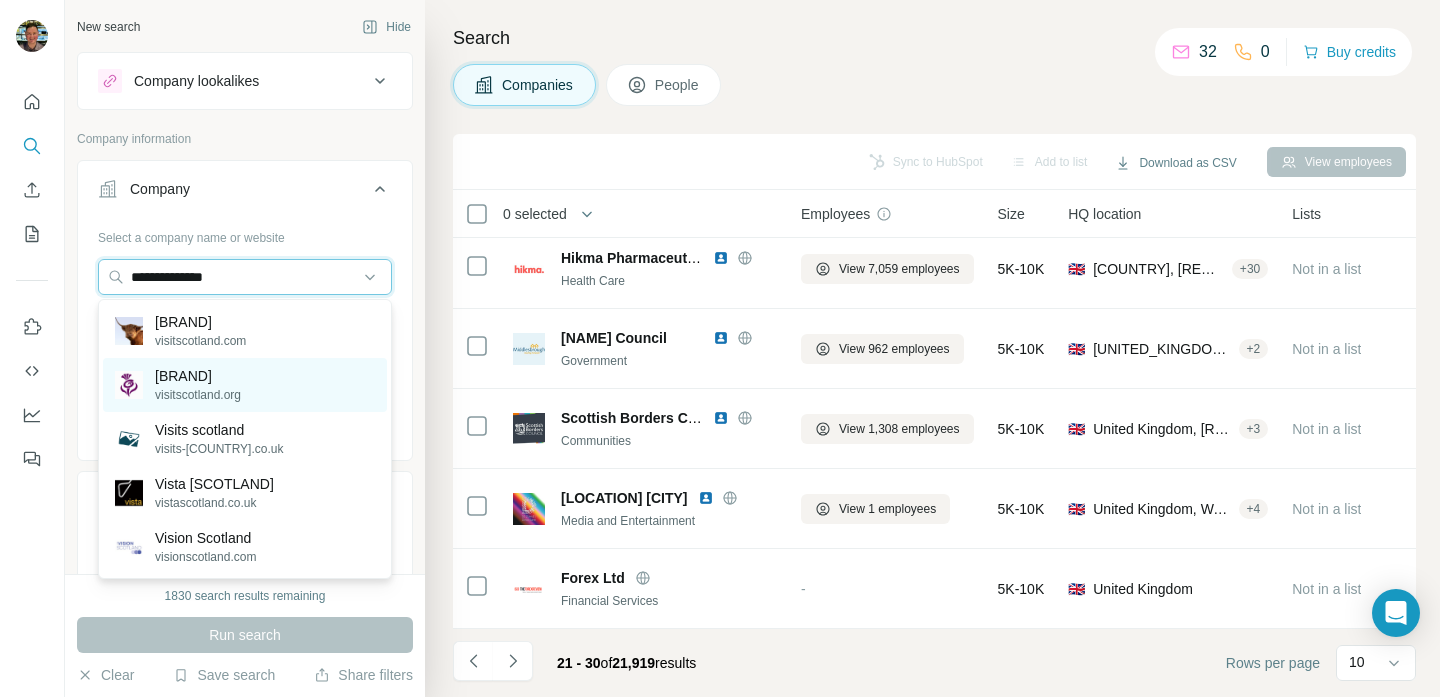 type on "**********" 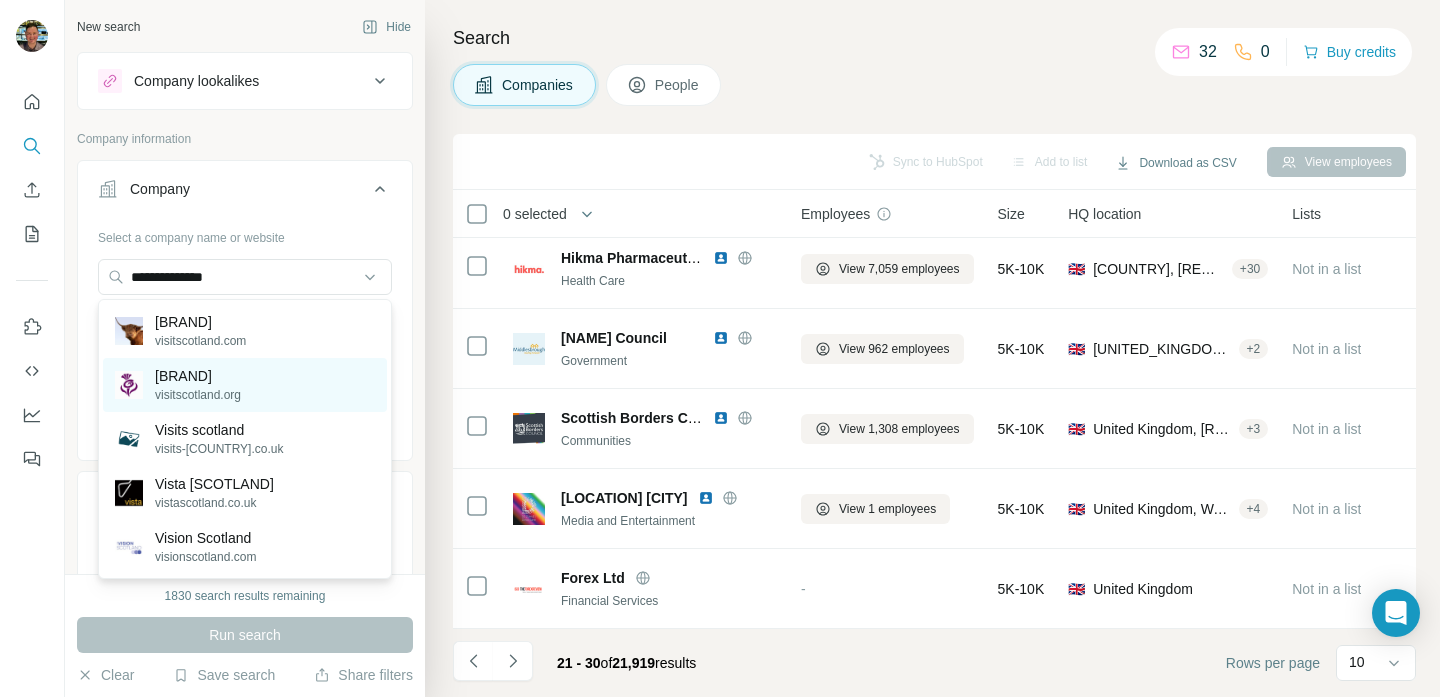 click on "[BRAND]" at bounding box center [198, 376] 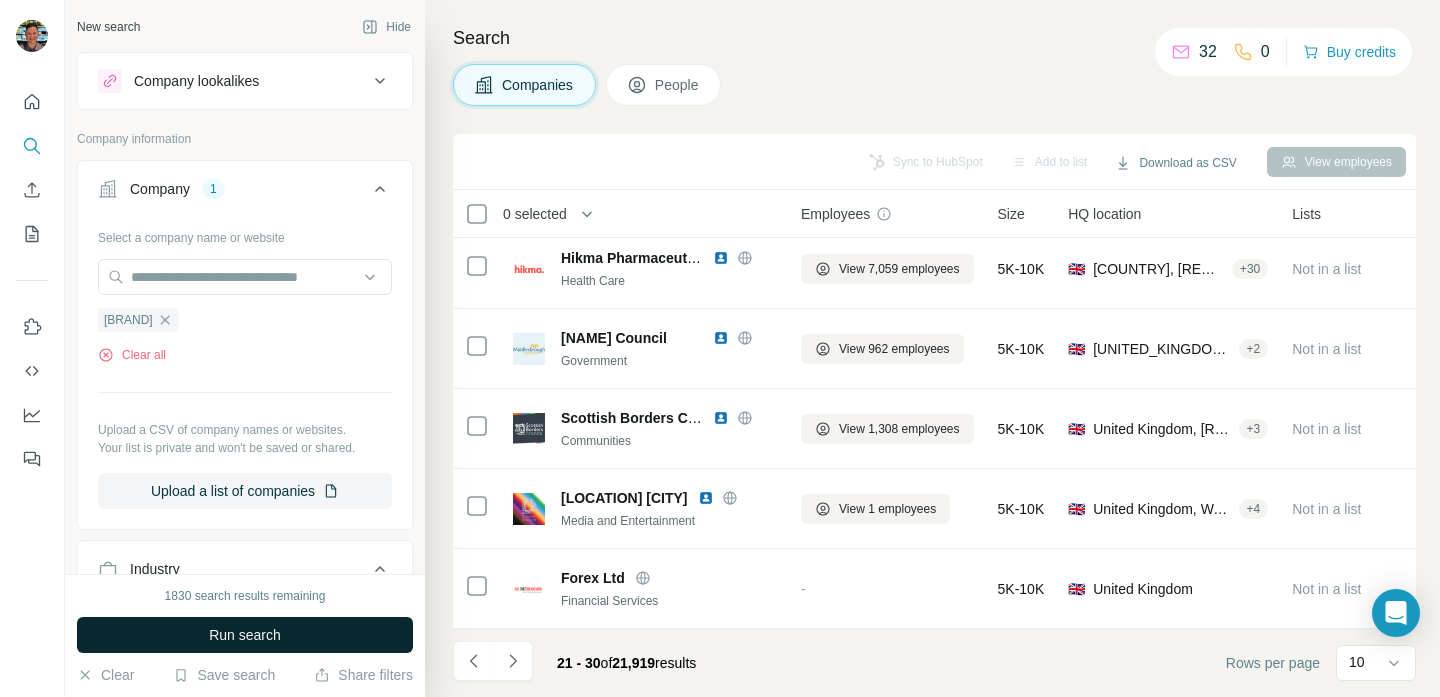 click on "Run search" at bounding box center (245, 635) 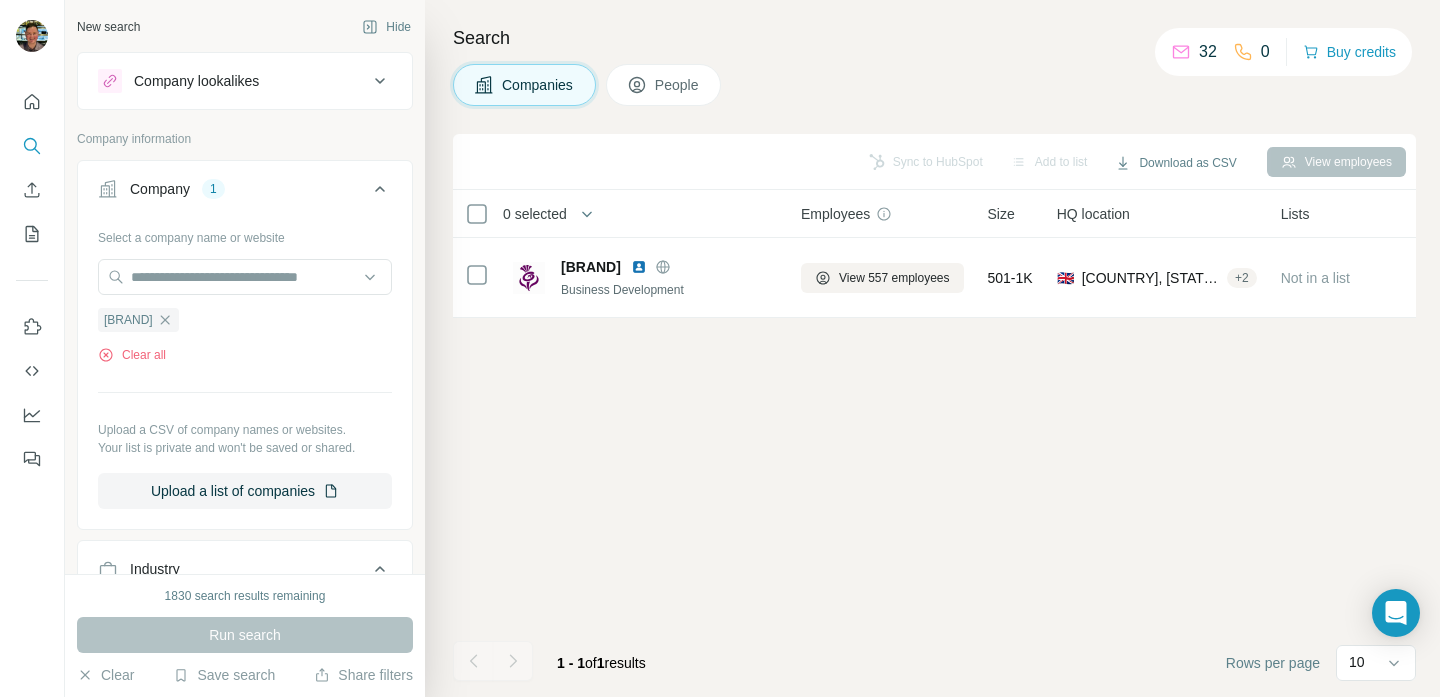 scroll, scrollTop: 0, scrollLeft: 0, axis: both 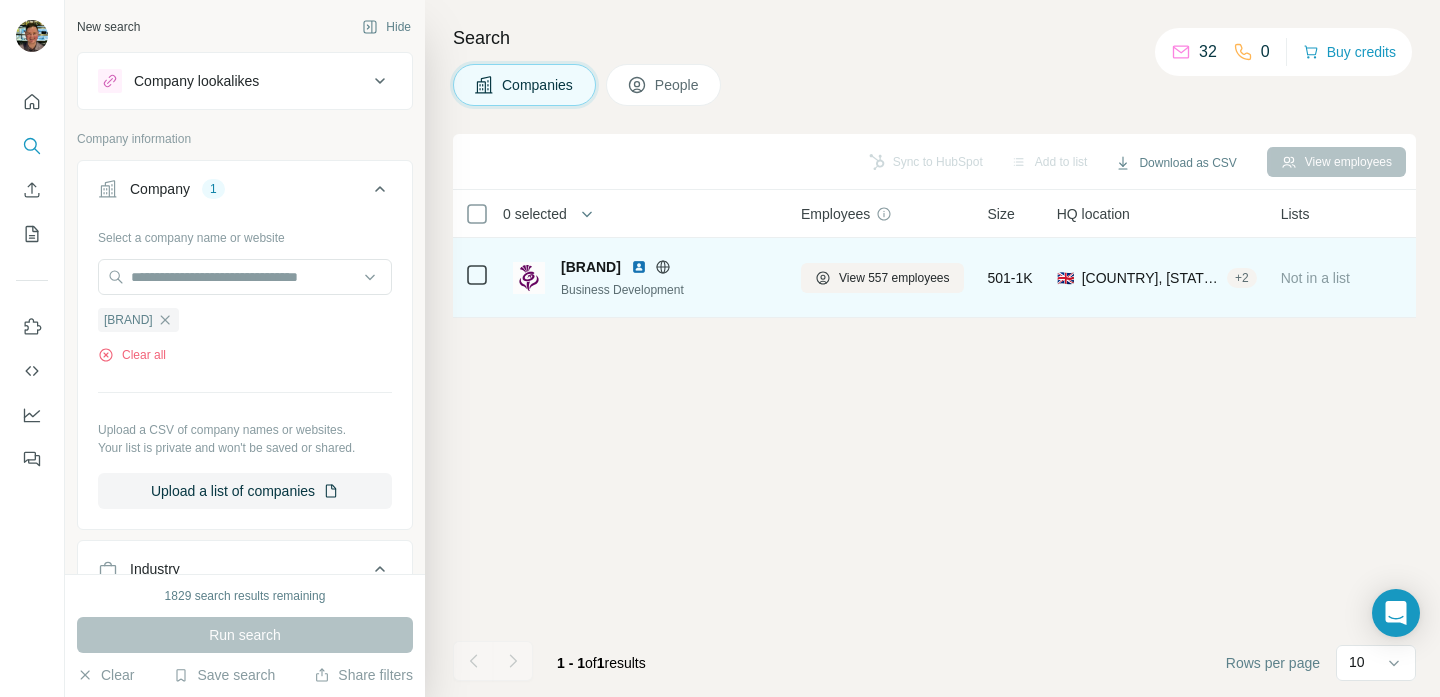 click on "[BRAND]" at bounding box center [591, 267] 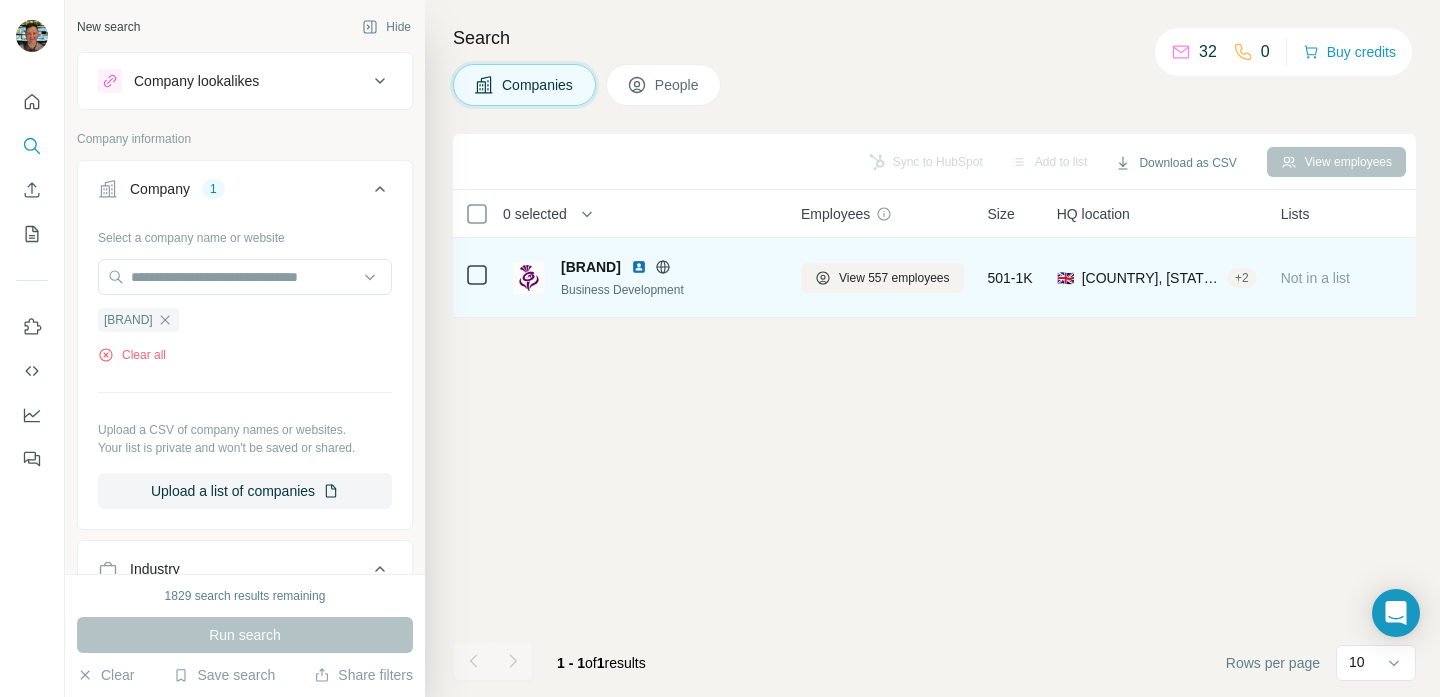 click on "Business Development" at bounding box center [669, 290] 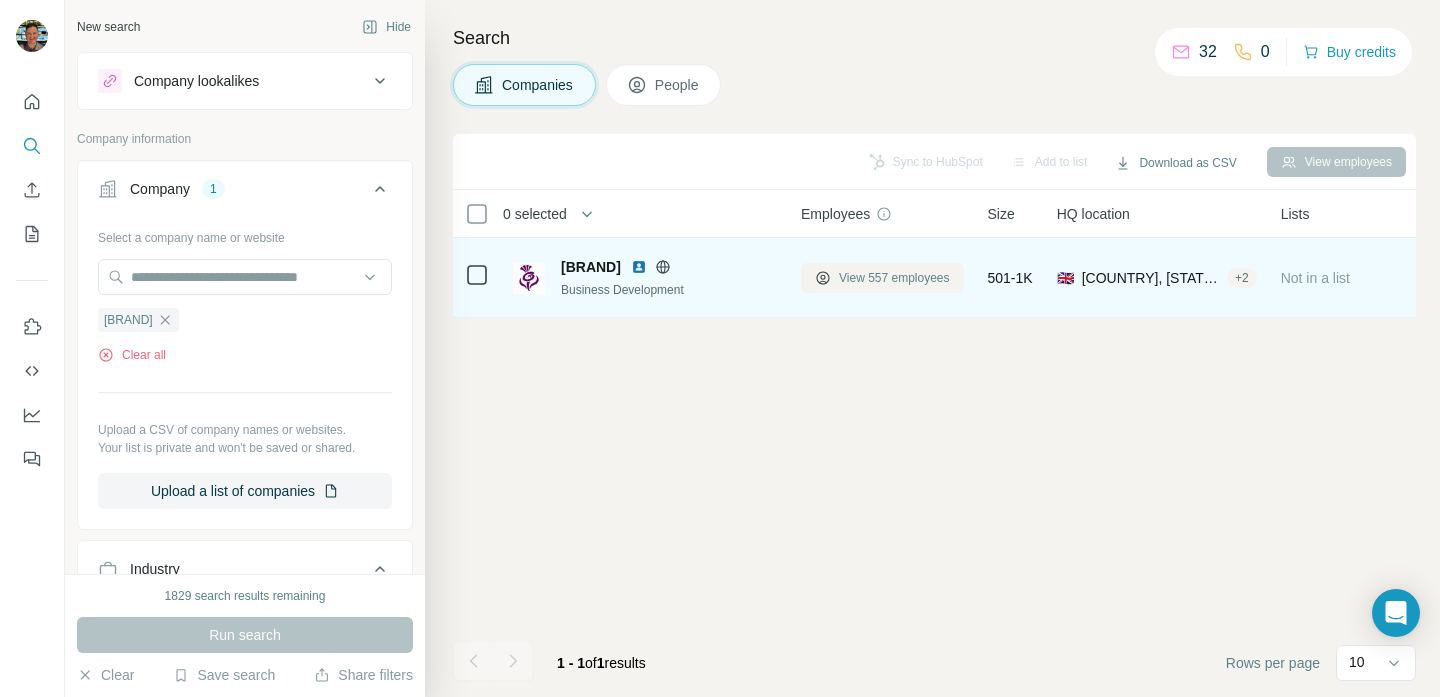 click on "View 557 employees" at bounding box center (894, 278) 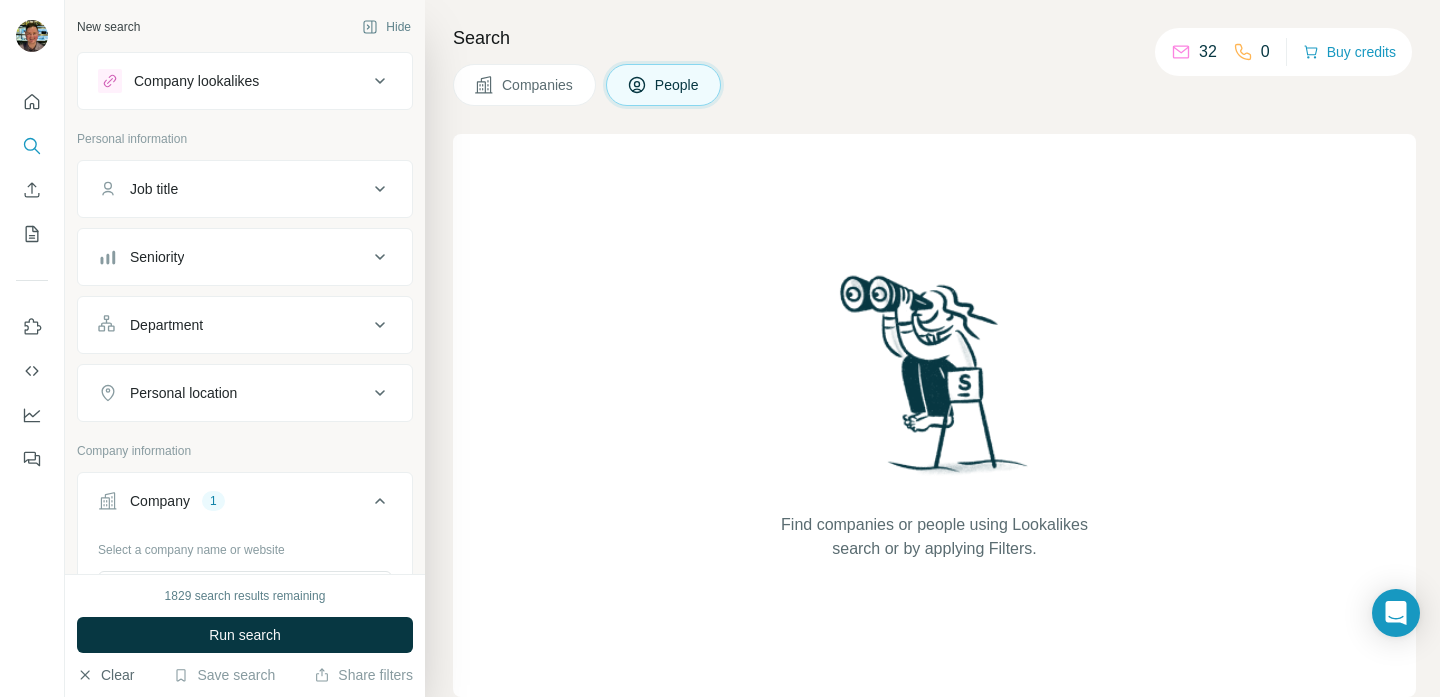 click on "Clear" at bounding box center [105, 675] 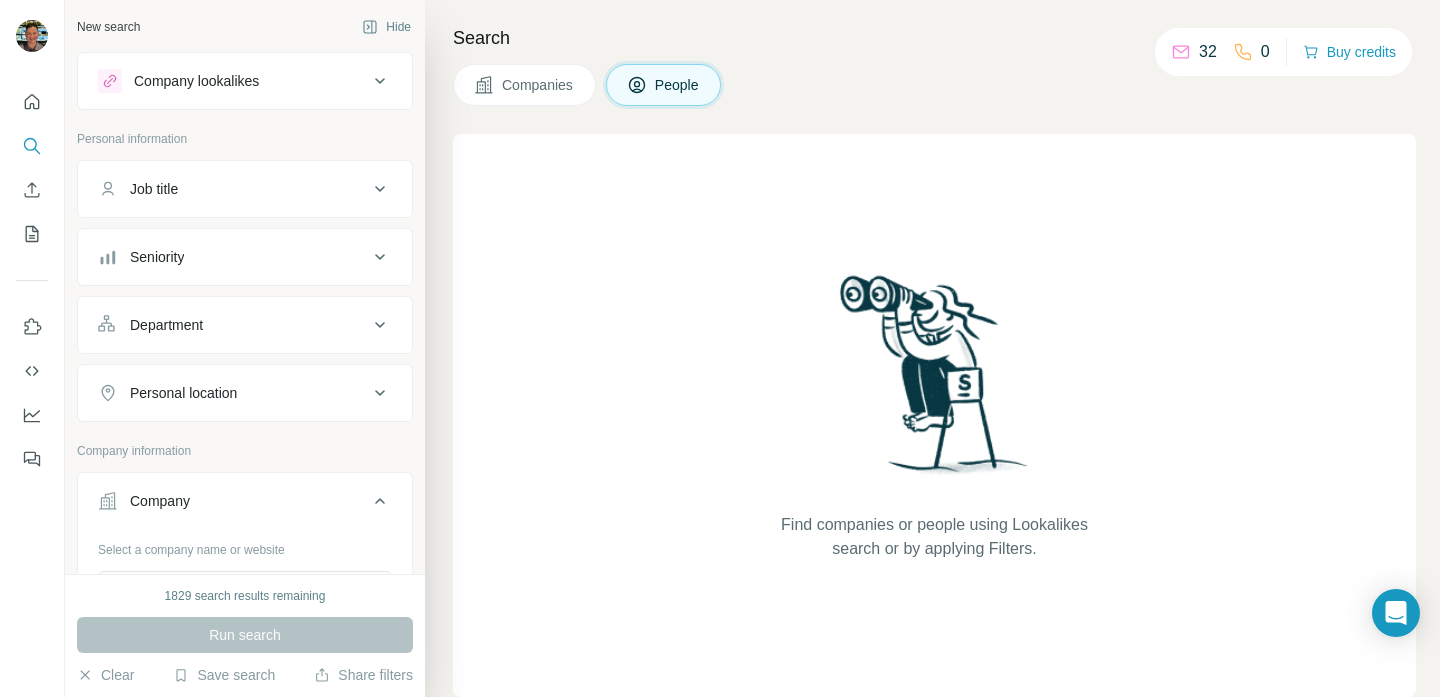 click at bounding box center [32, 274] 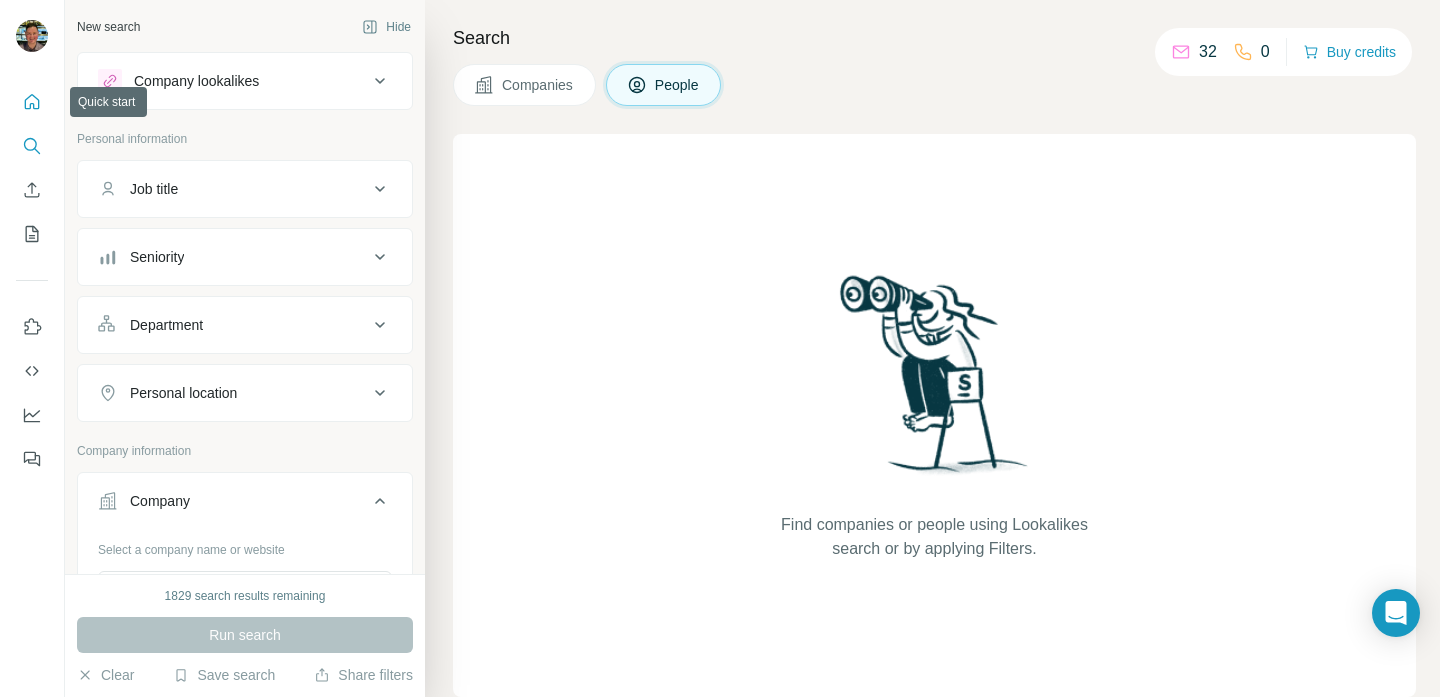 click at bounding box center [32, 102] 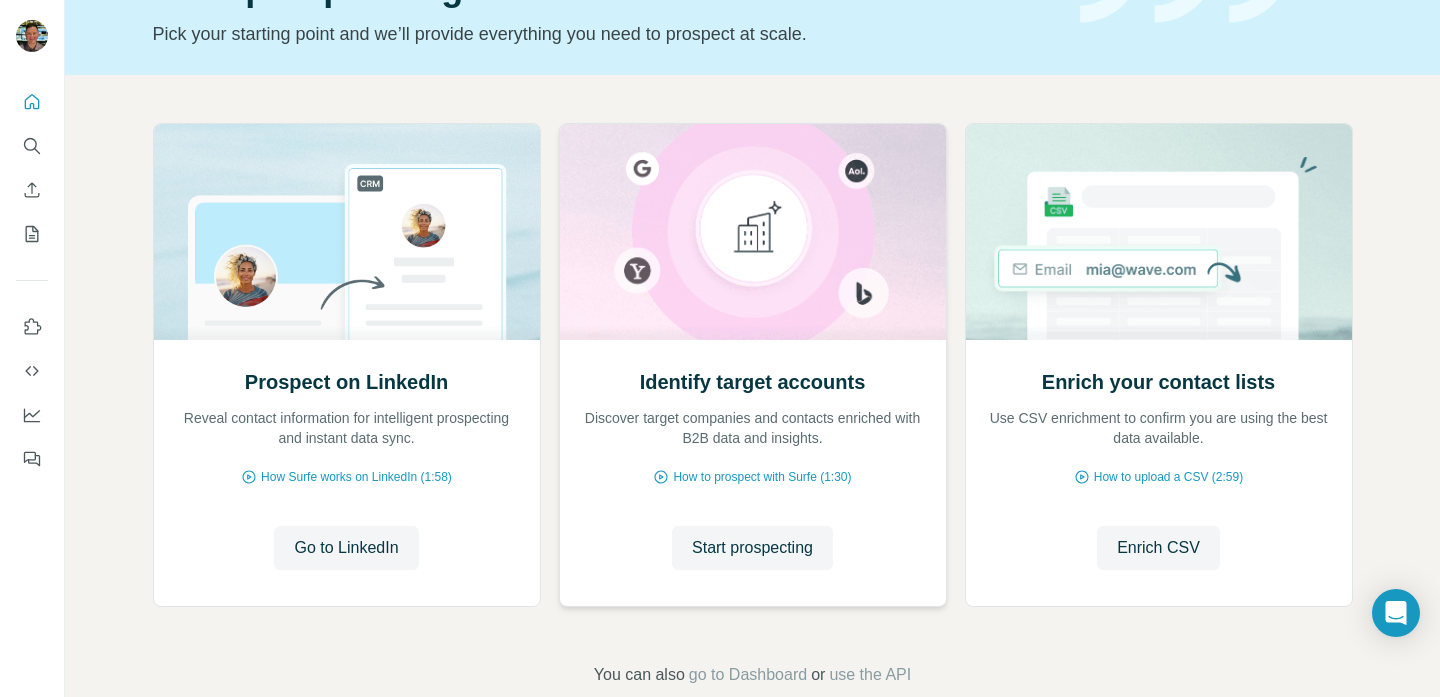 scroll, scrollTop: 163, scrollLeft: 0, axis: vertical 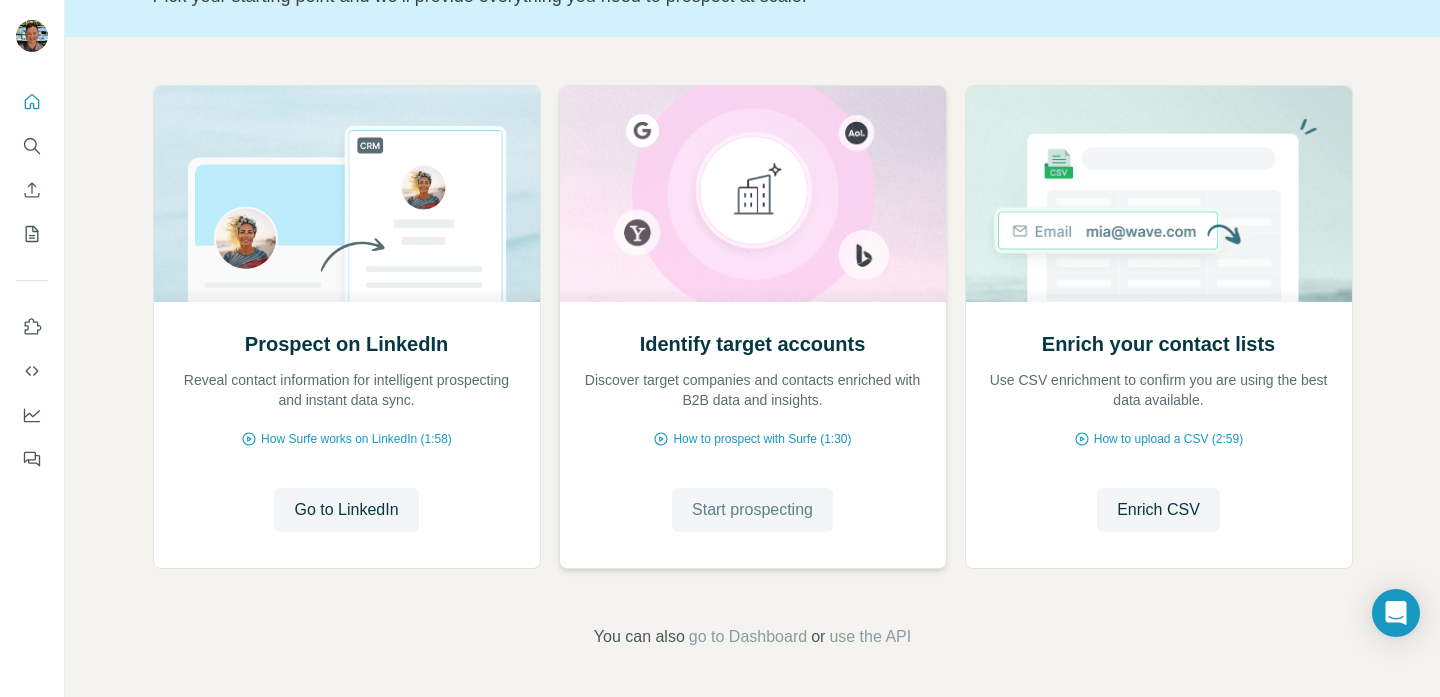 click on "Start prospecting" at bounding box center (752, 510) 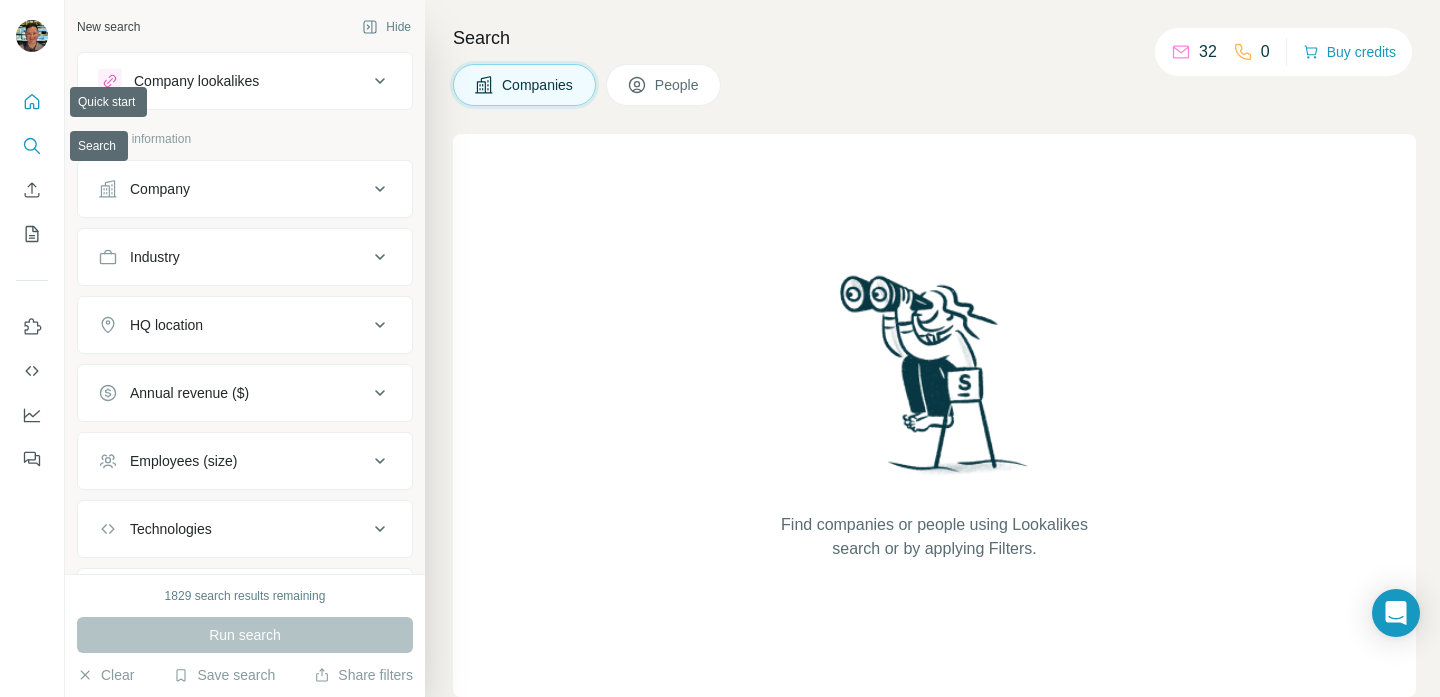 click 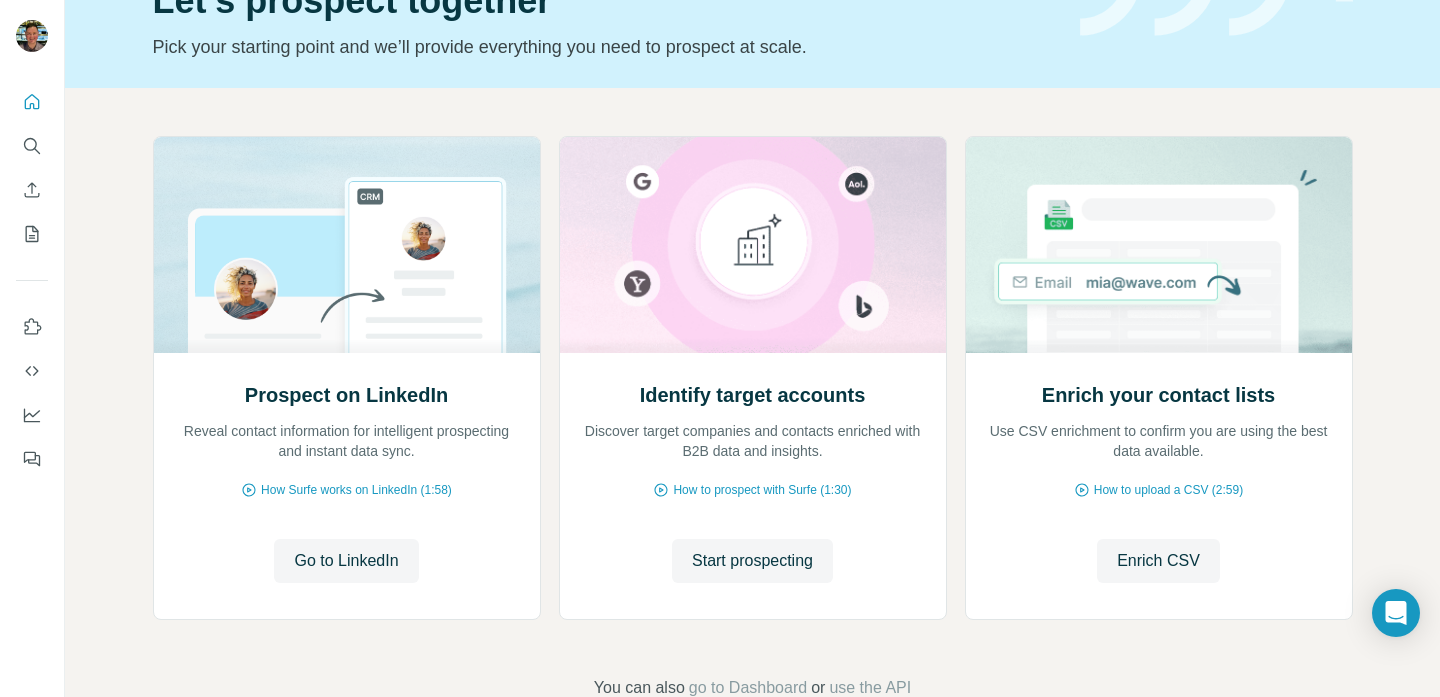 scroll, scrollTop: 123, scrollLeft: 0, axis: vertical 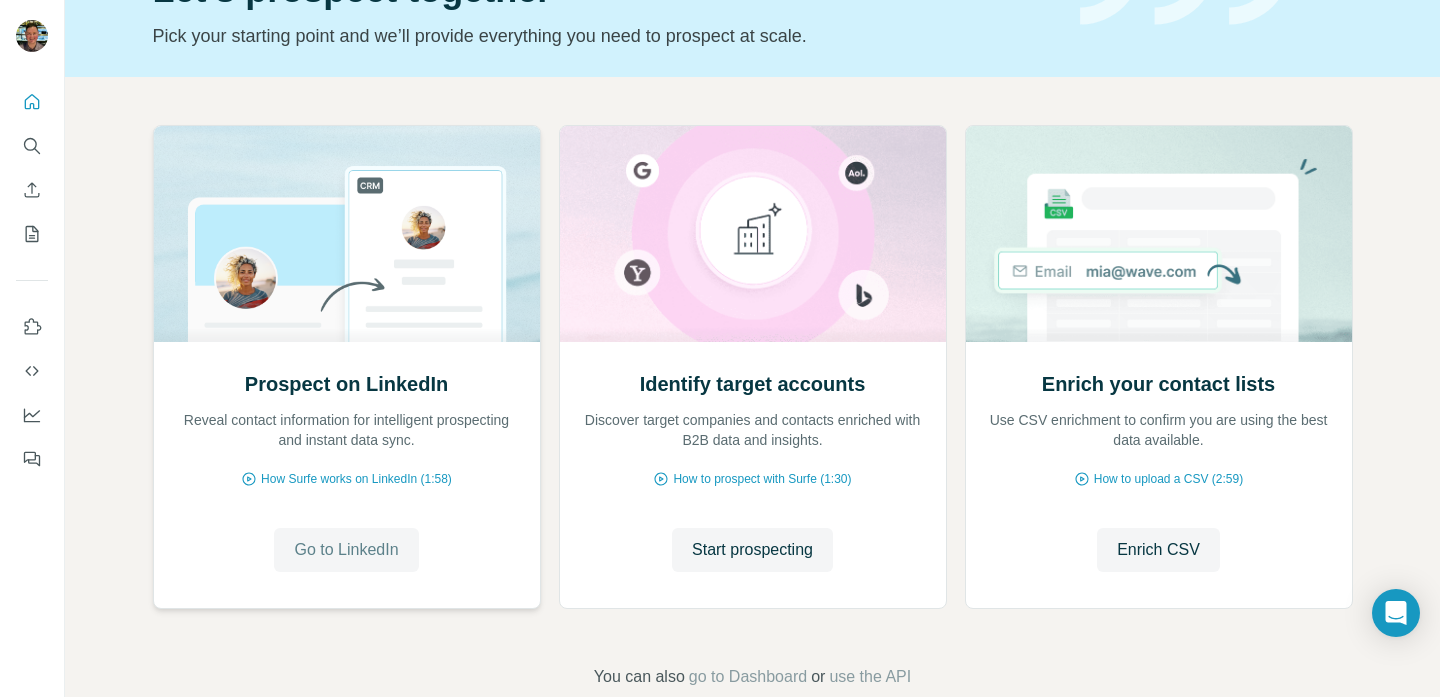 click on "Go to LinkedIn" at bounding box center [346, 550] 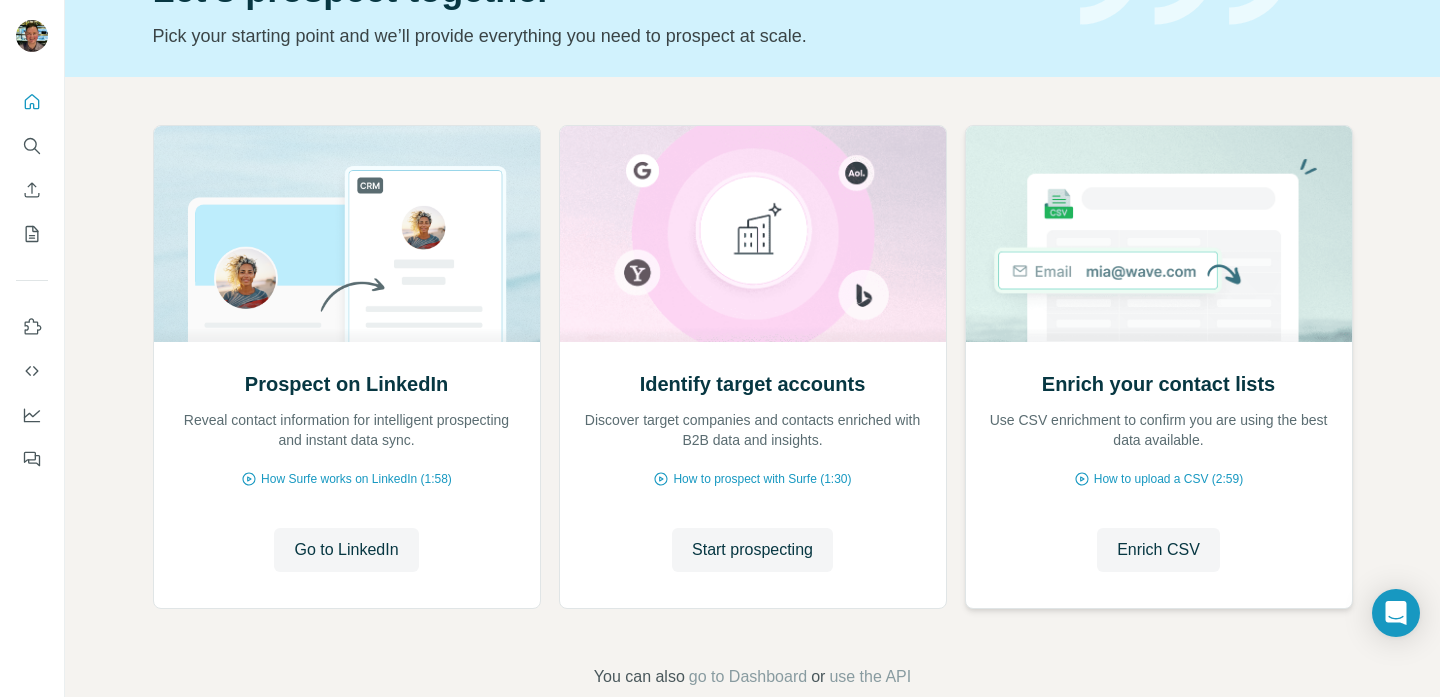 scroll, scrollTop: 163, scrollLeft: 0, axis: vertical 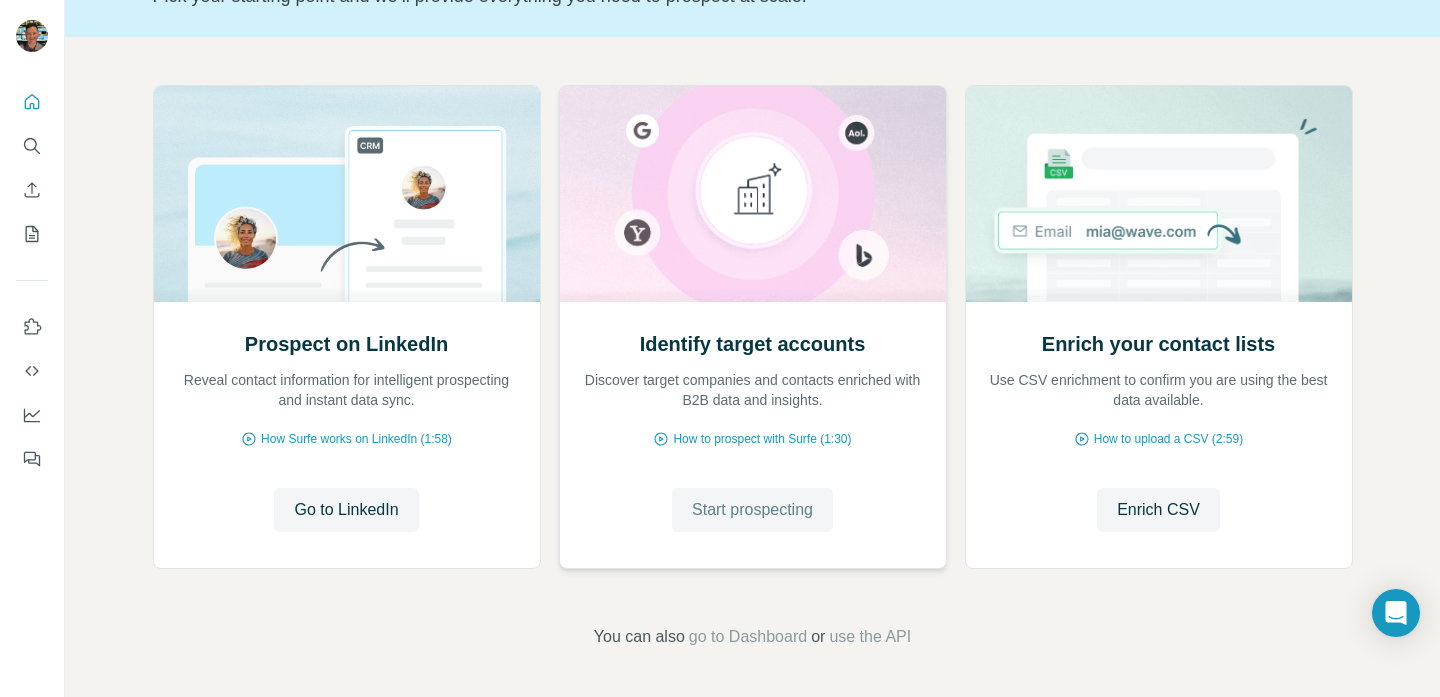 click on "Start prospecting" at bounding box center [752, 510] 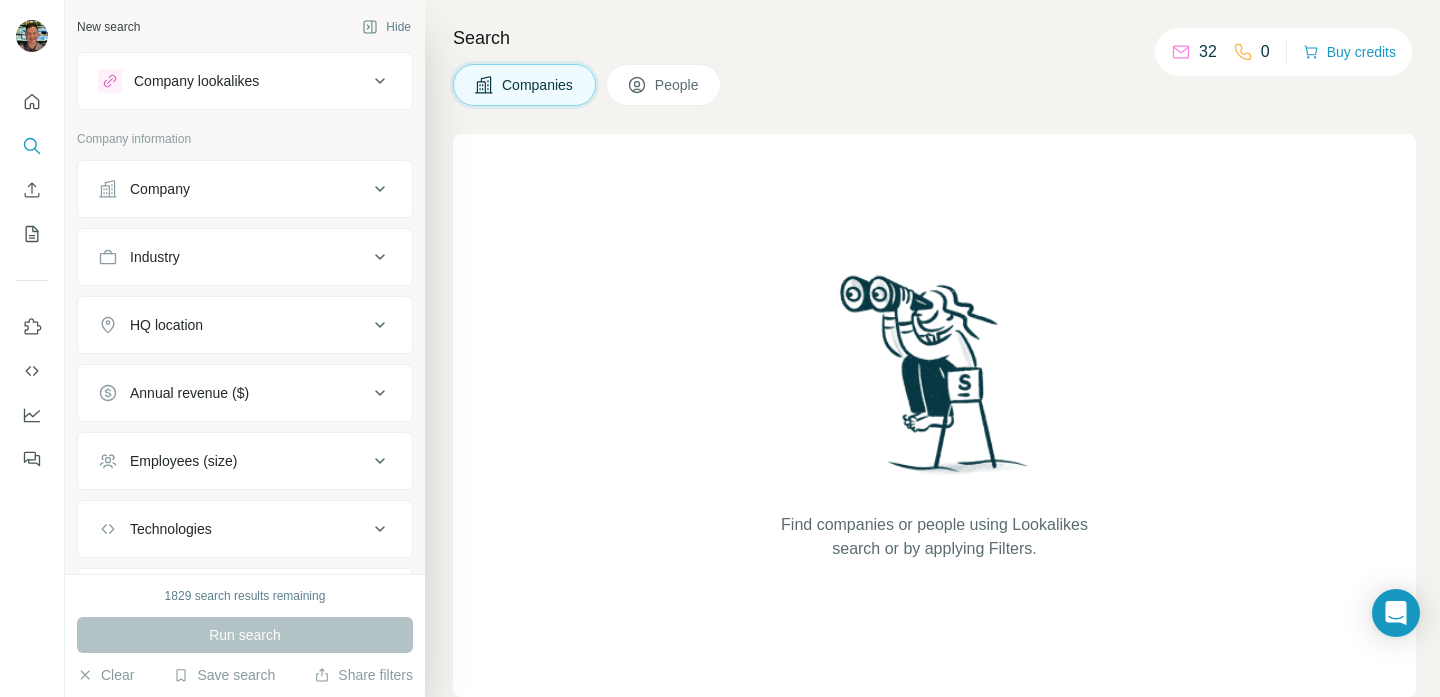 scroll, scrollTop: 108, scrollLeft: 0, axis: vertical 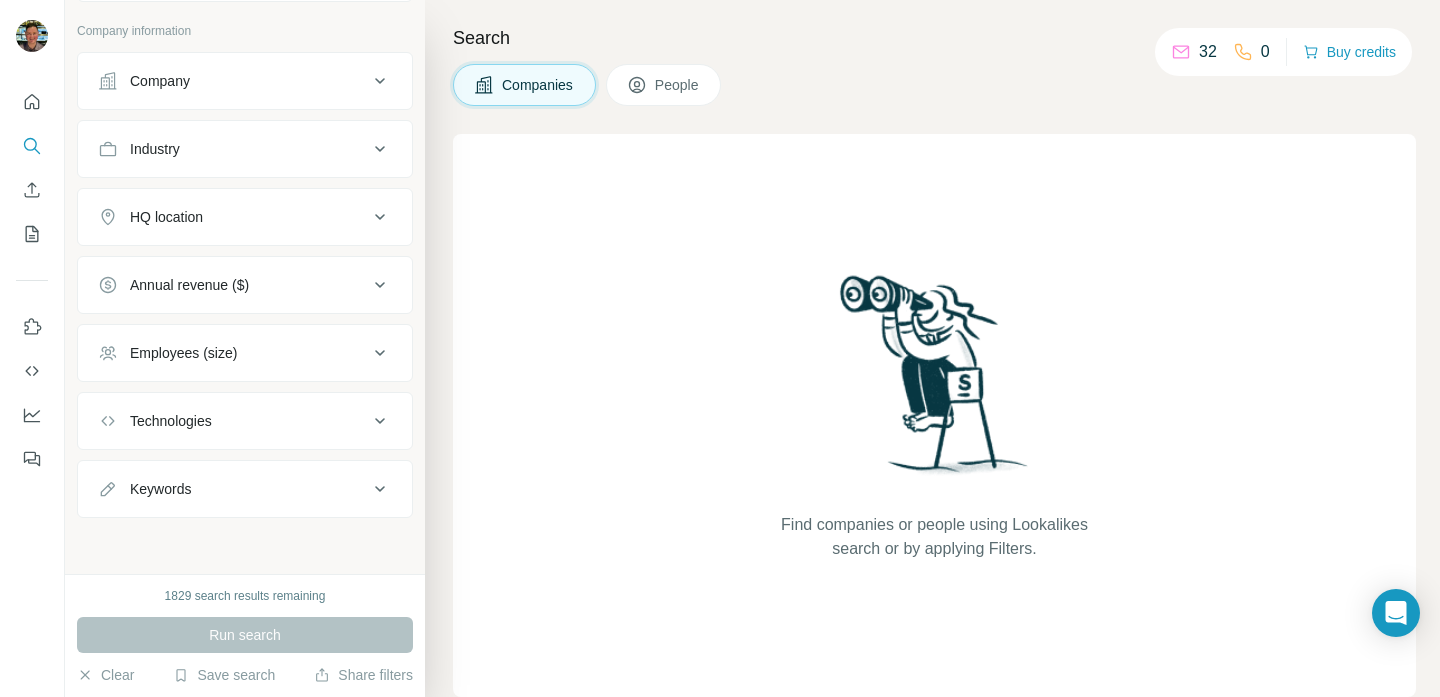 click on "Technologies" at bounding box center (245, 421) 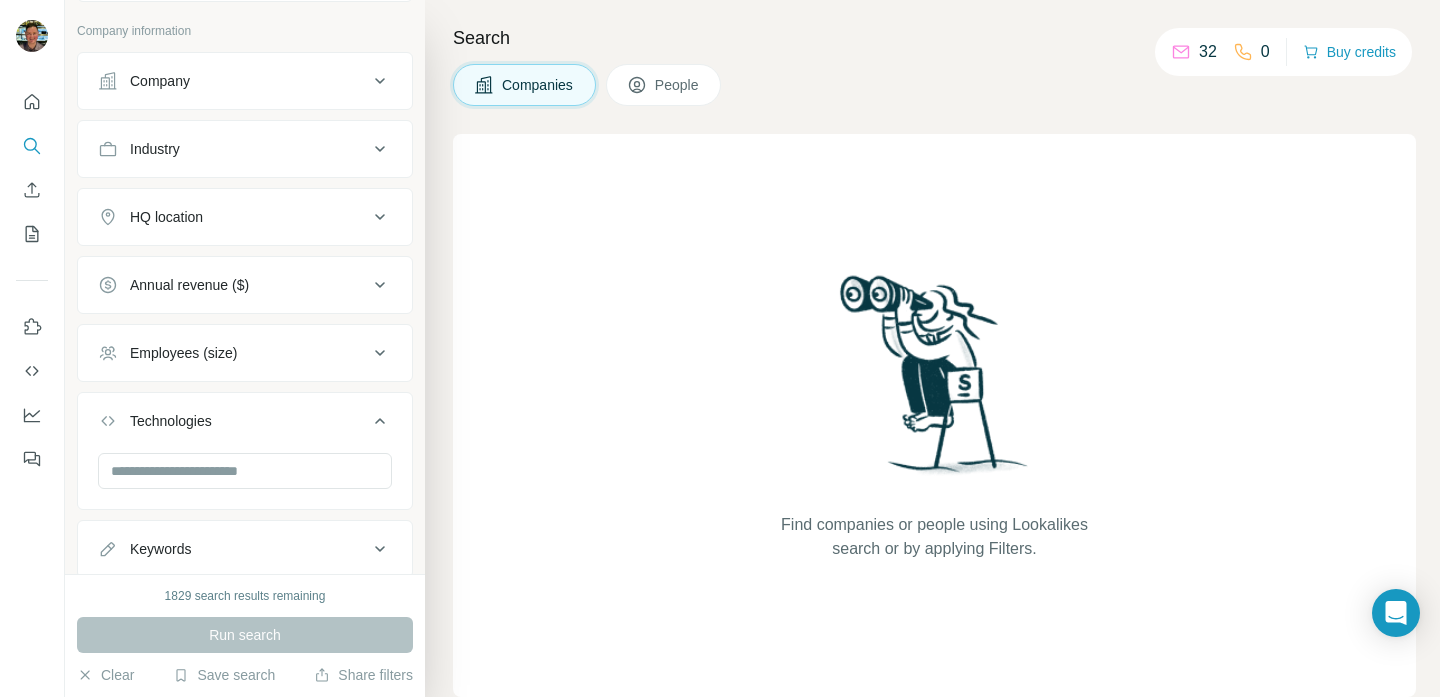 click on "Technologies" at bounding box center (245, 425) 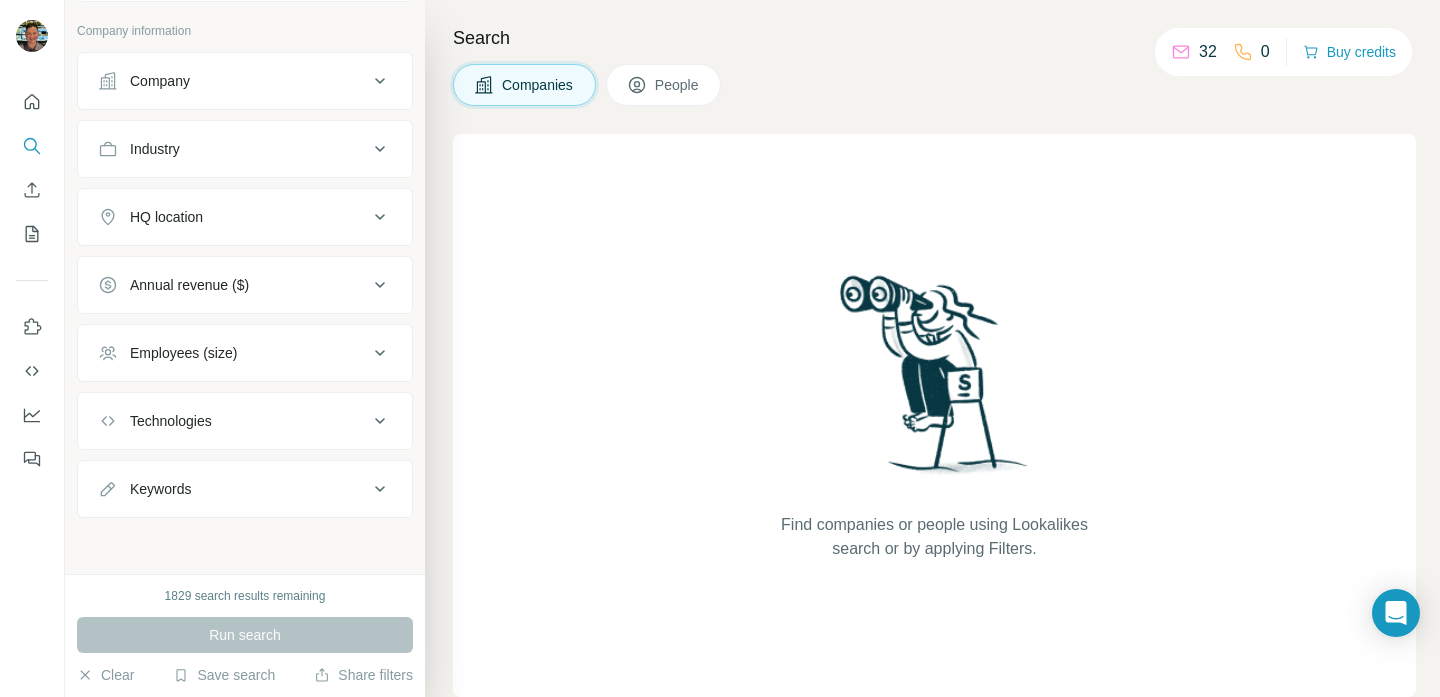 scroll, scrollTop: 0, scrollLeft: 0, axis: both 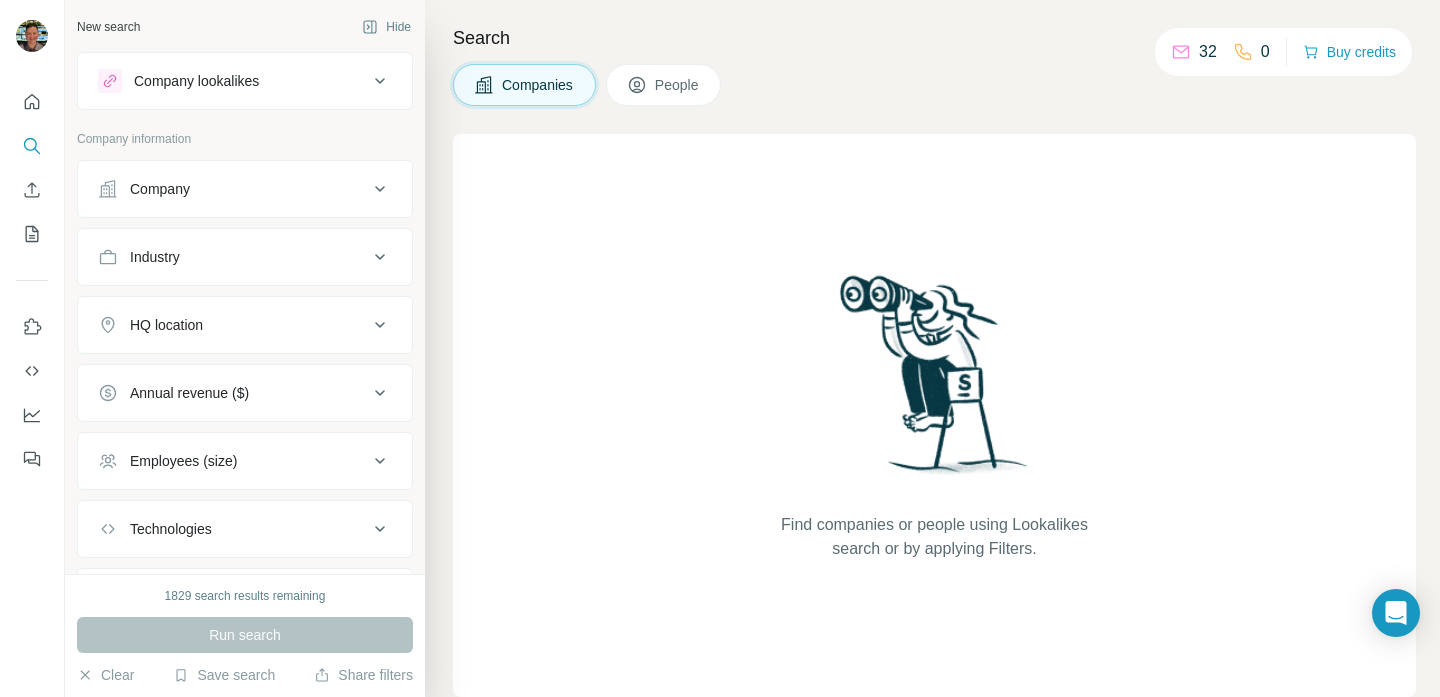 click on "HQ location" at bounding box center (166, 325) 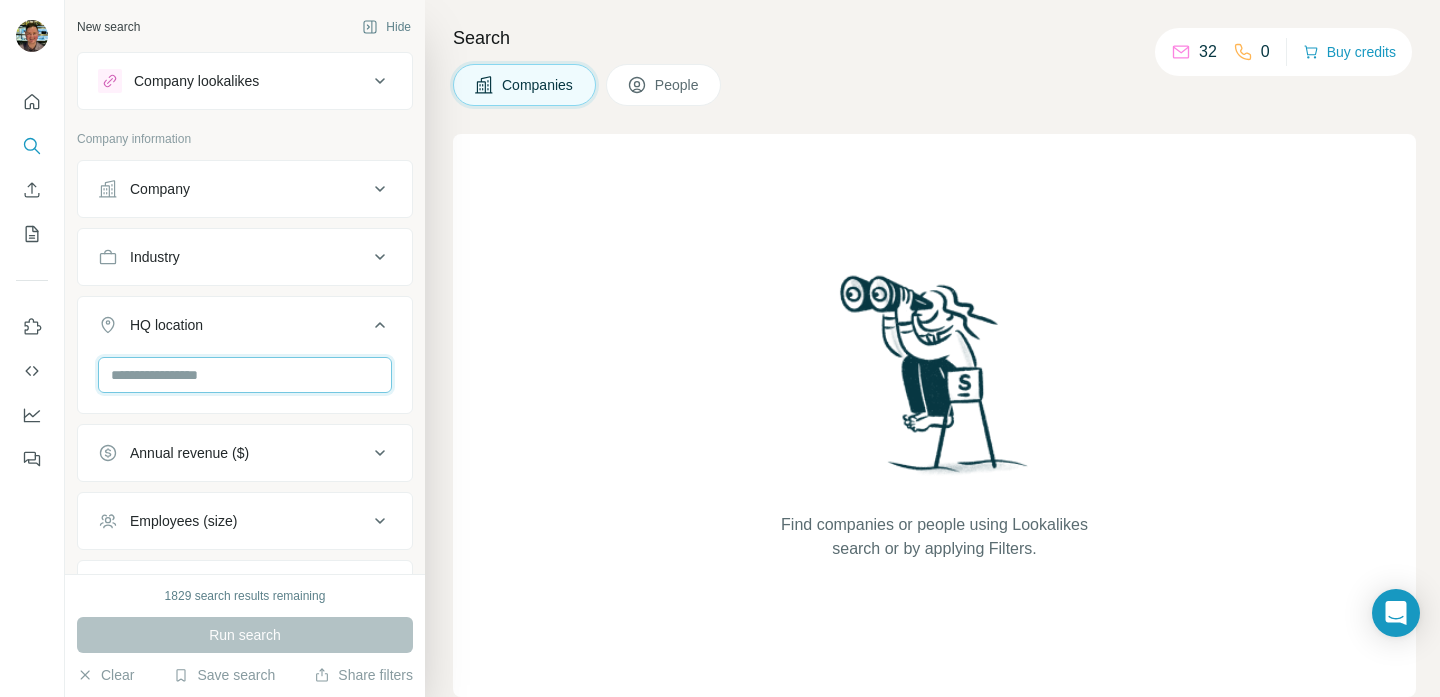 click at bounding box center (245, 375) 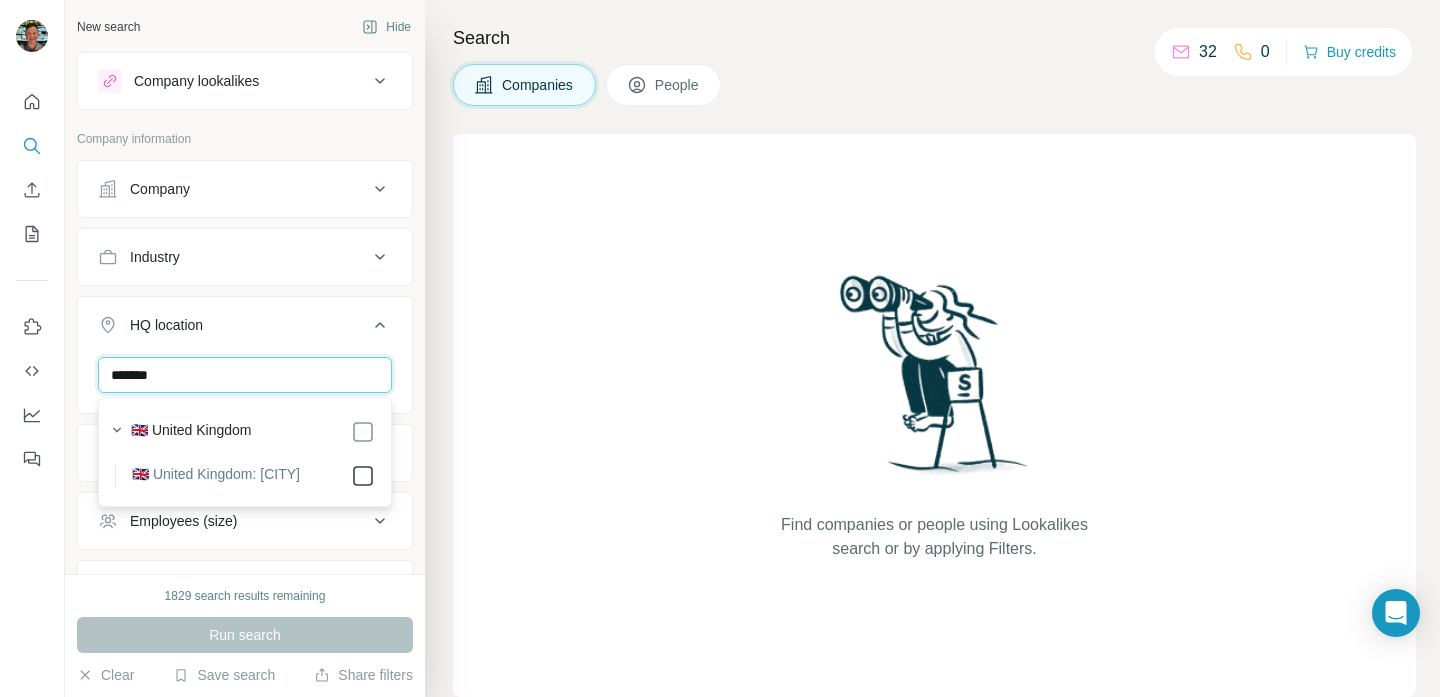 type on "*******" 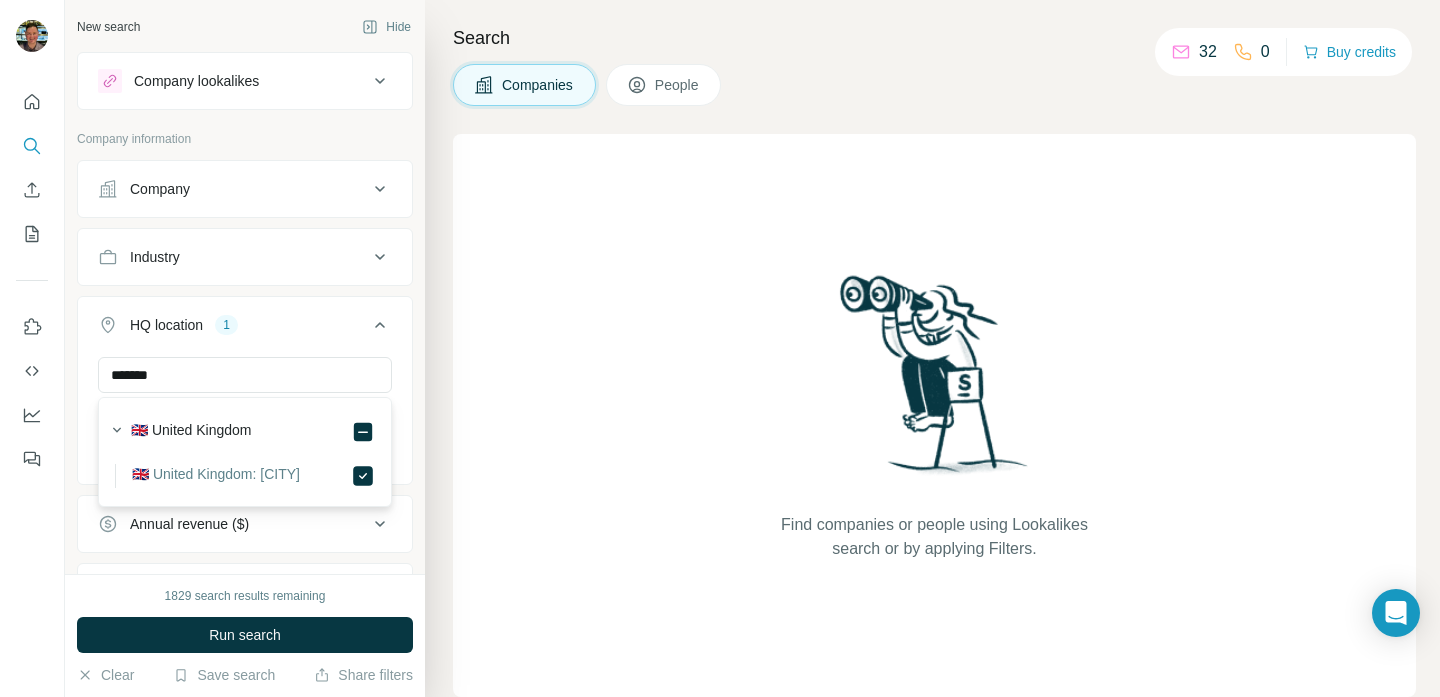 click on "Find companies or people using Lookalikes search or by applying Filters." at bounding box center [934, 415] 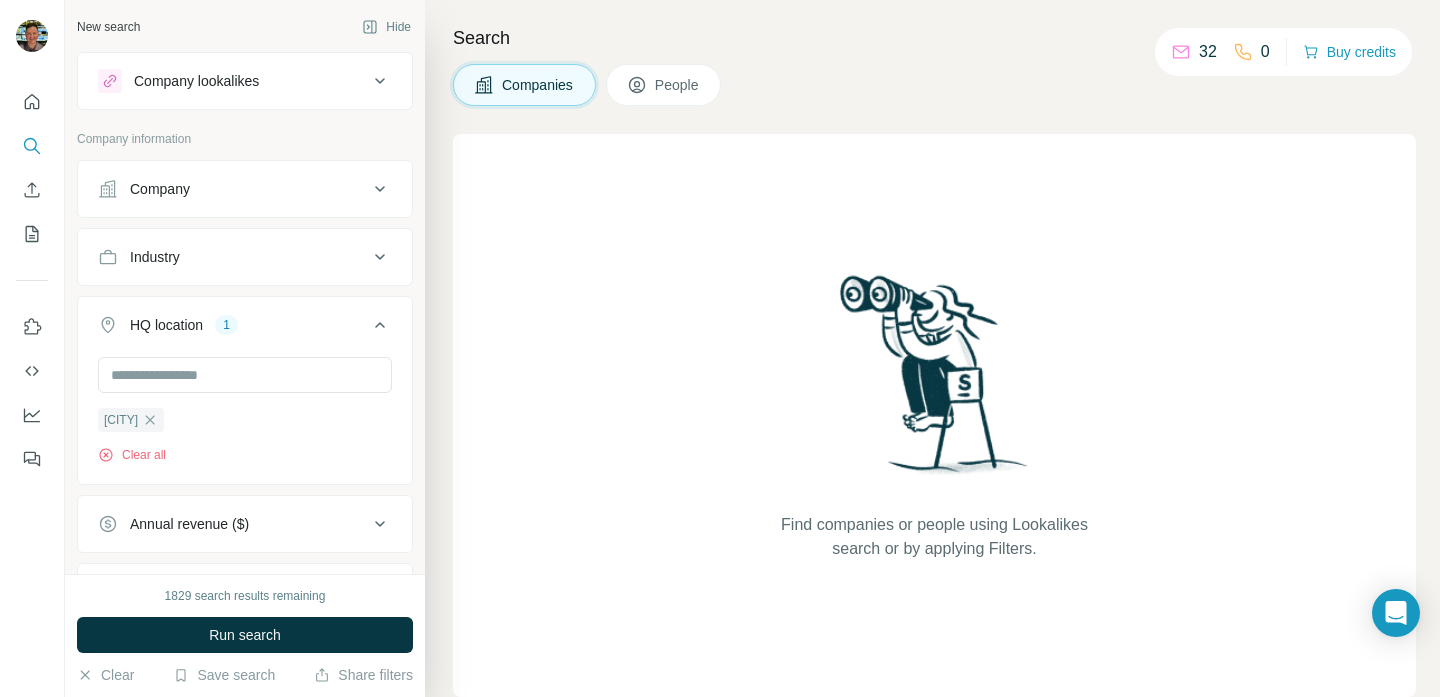 click on "Company" at bounding box center (233, 189) 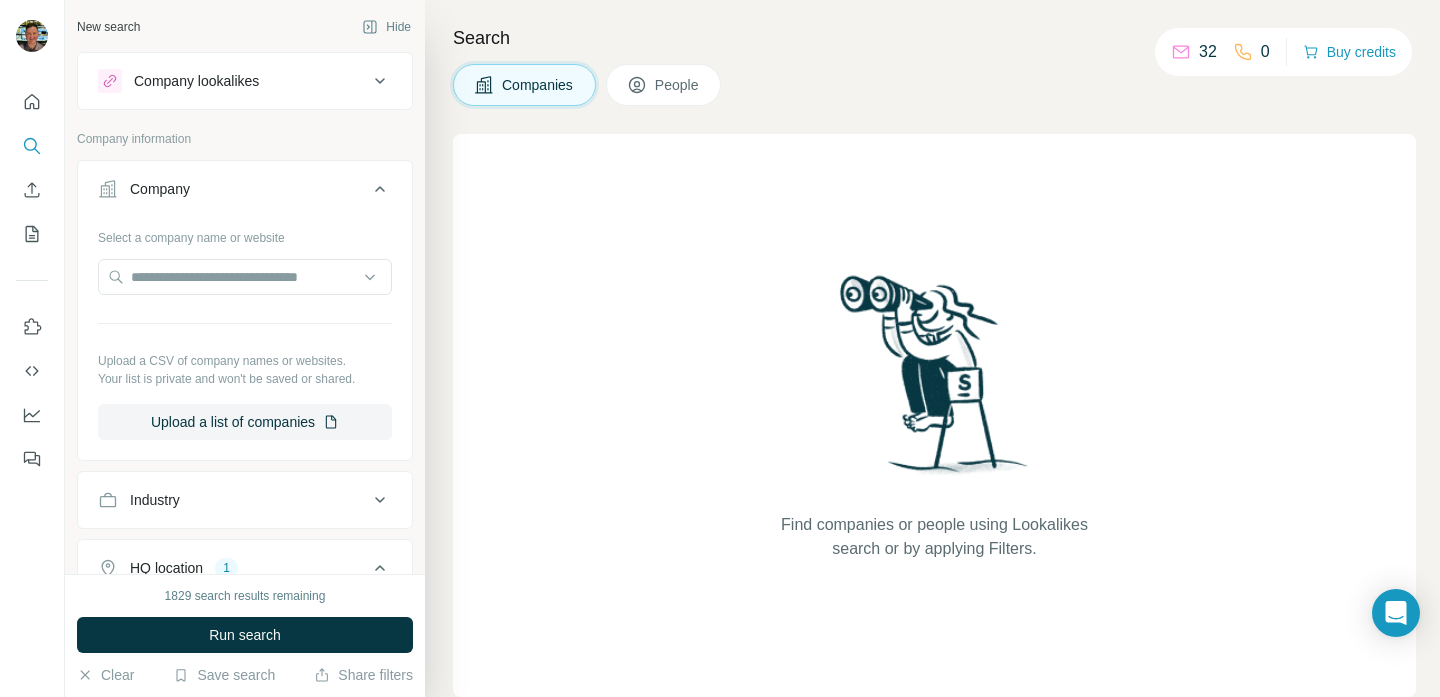 click on "Company" at bounding box center [233, 189] 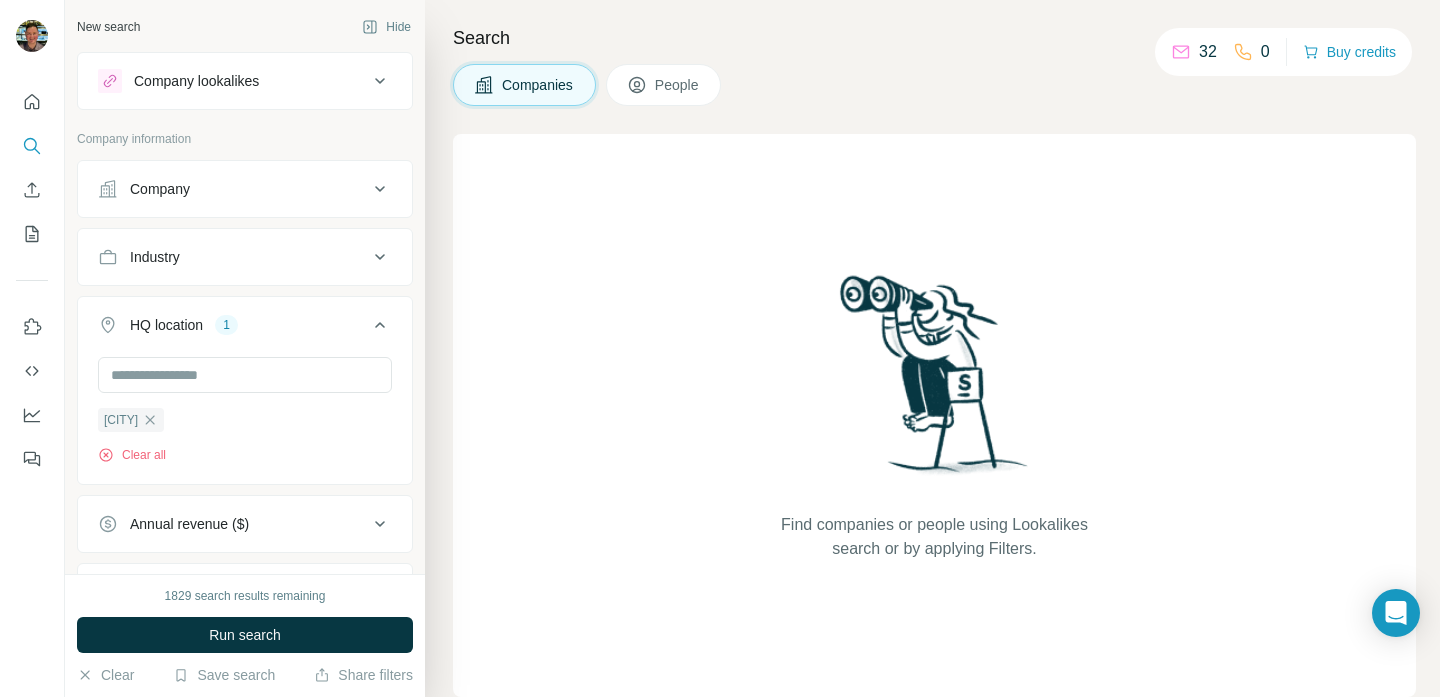 click on "Industry" at bounding box center [233, 257] 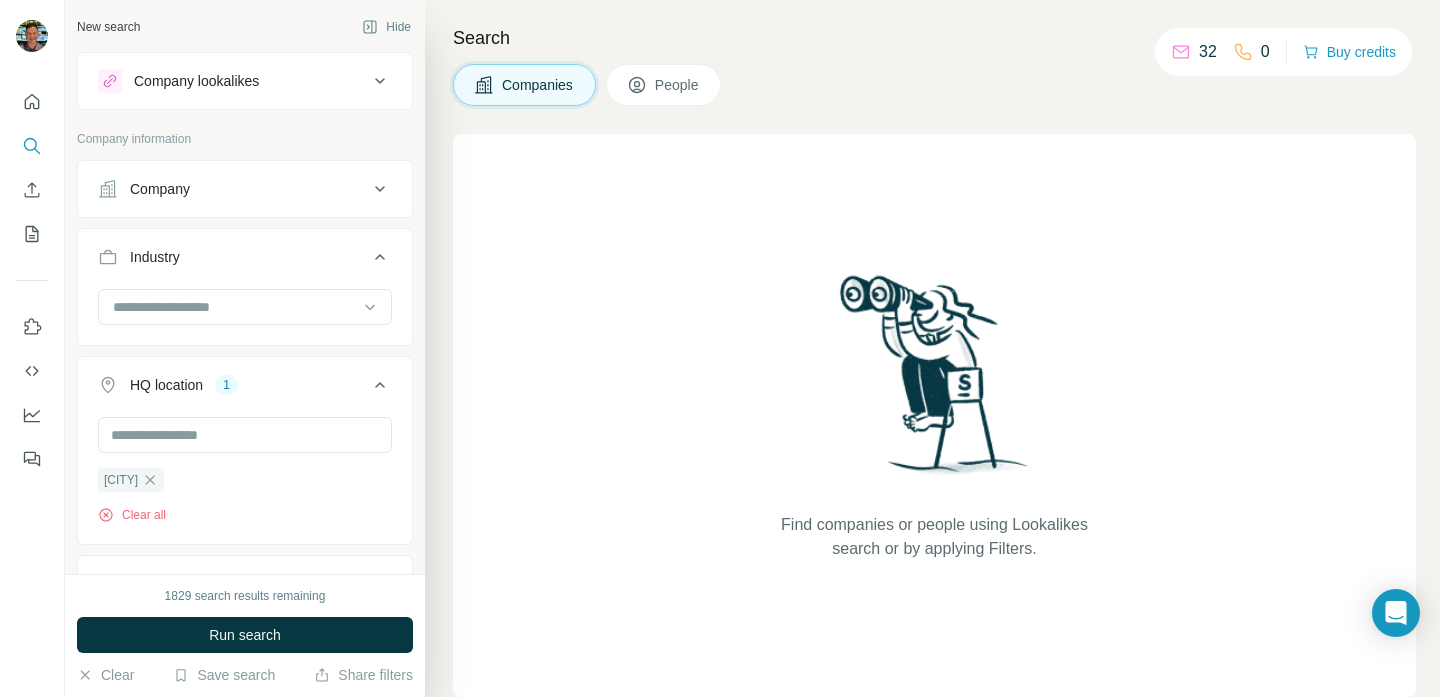 click on "Industry" at bounding box center [233, 257] 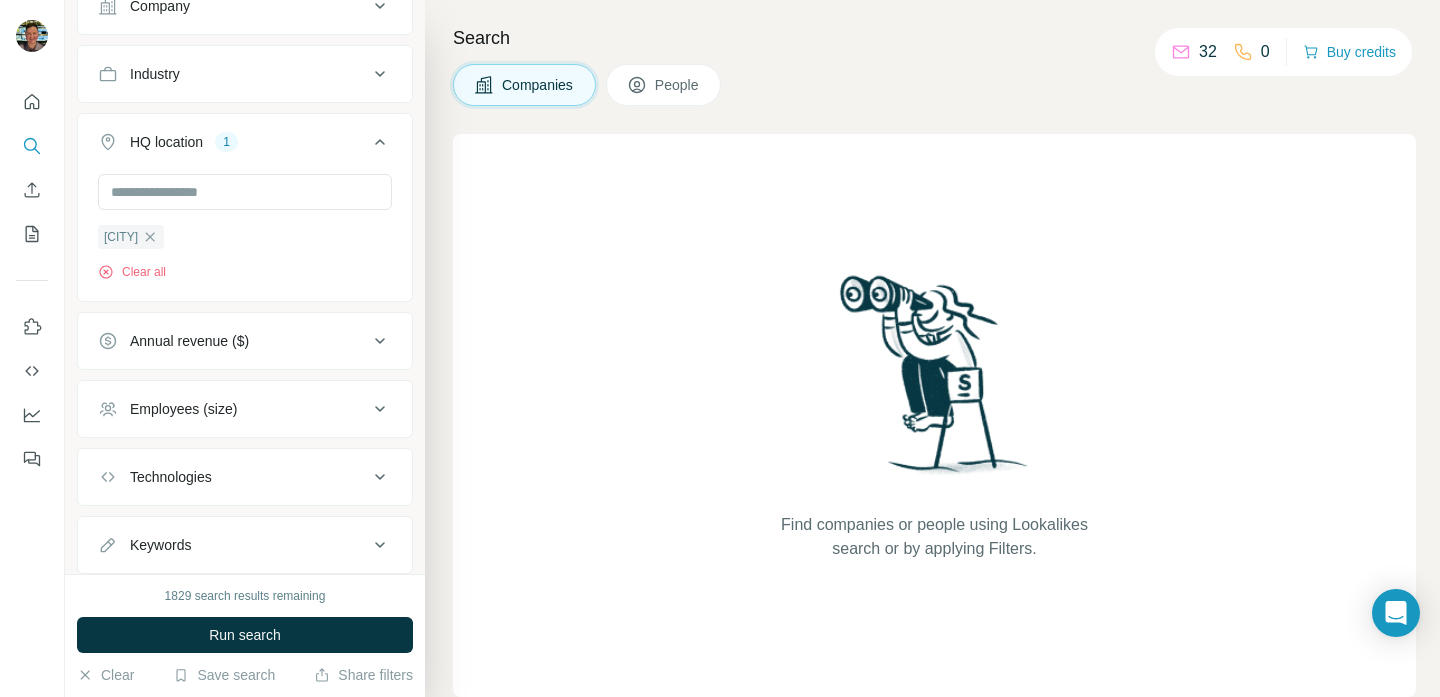 scroll, scrollTop: 239, scrollLeft: 0, axis: vertical 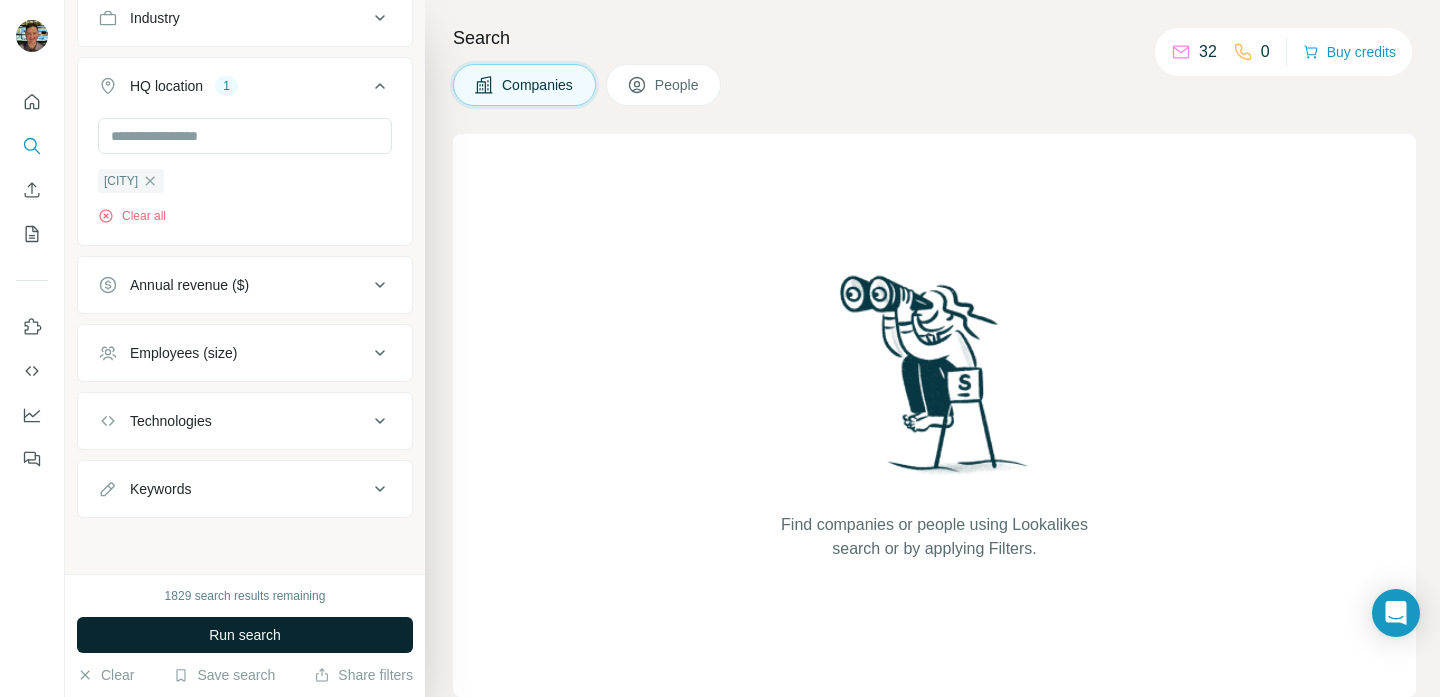 click on "Run search" at bounding box center [245, 635] 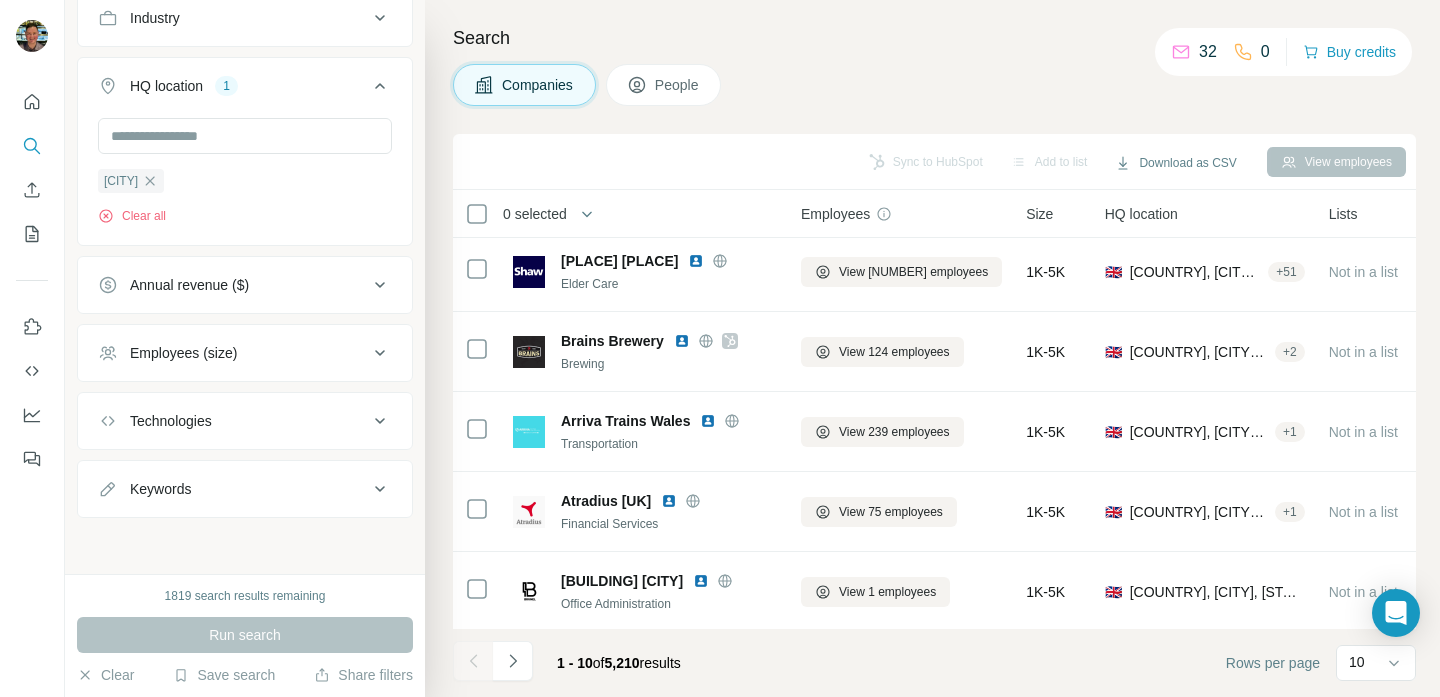 scroll, scrollTop: 409, scrollLeft: 0, axis: vertical 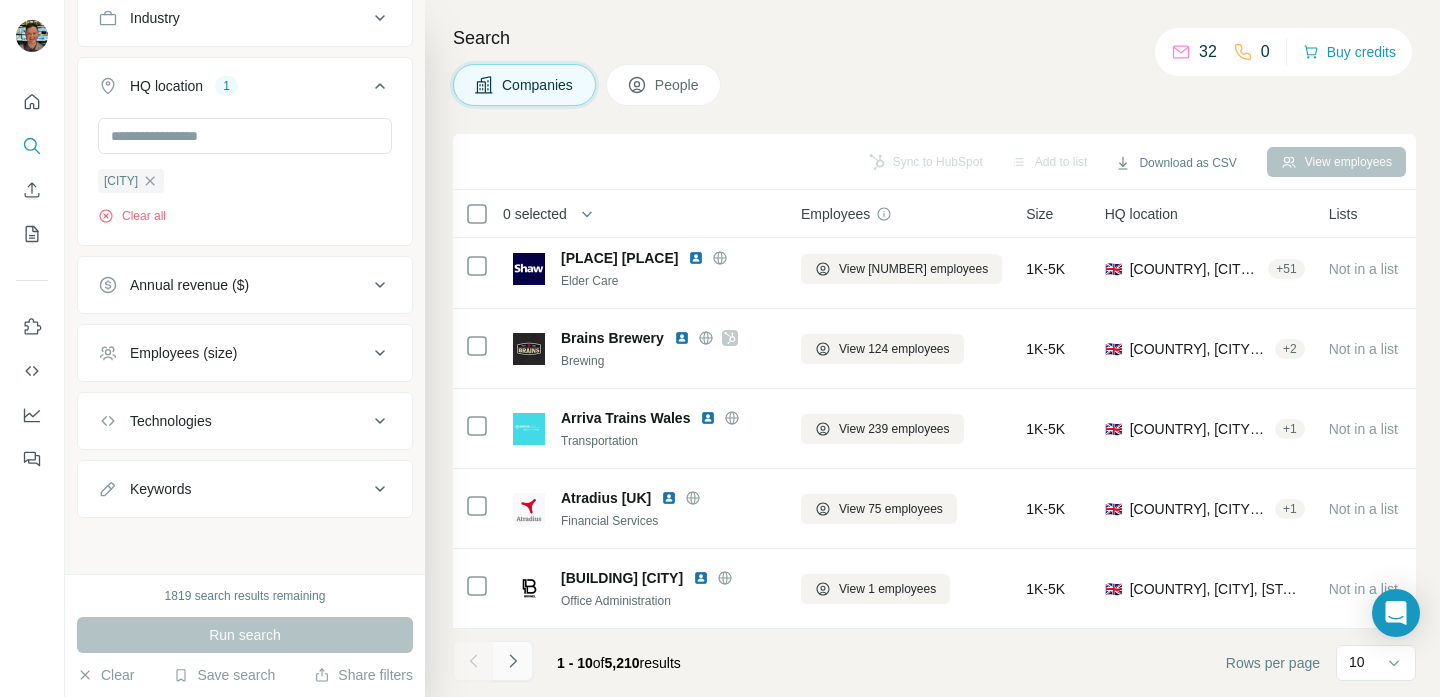 click 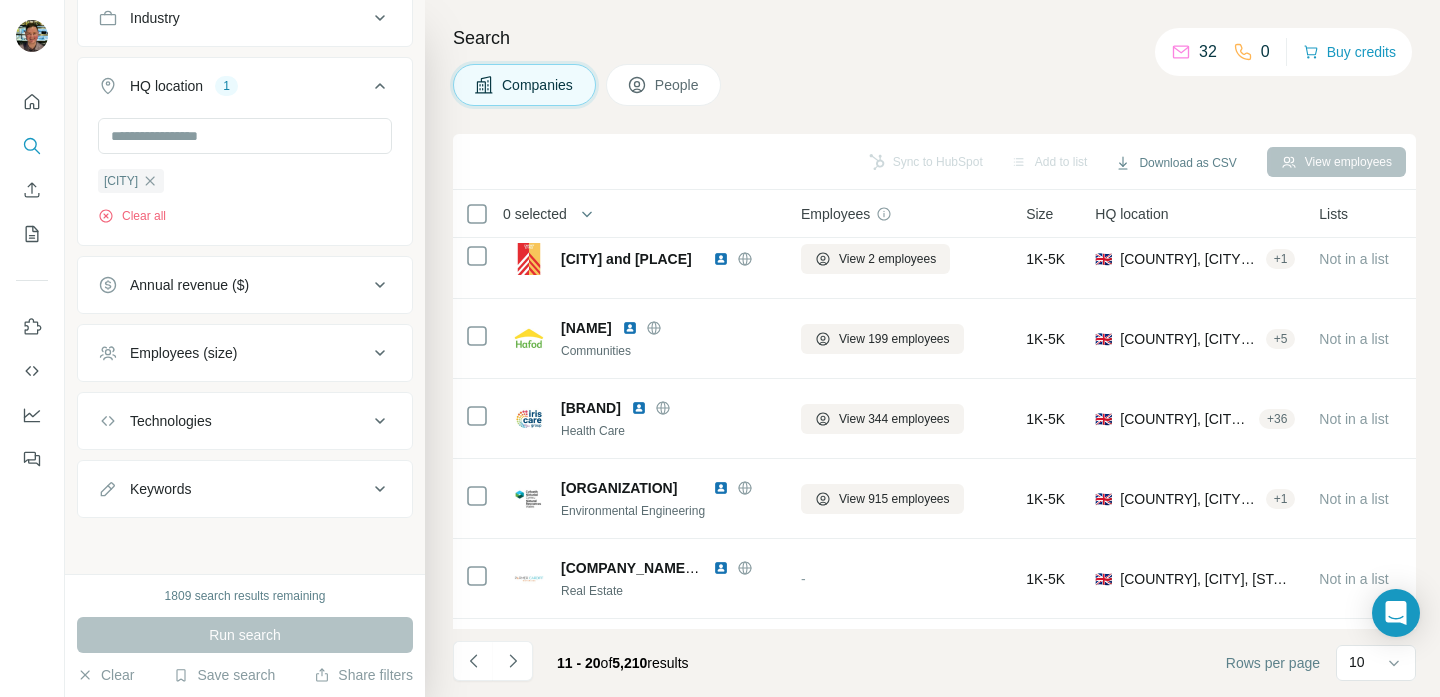 scroll, scrollTop: 0, scrollLeft: 0, axis: both 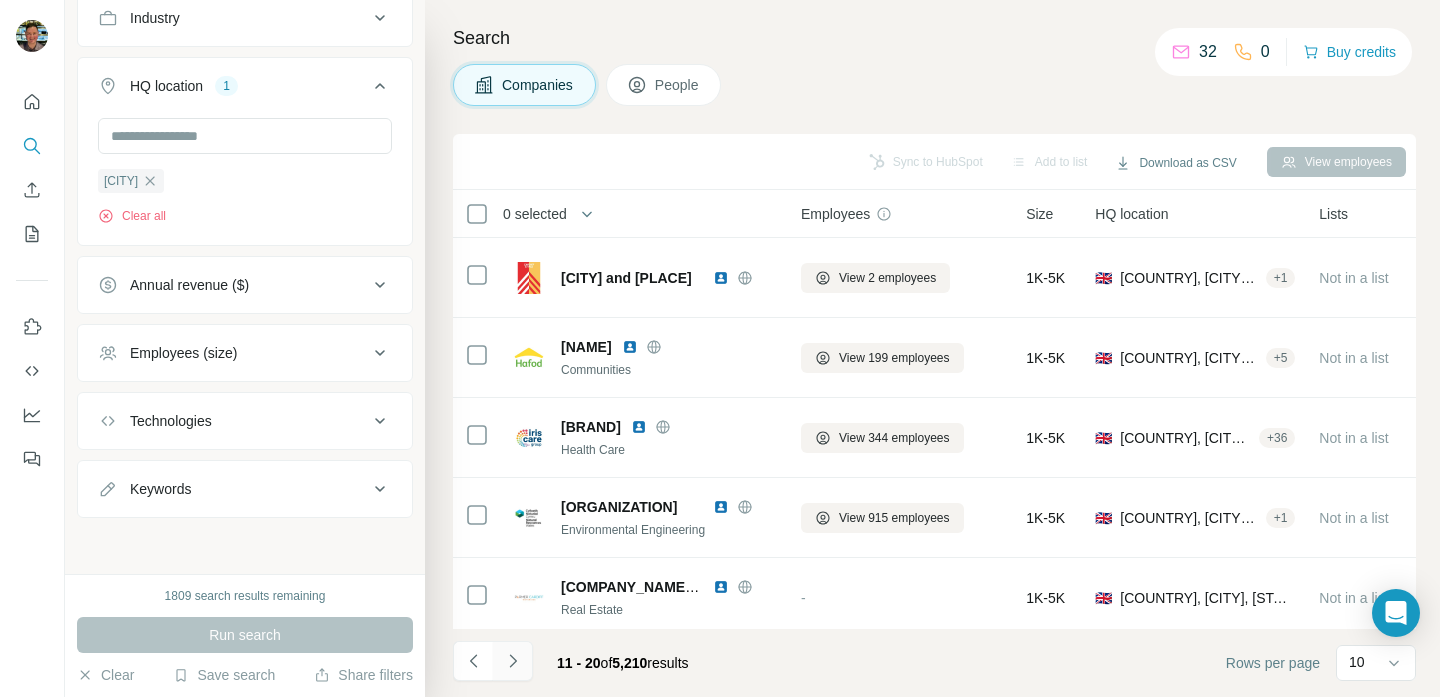click 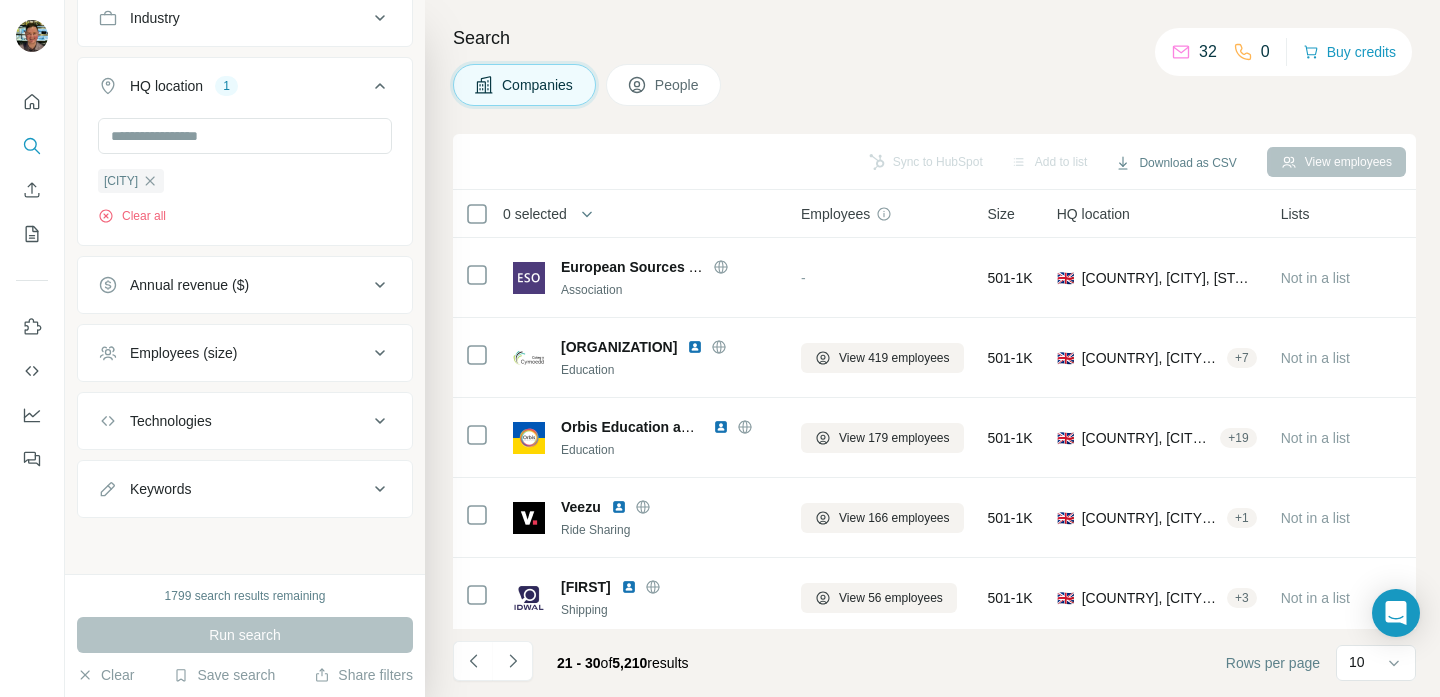 click on "People" at bounding box center [664, 85] 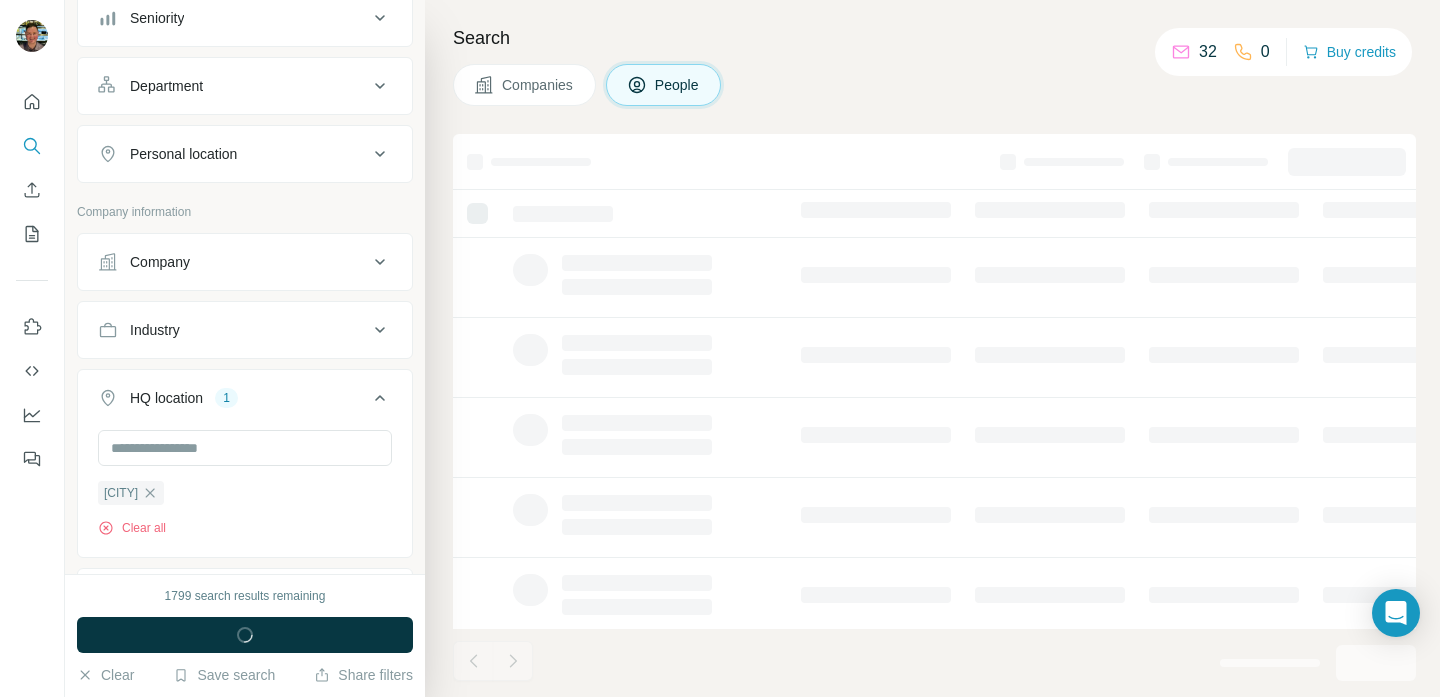 scroll, scrollTop: 551, scrollLeft: 0, axis: vertical 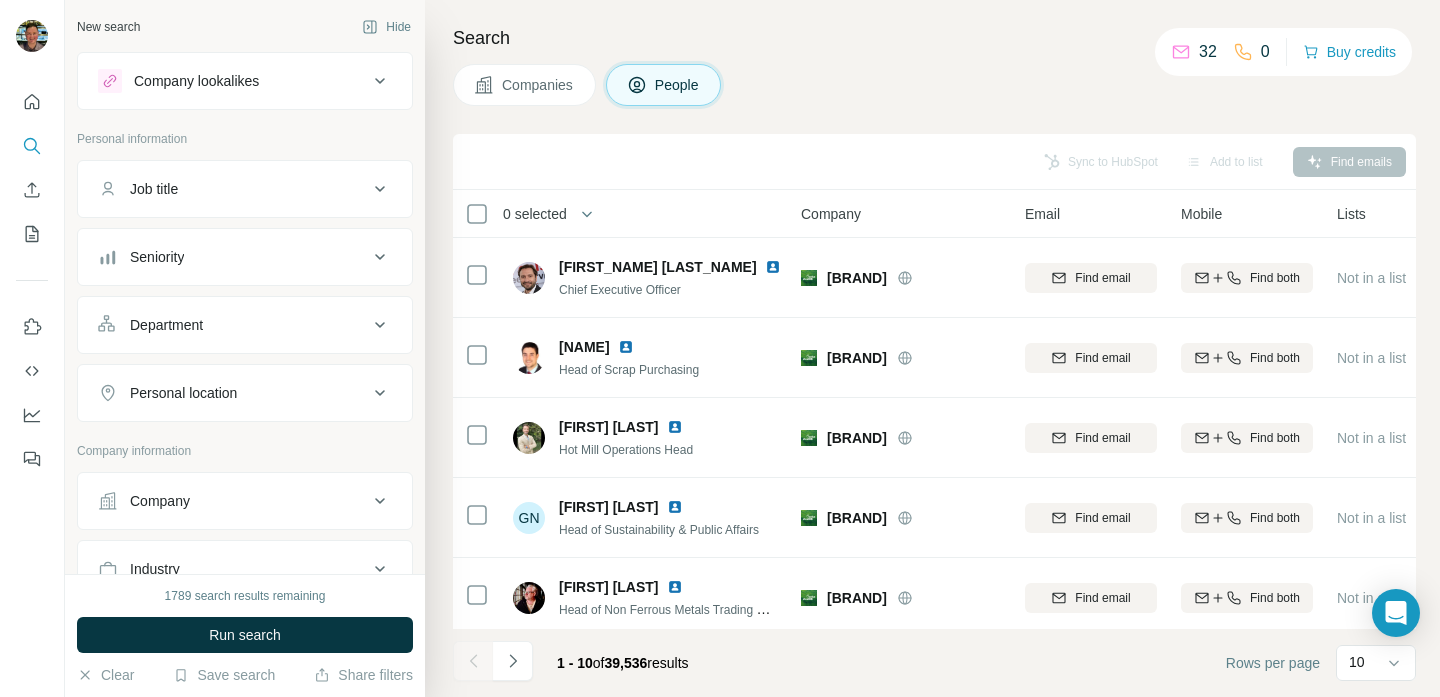 click on "Job title" at bounding box center (245, 189) 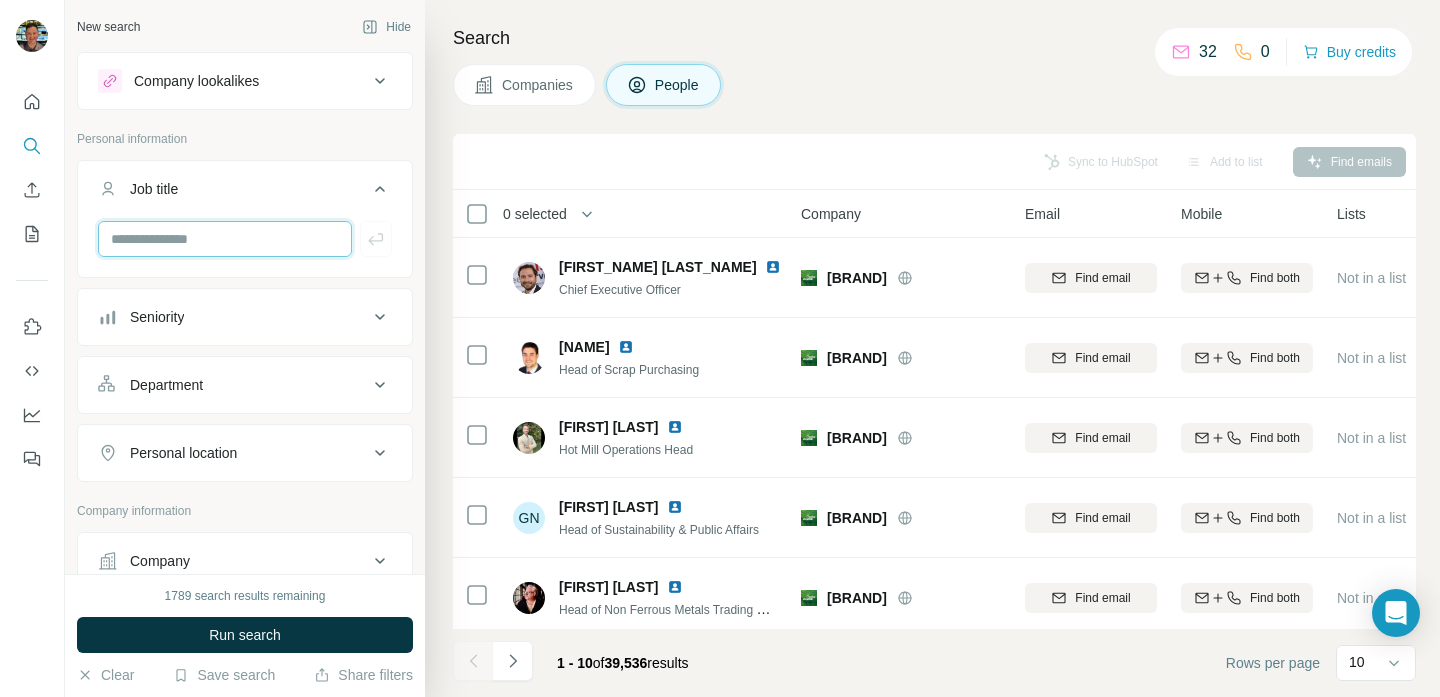 click at bounding box center (225, 239) 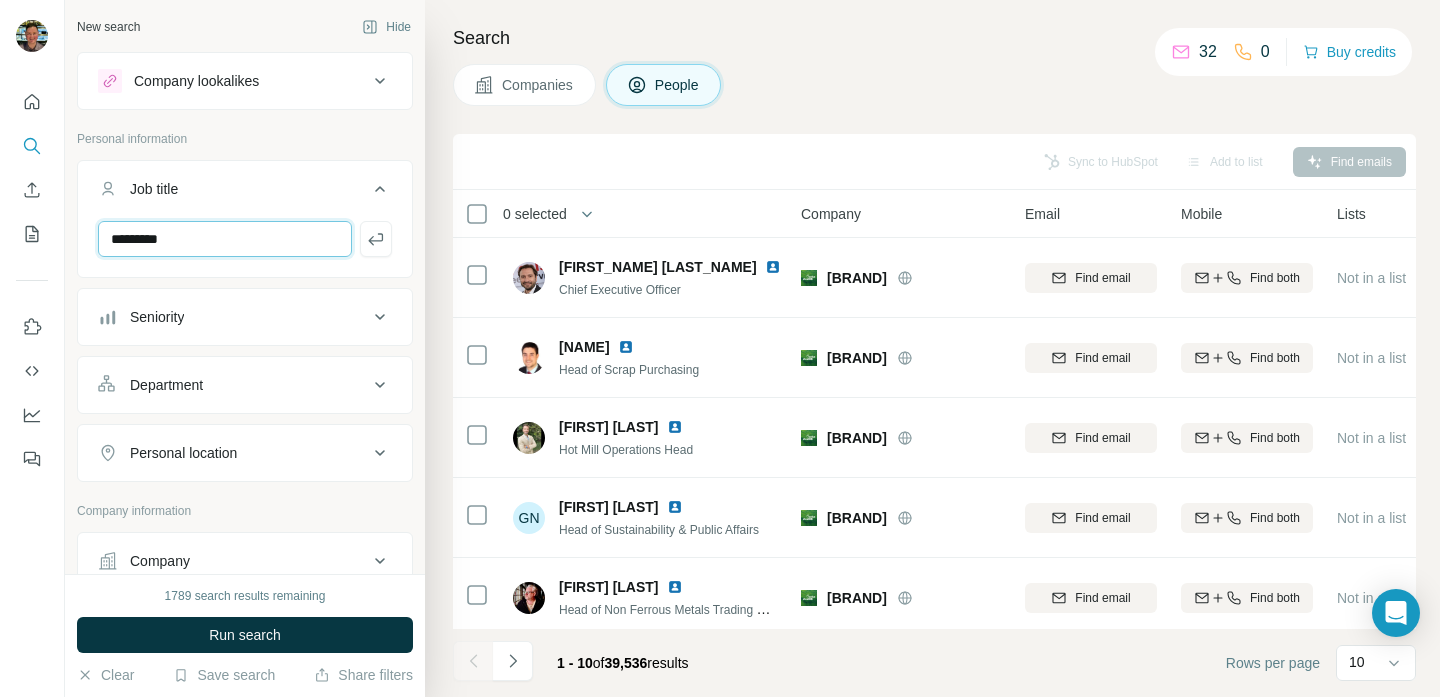 type on "*********" 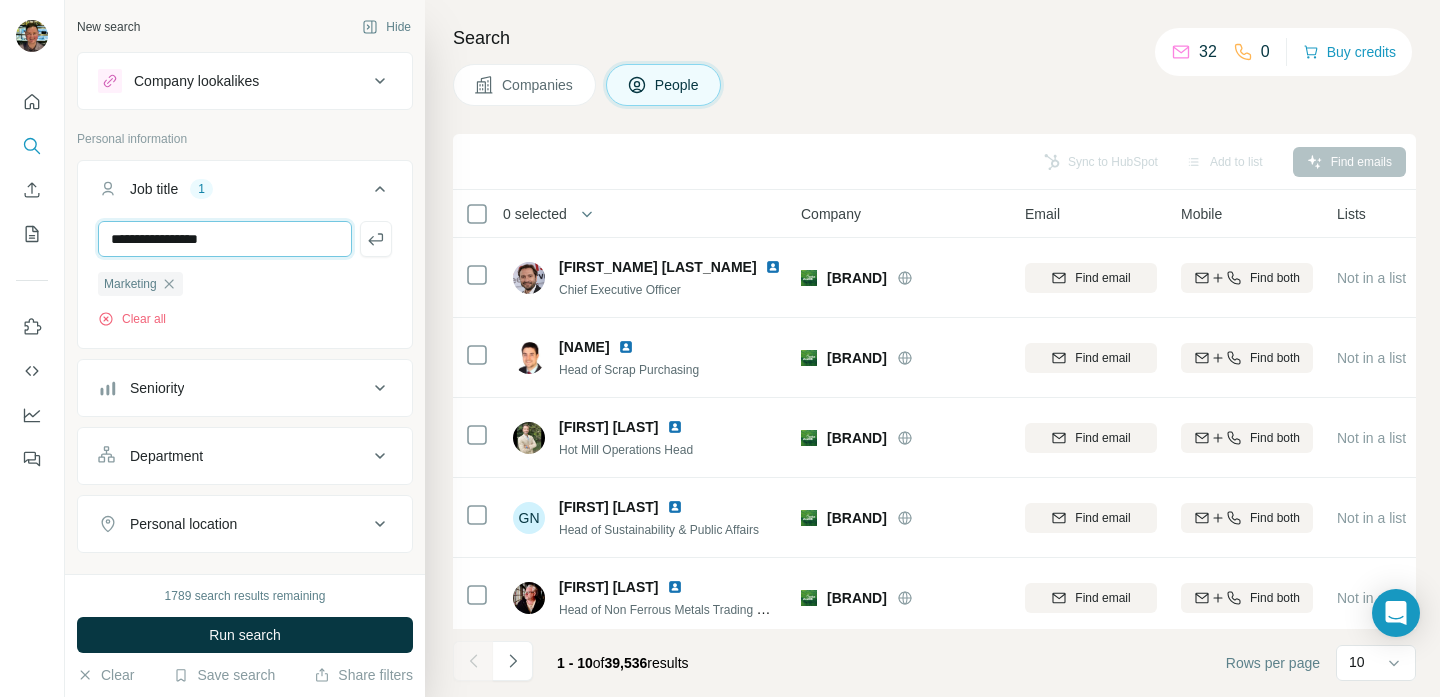 type on "**********" 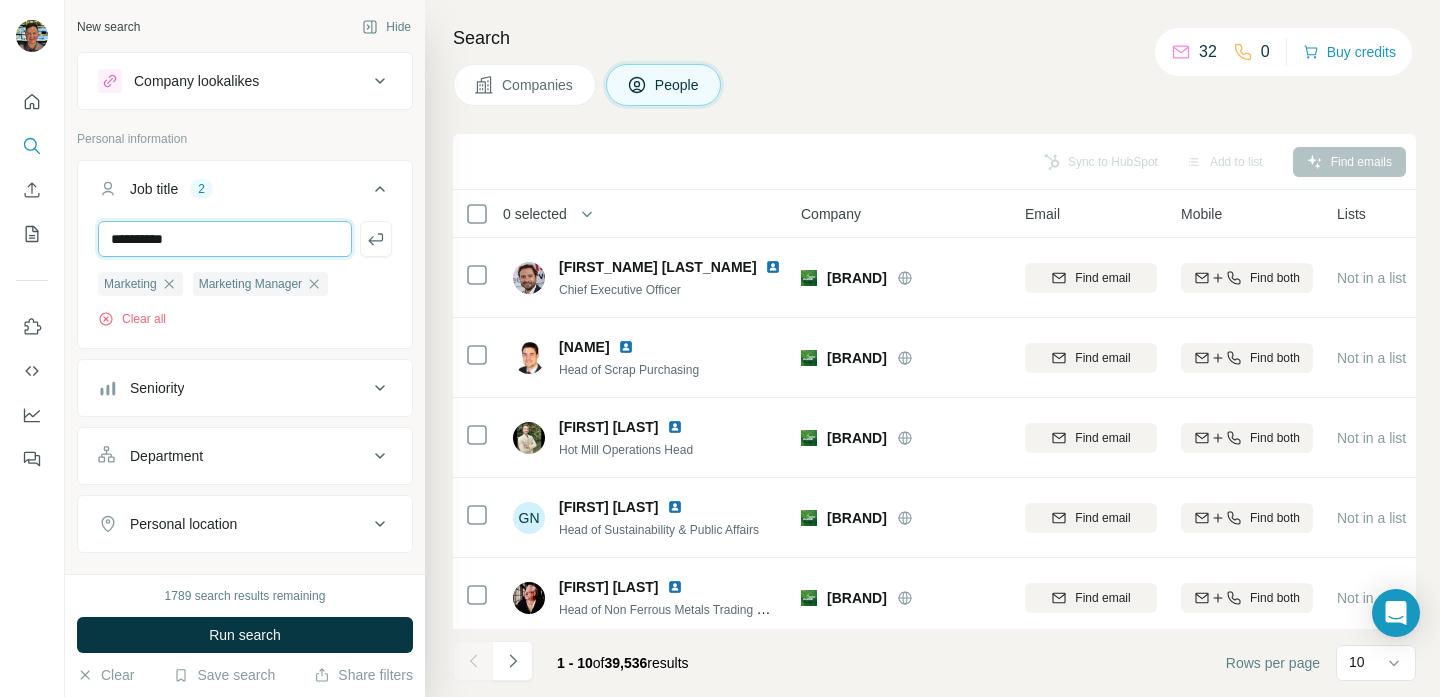 type on "**********" 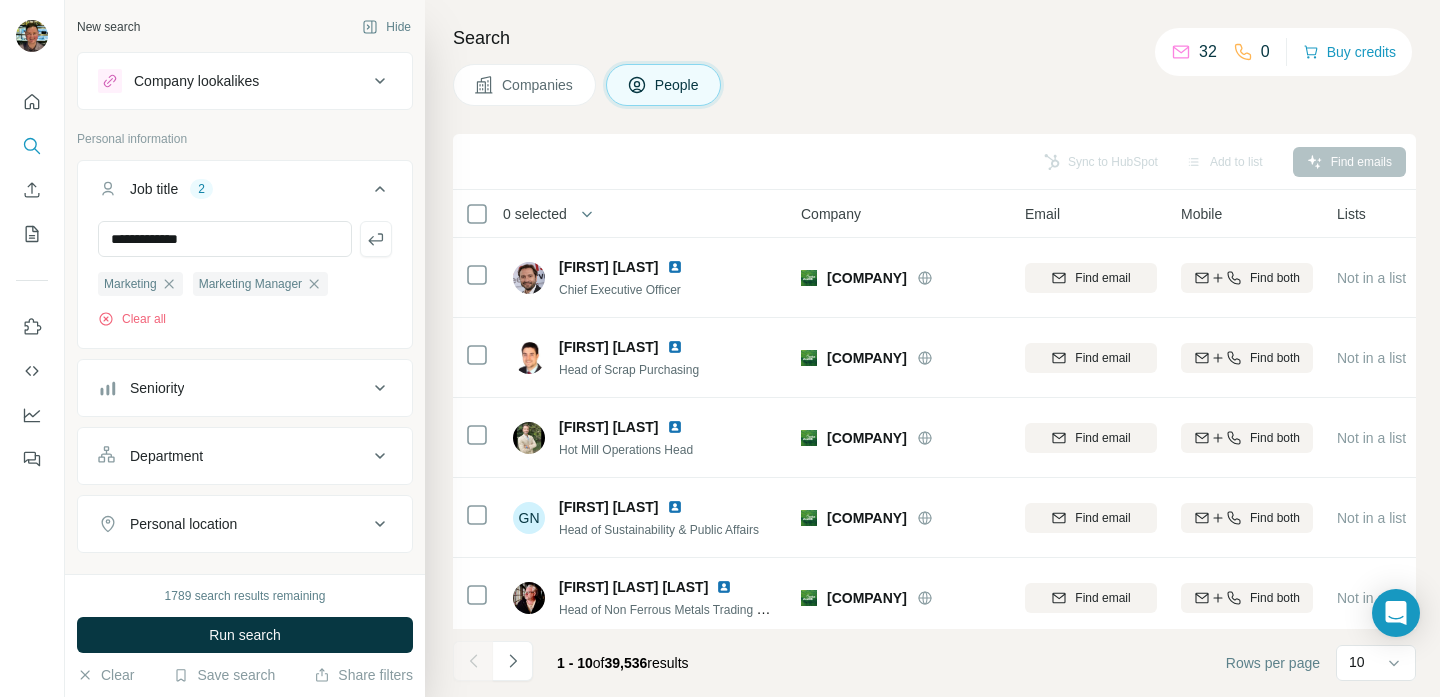 scroll, scrollTop: 0, scrollLeft: 0, axis: both 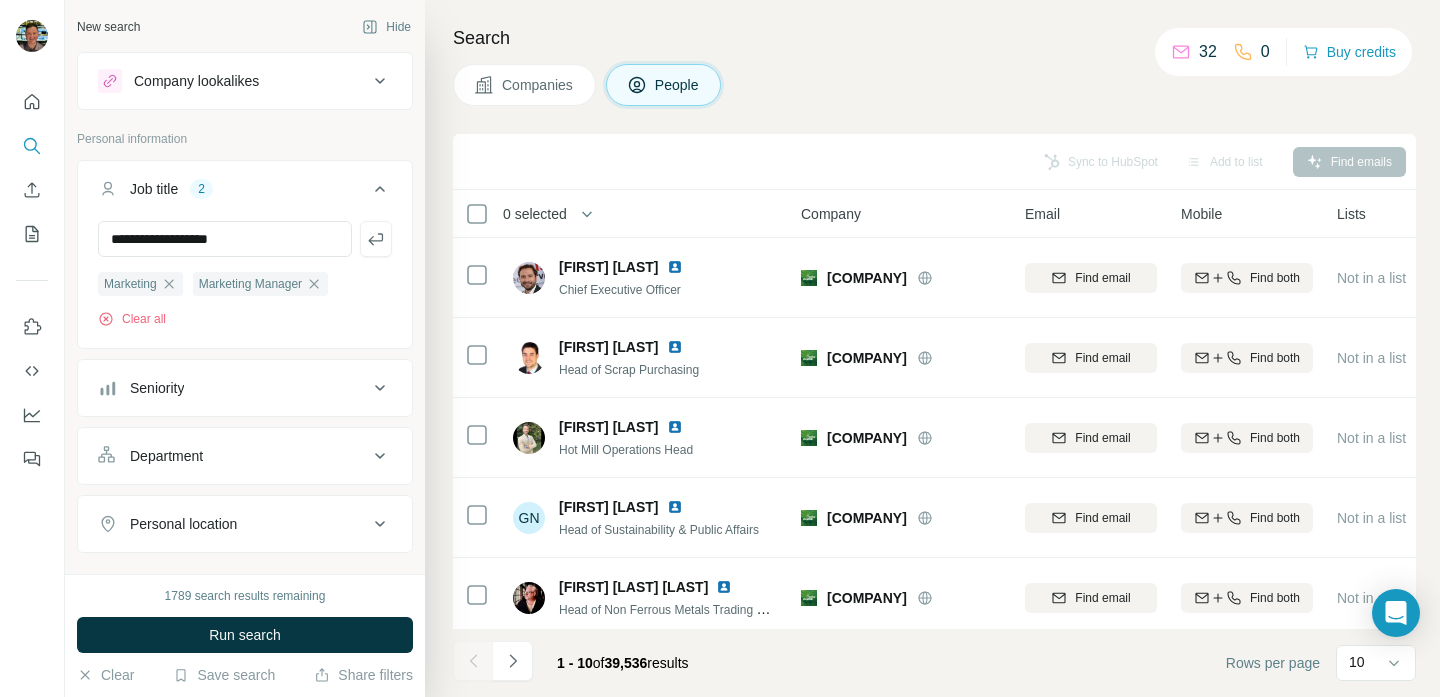 type on "**********" 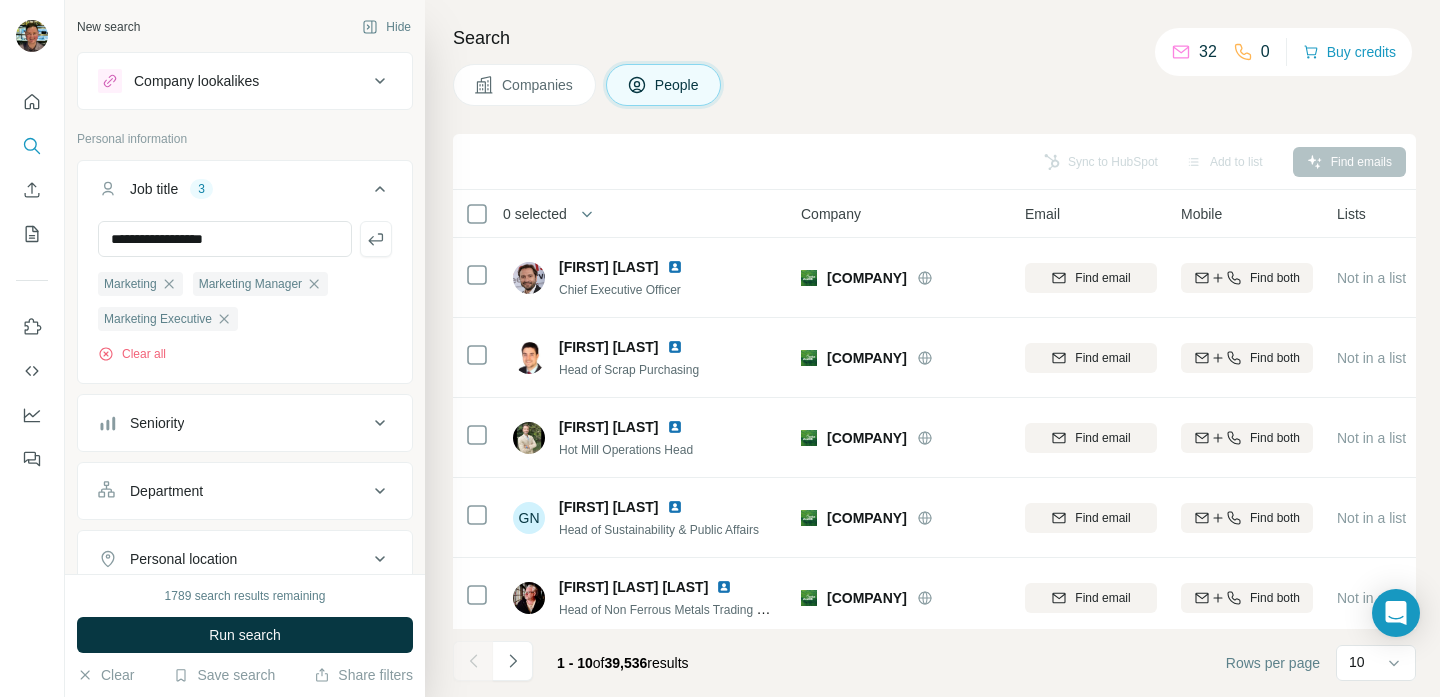 type on "**********" 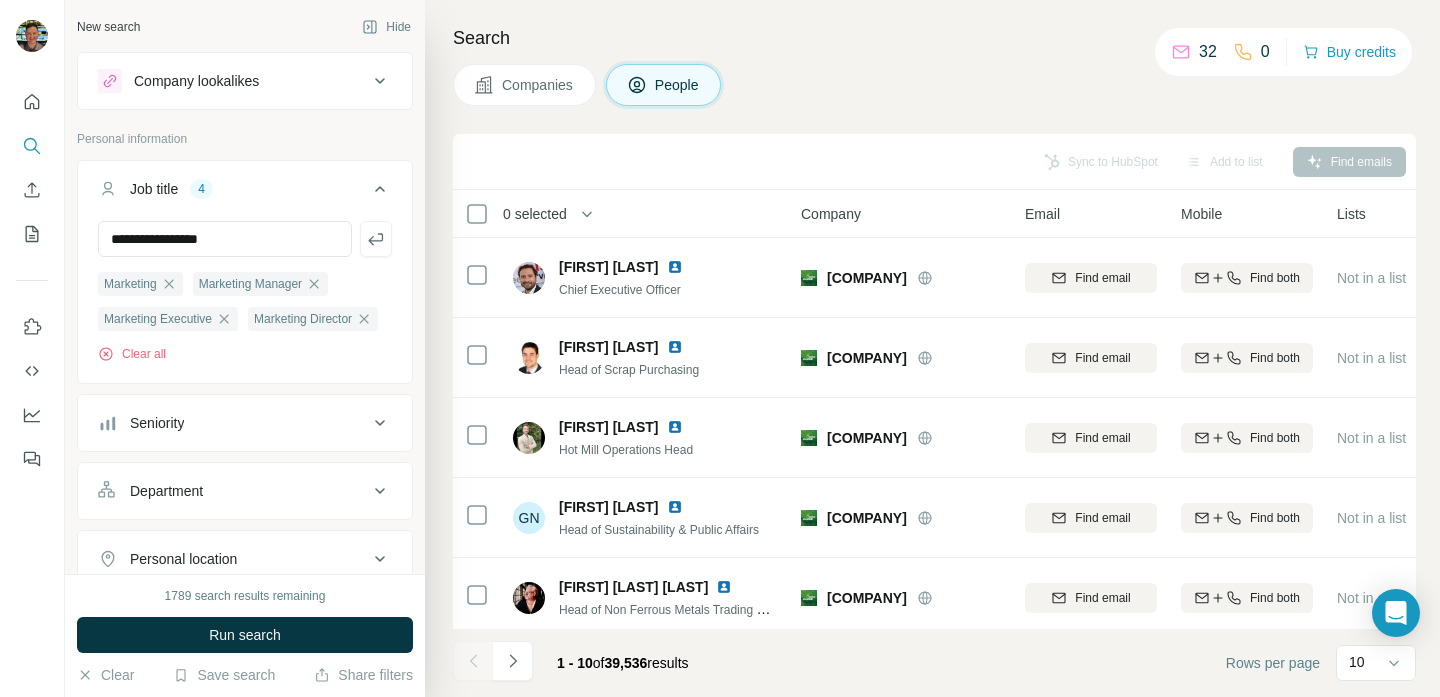 type on "**********" 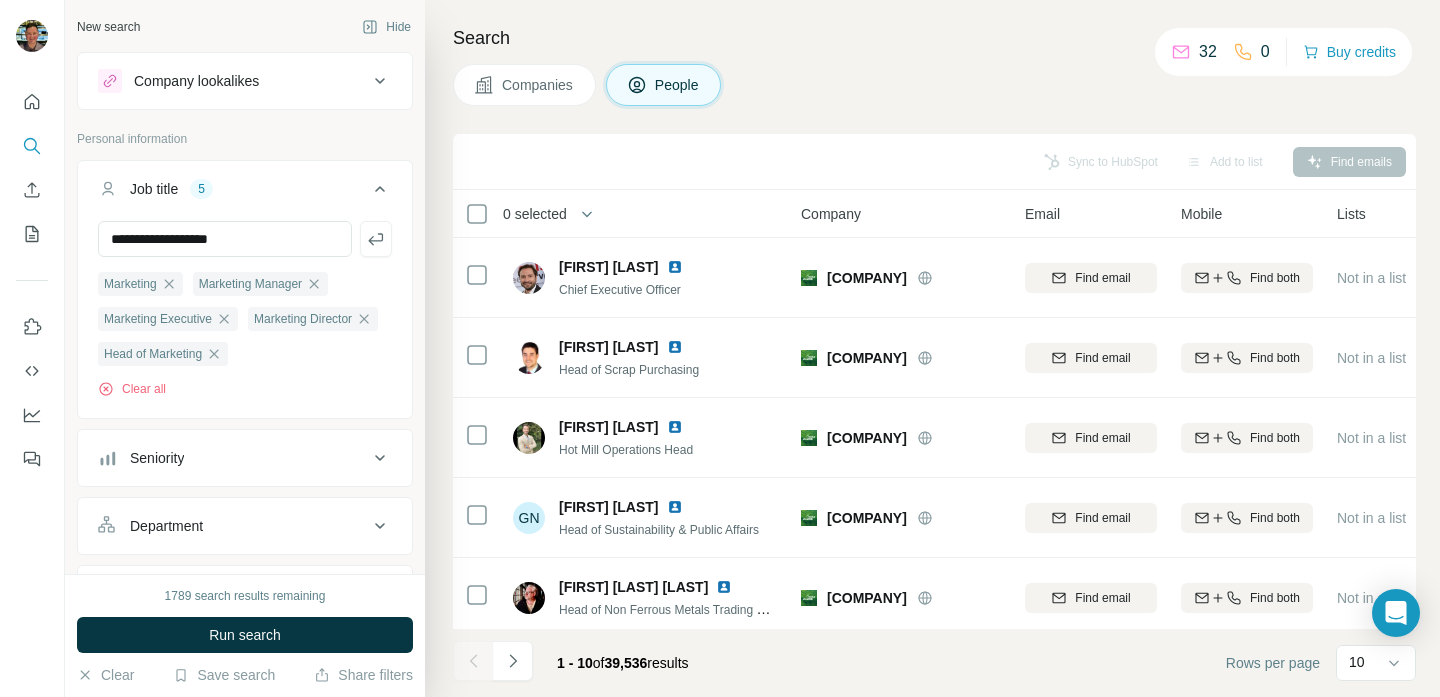 type on "**********" 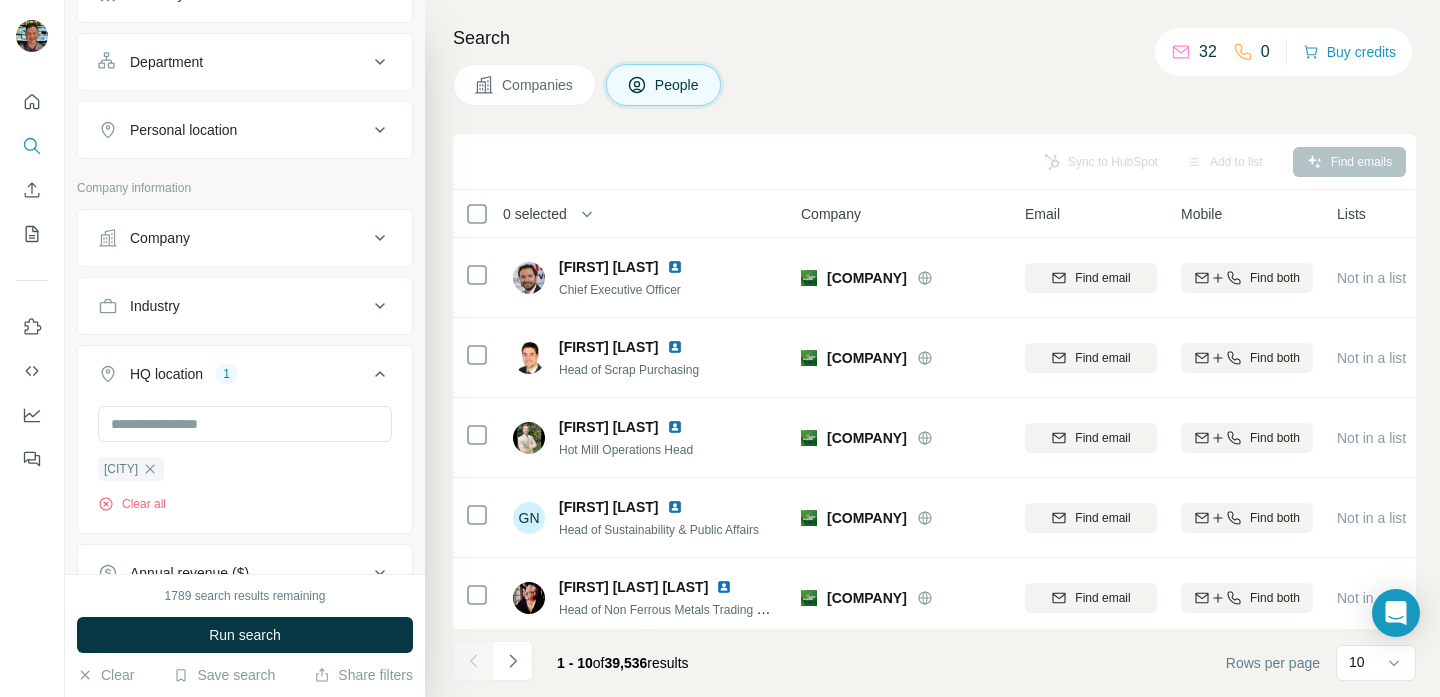 scroll, scrollTop: 491, scrollLeft: 0, axis: vertical 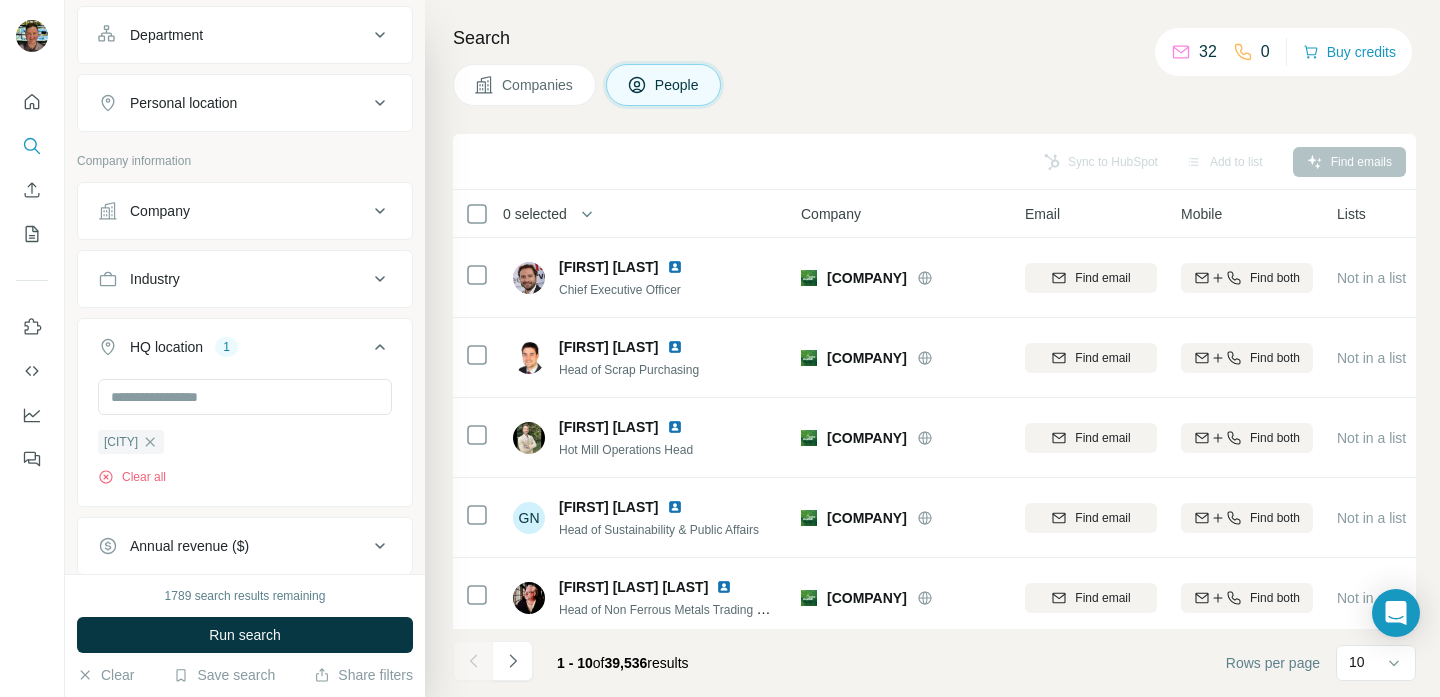 click on "Company" at bounding box center [233, 211] 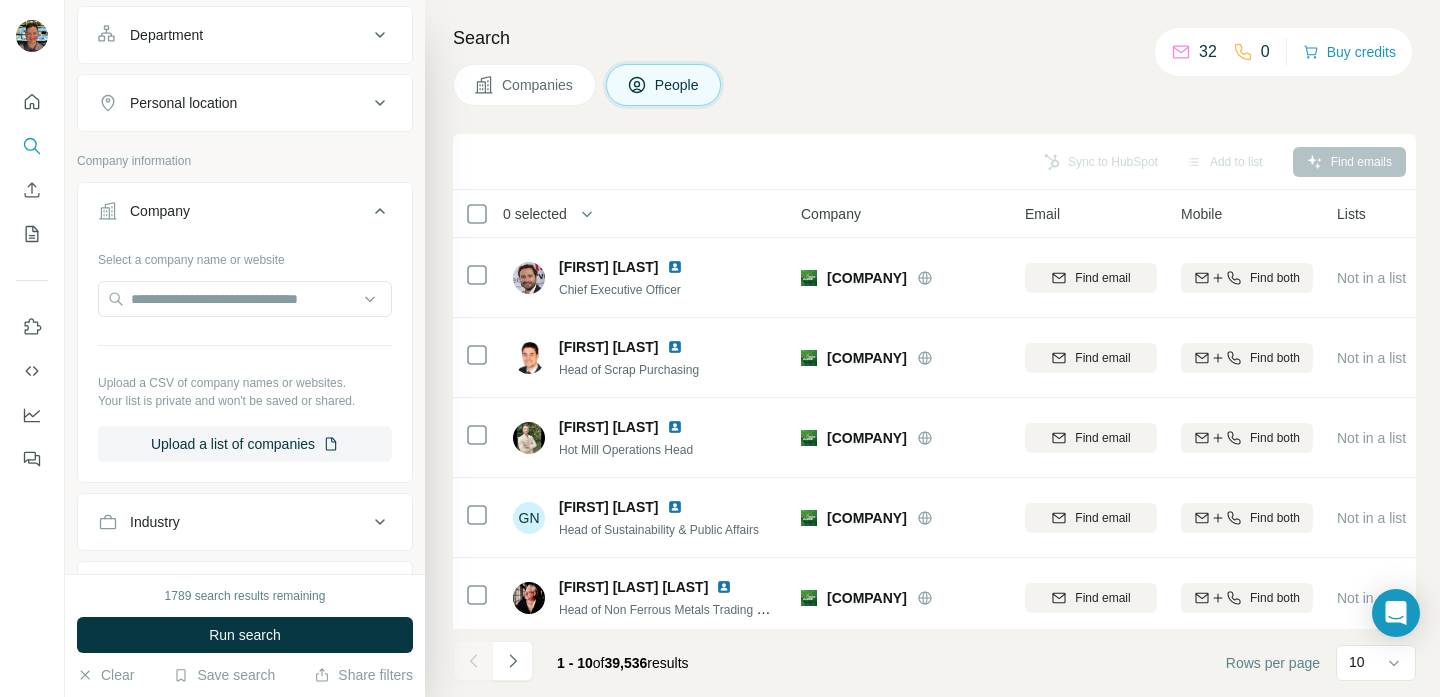 click on "Company" at bounding box center [233, 211] 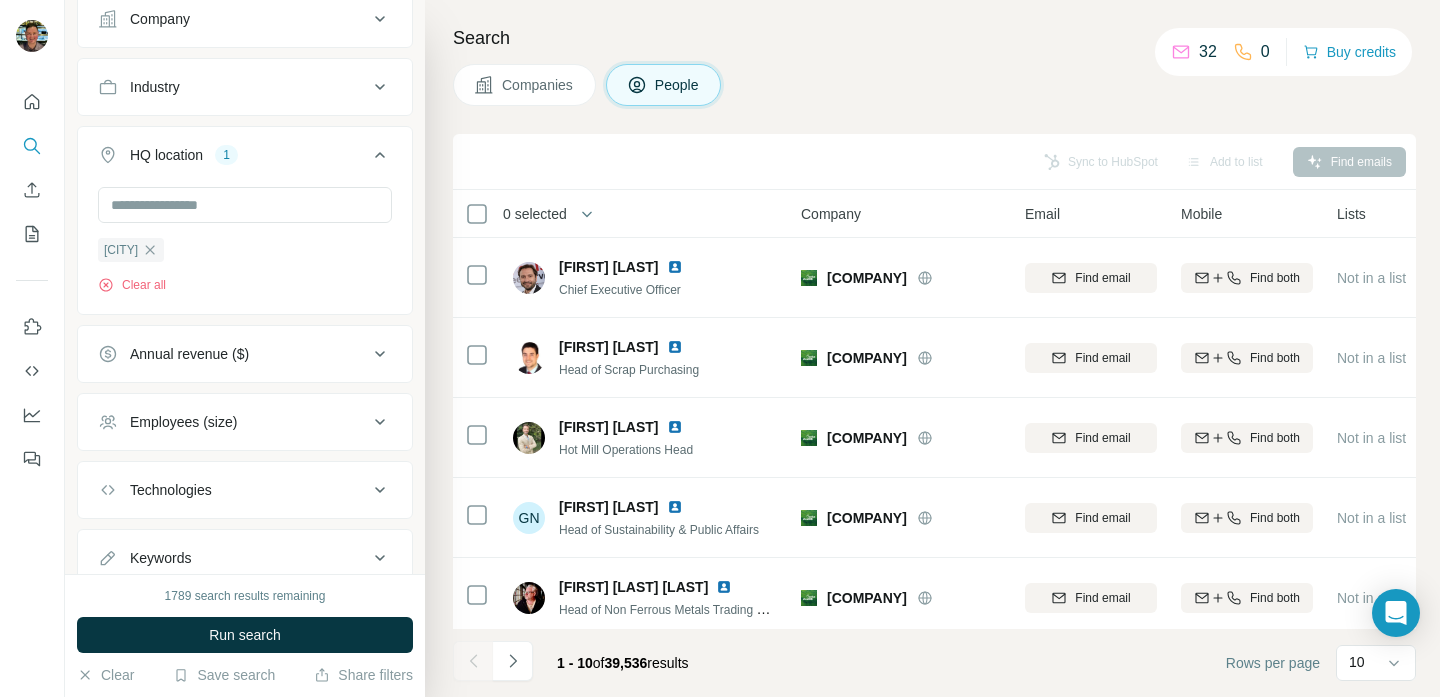 scroll, scrollTop: 761, scrollLeft: 0, axis: vertical 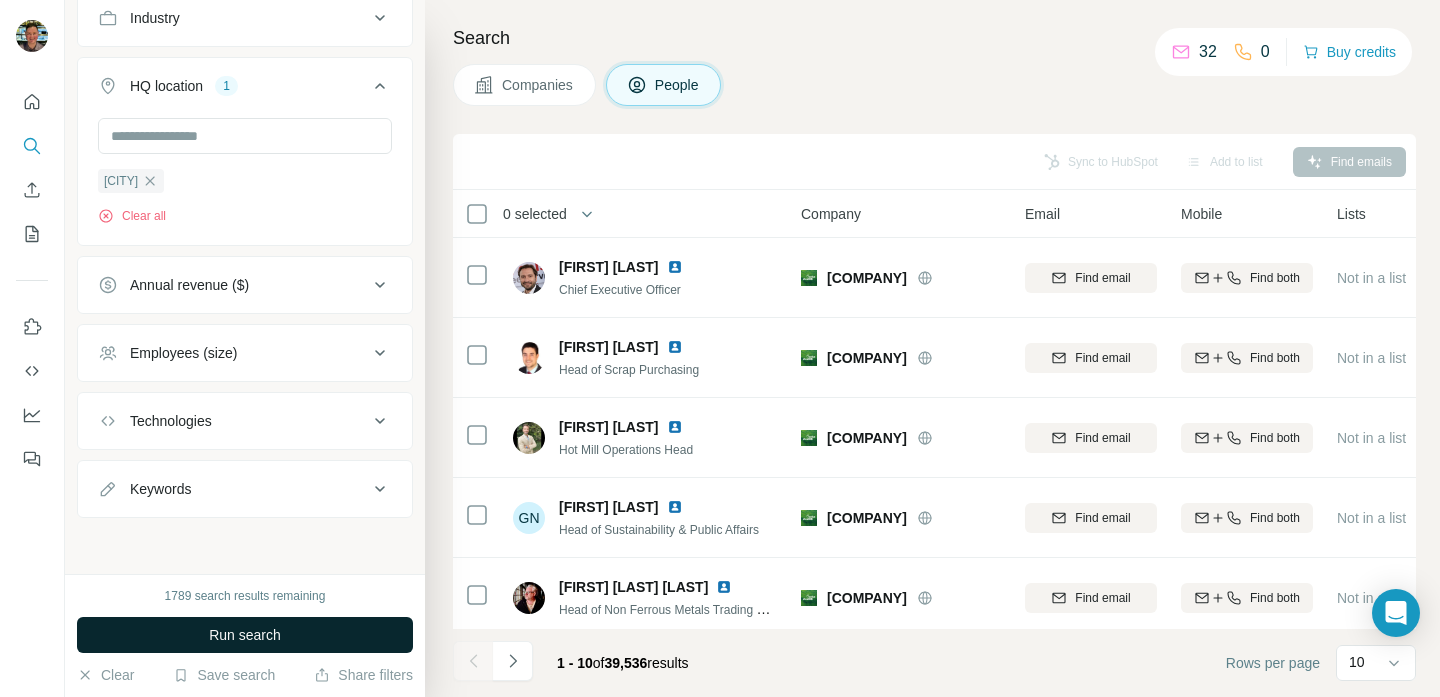 click on "Run search" at bounding box center [245, 635] 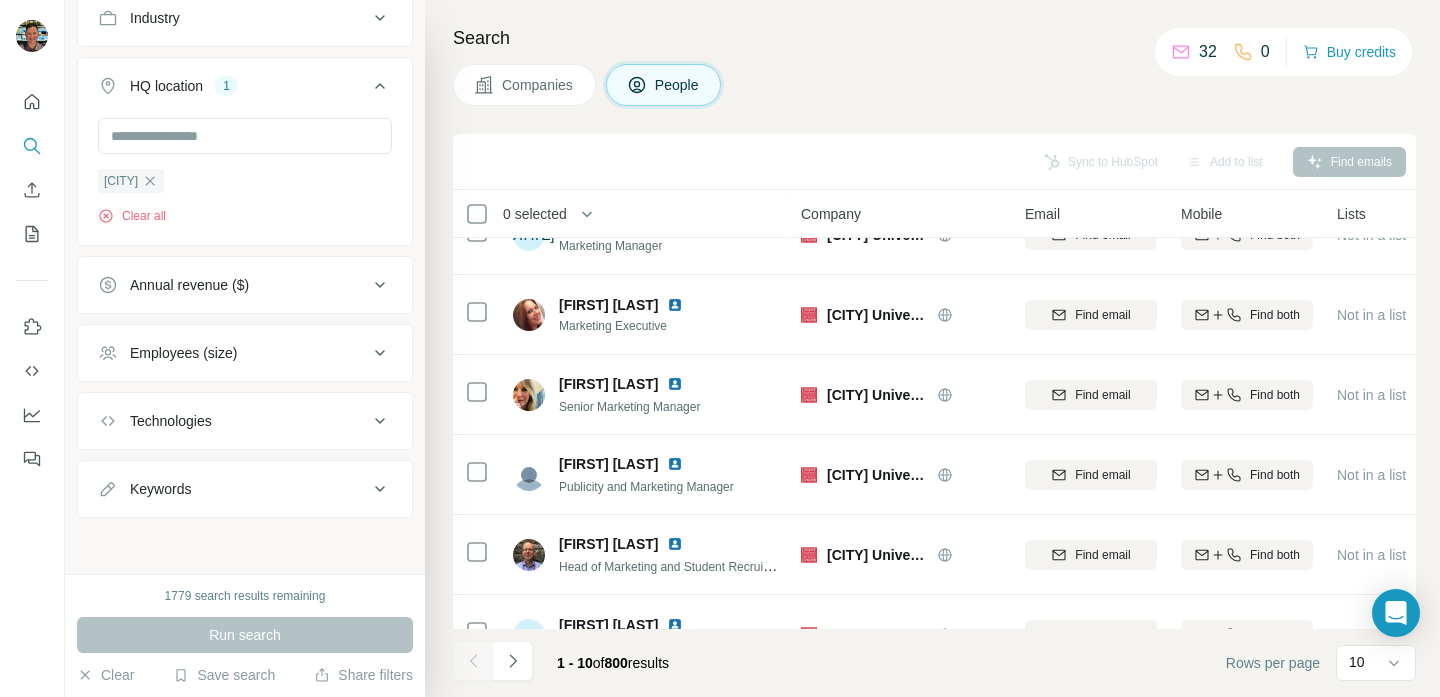 scroll, scrollTop: 409, scrollLeft: 0, axis: vertical 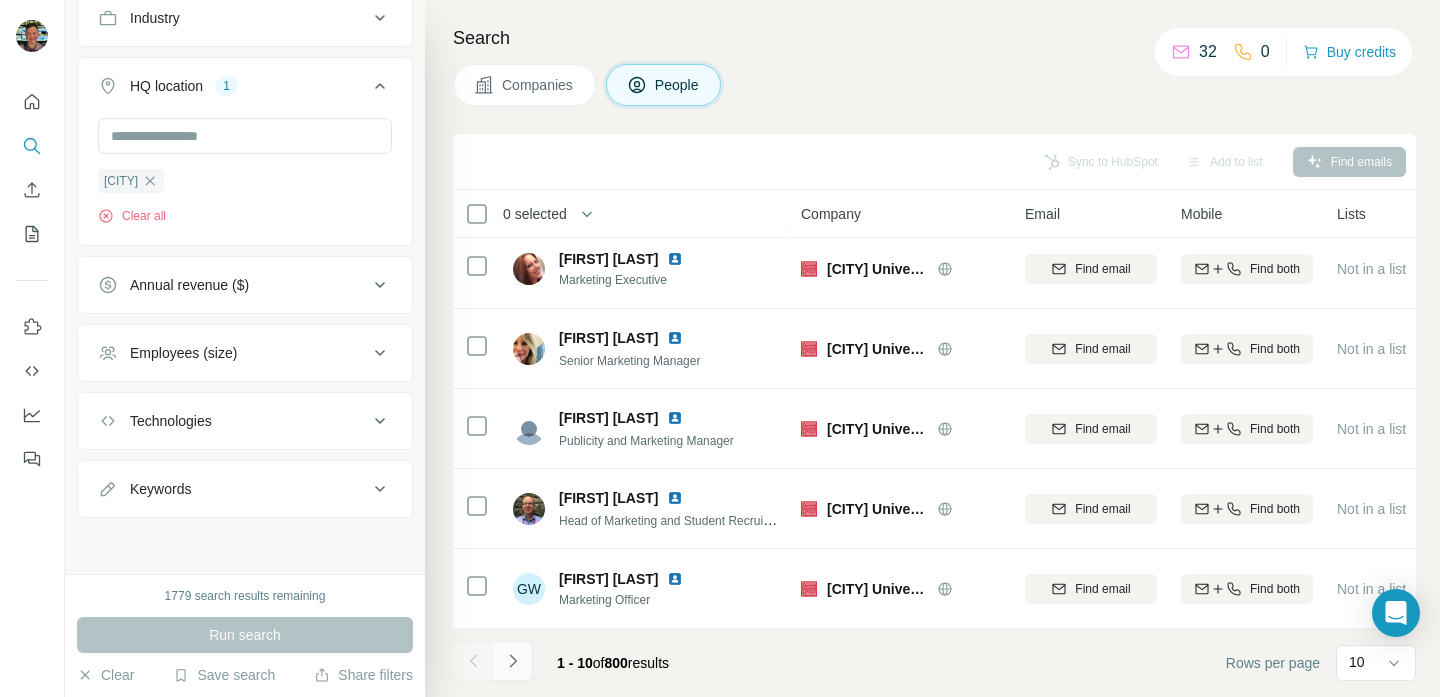 click 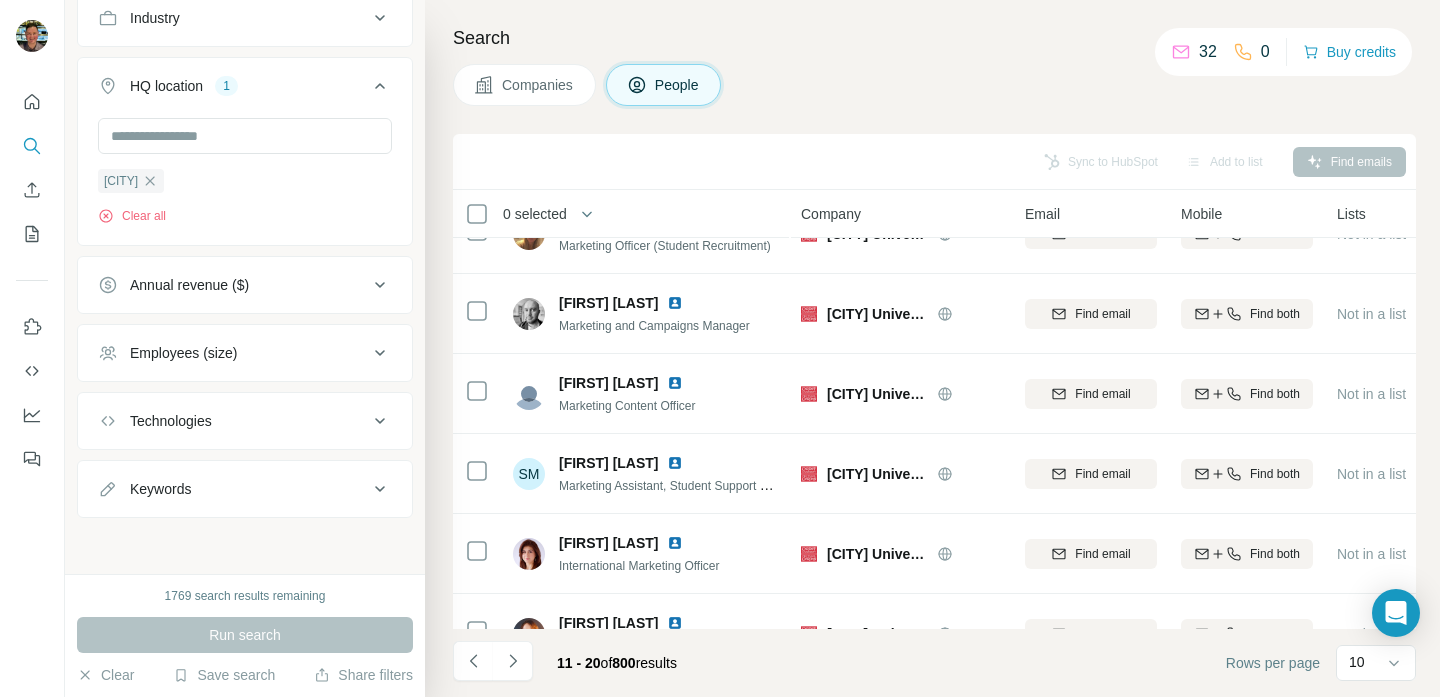 scroll, scrollTop: 0, scrollLeft: 0, axis: both 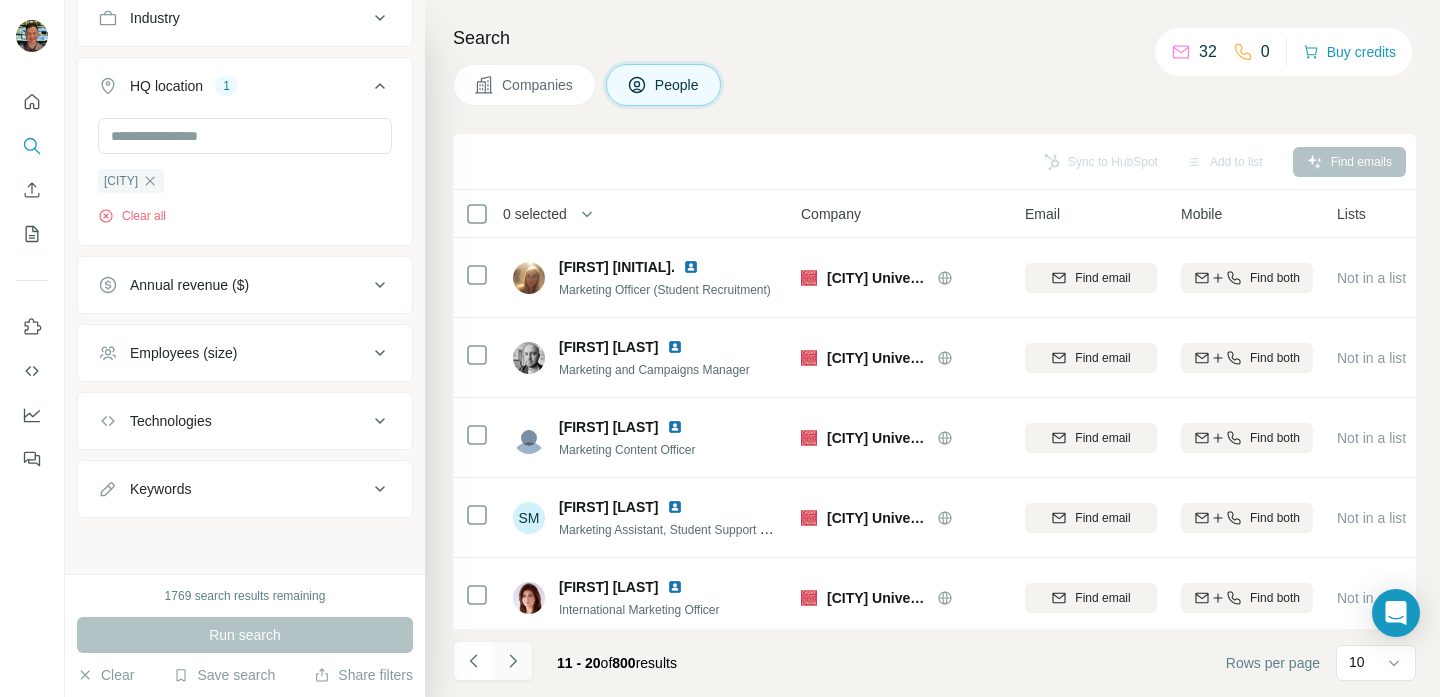 click at bounding box center (513, 661) 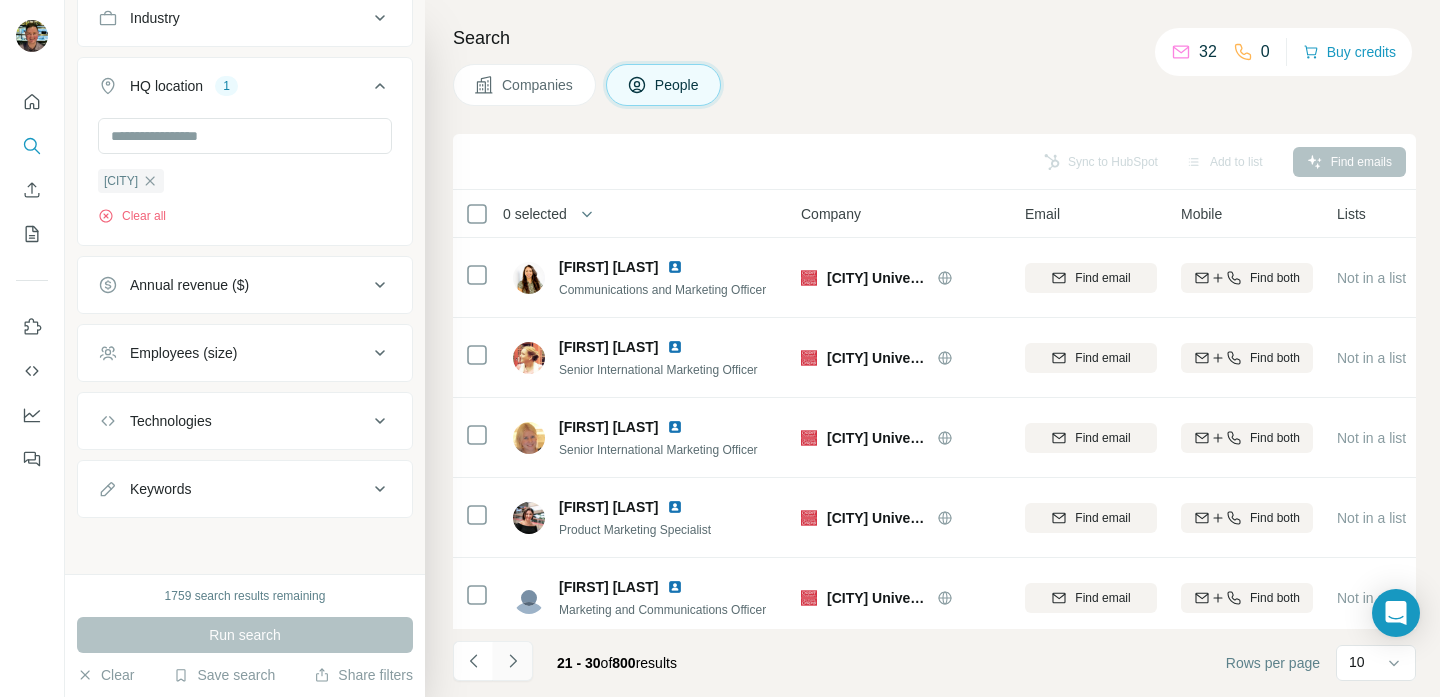 click at bounding box center (513, 661) 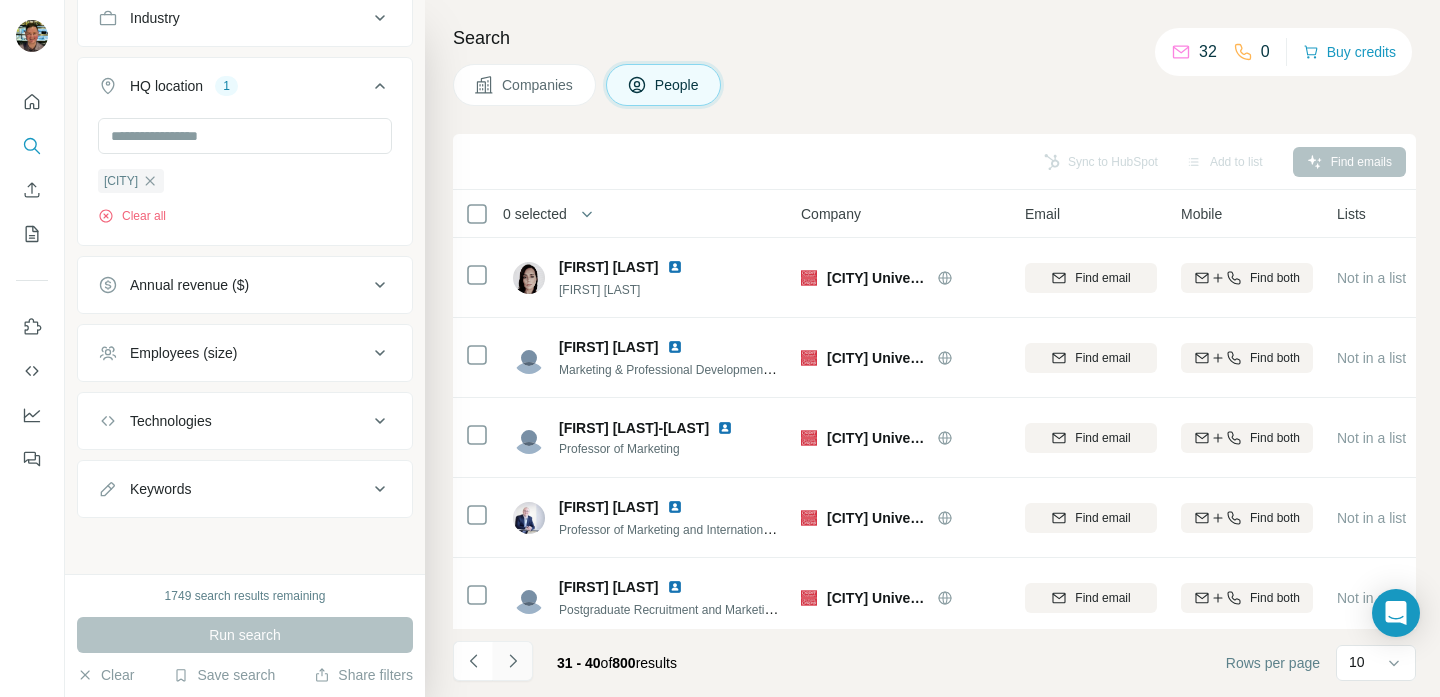 click 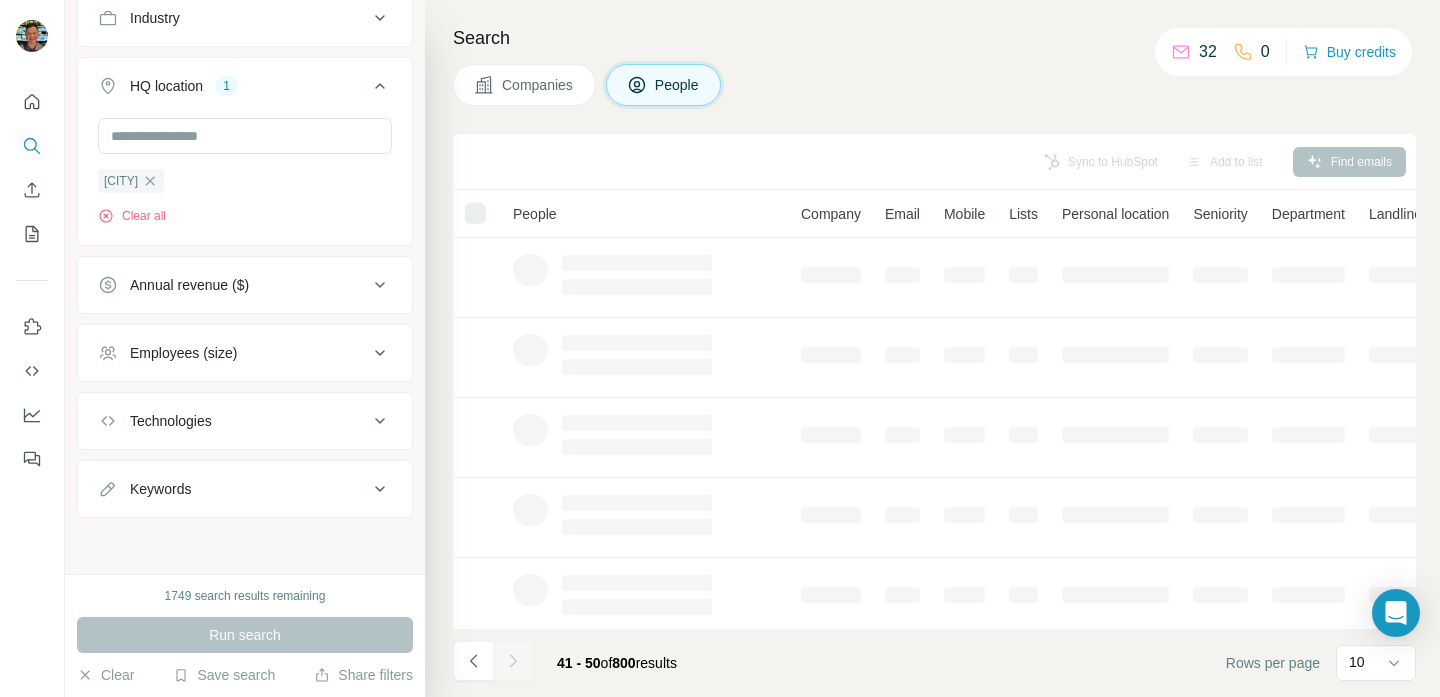 click at bounding box center (513, 661) 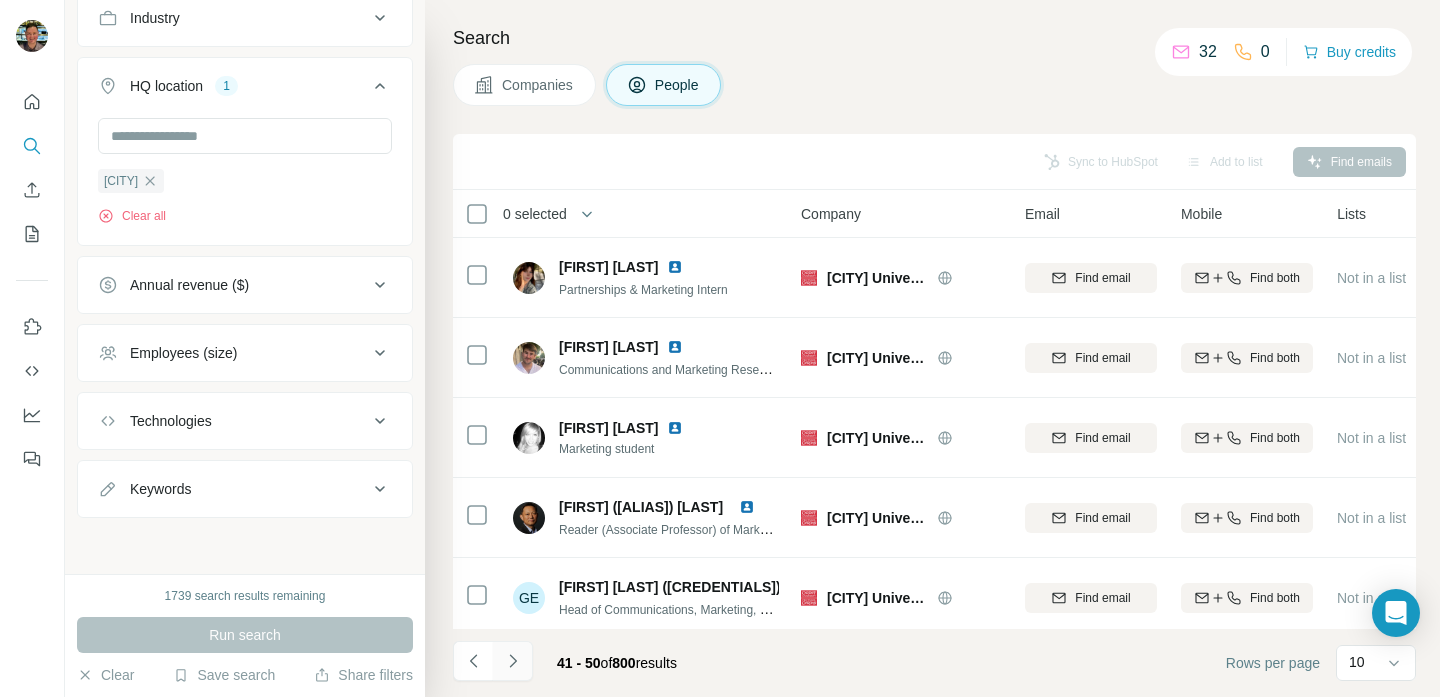 click 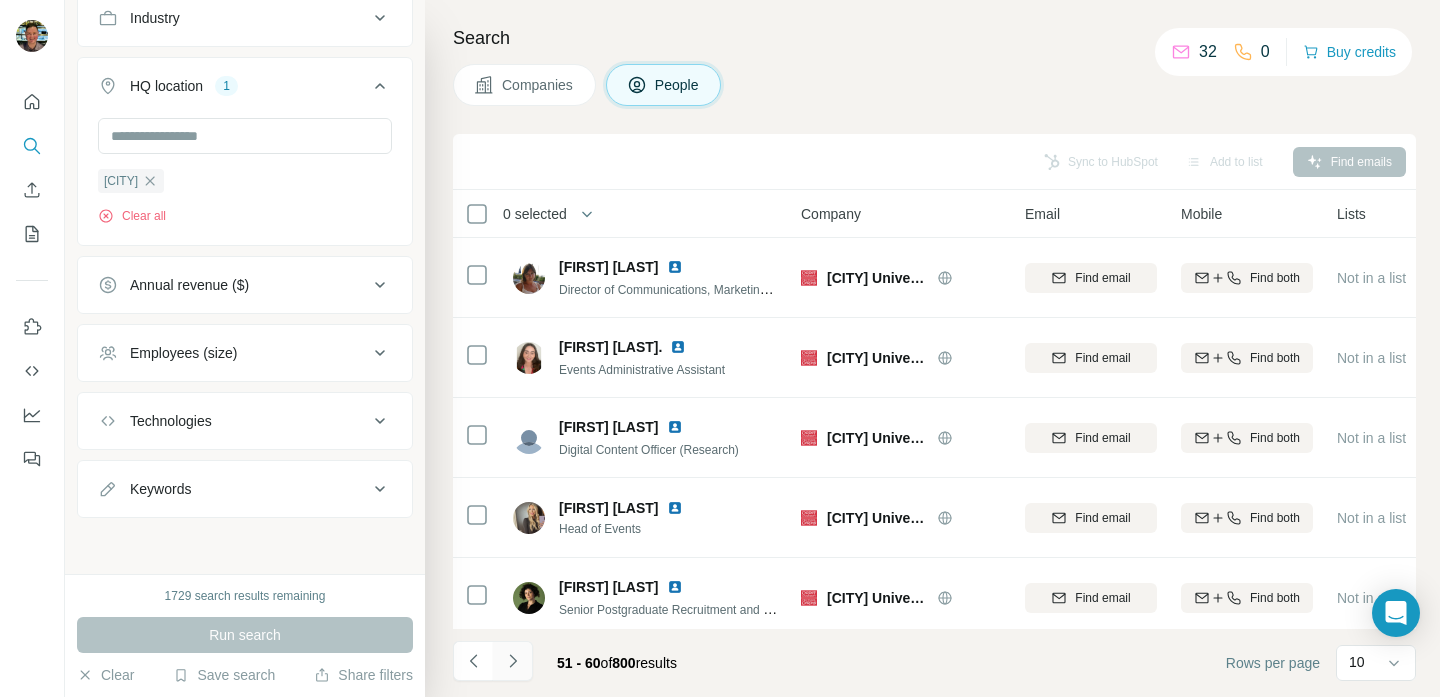 click 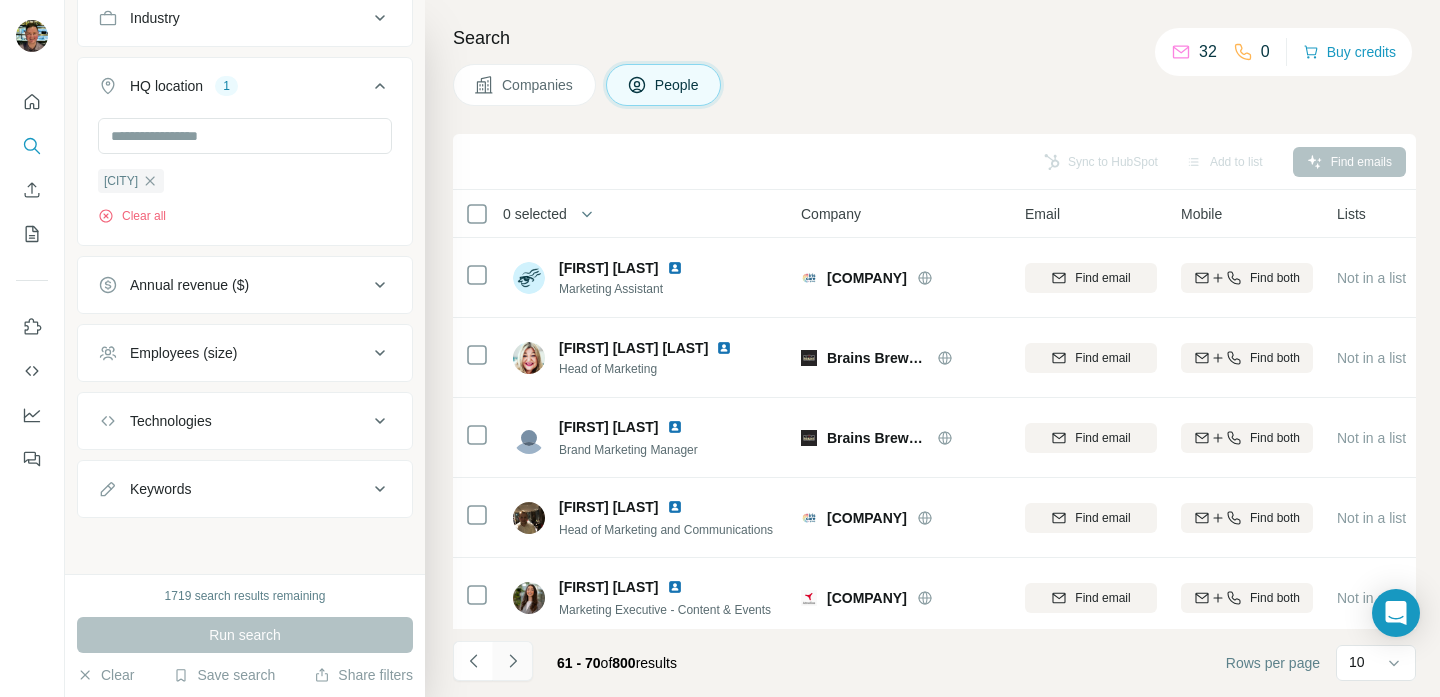 click 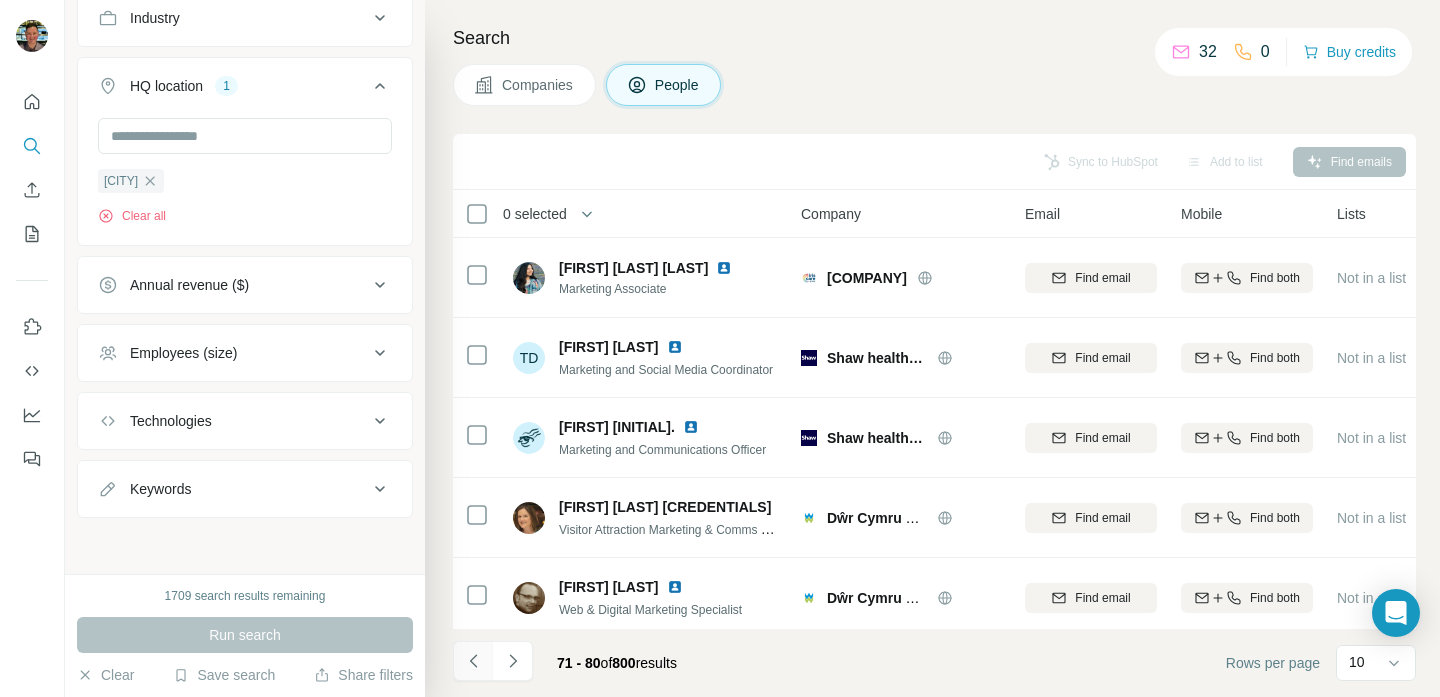 click 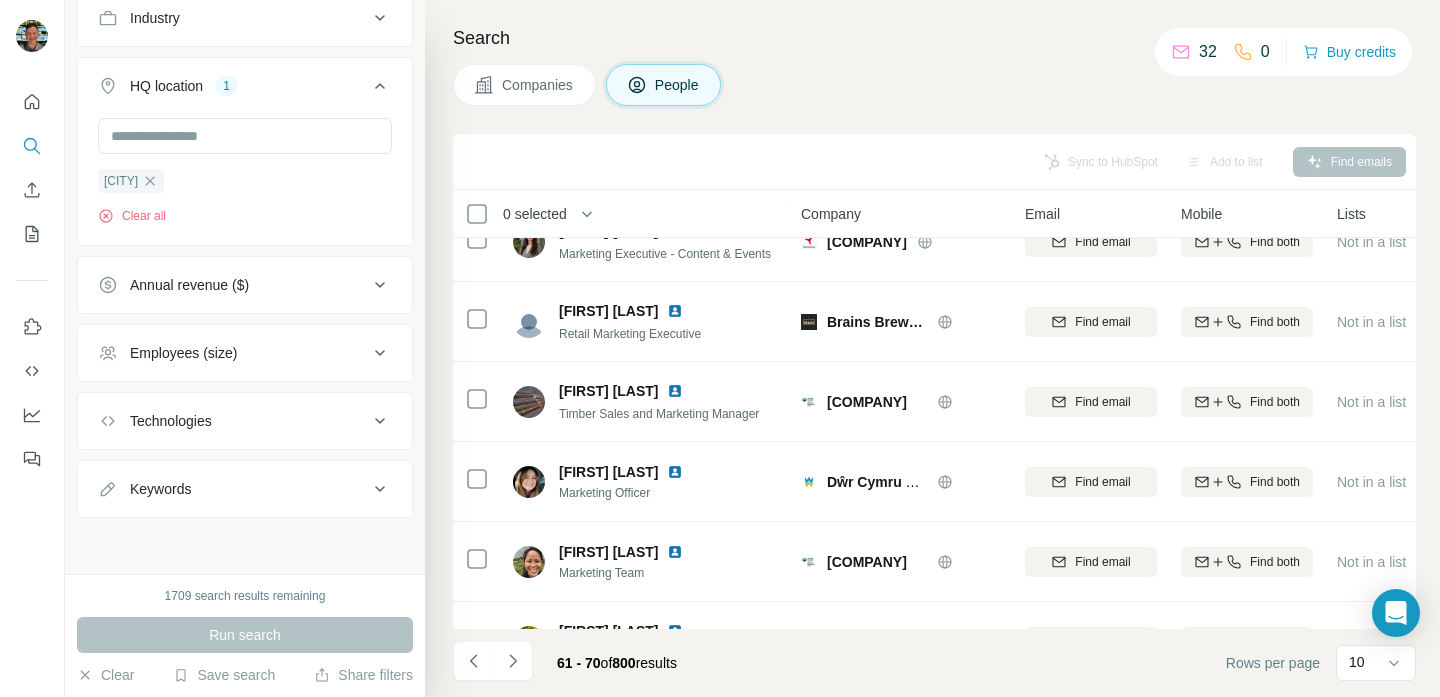 scroll, scrollTop: 409, scrollLeft: 0, axis: vertical 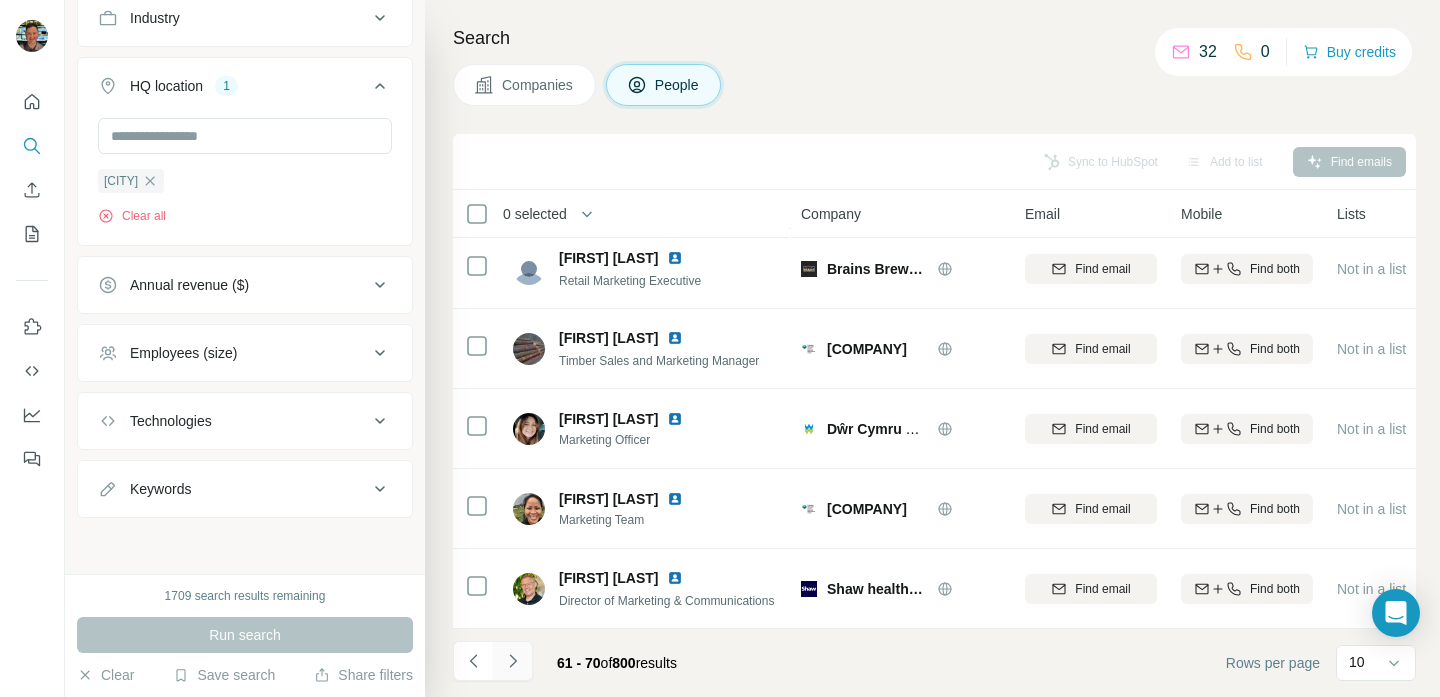 click 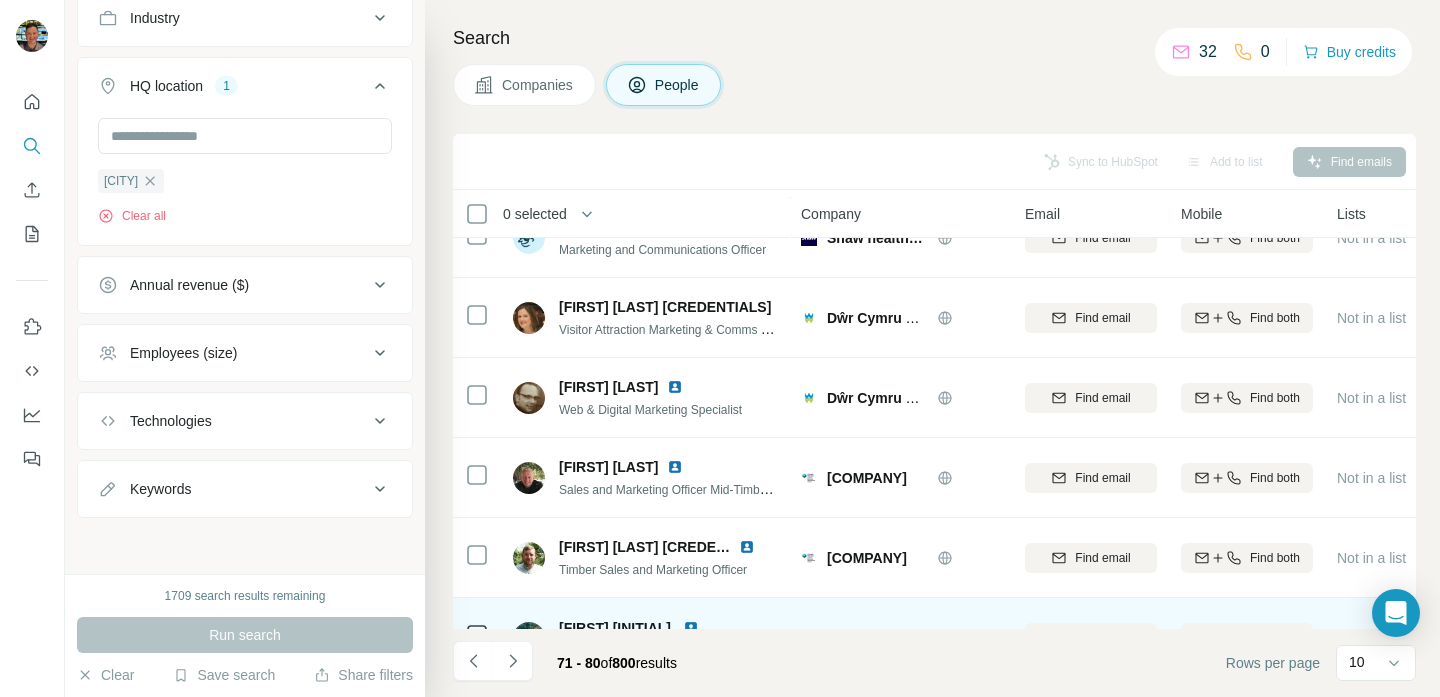 scroll, scrollTop: 409, scrollLeft: 0, axis: vertical 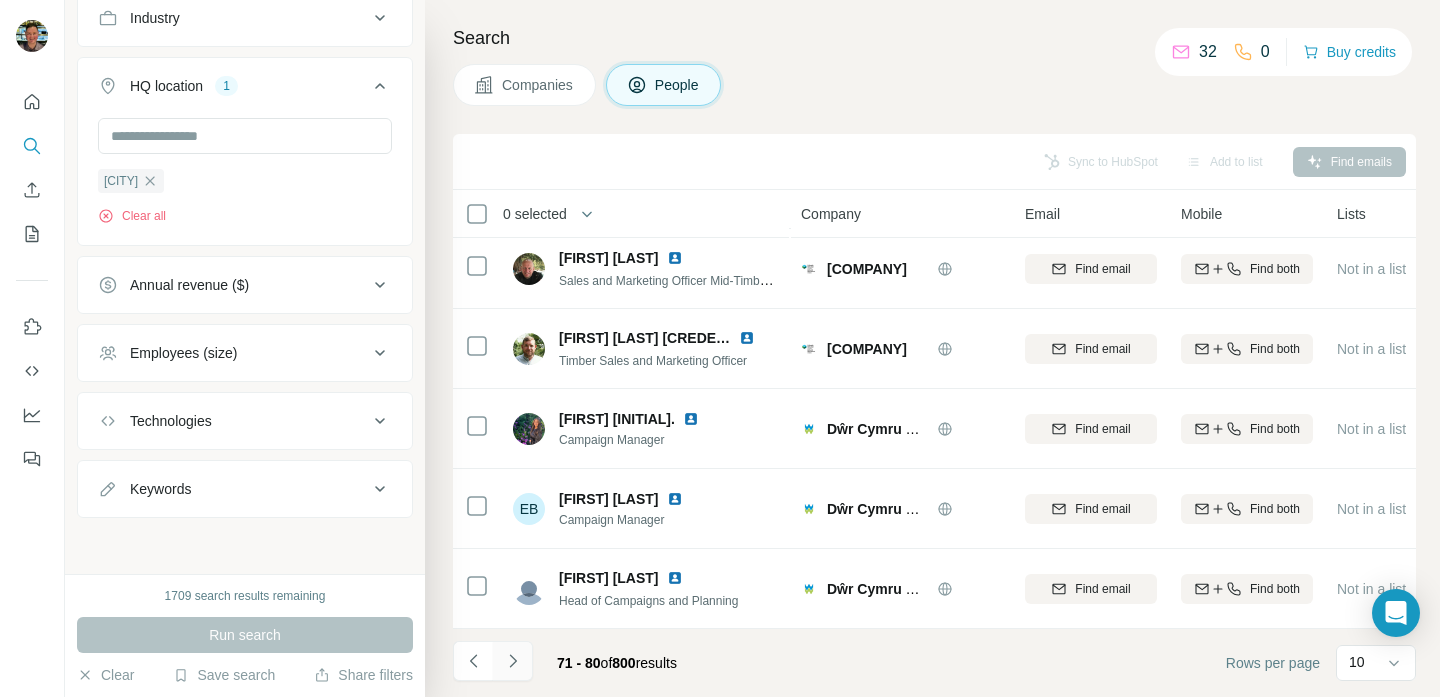 click 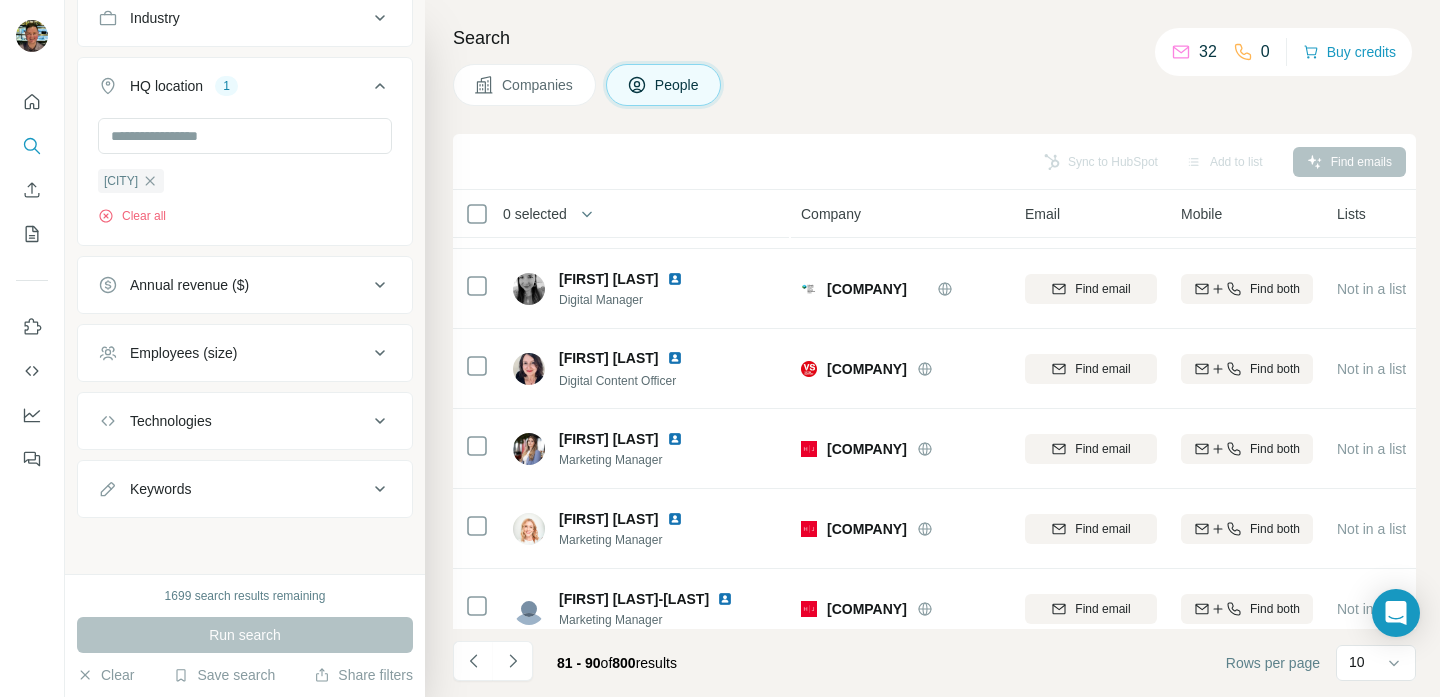 scroll, scrollTop: 409, scrollLeft: 0, axis: vertical 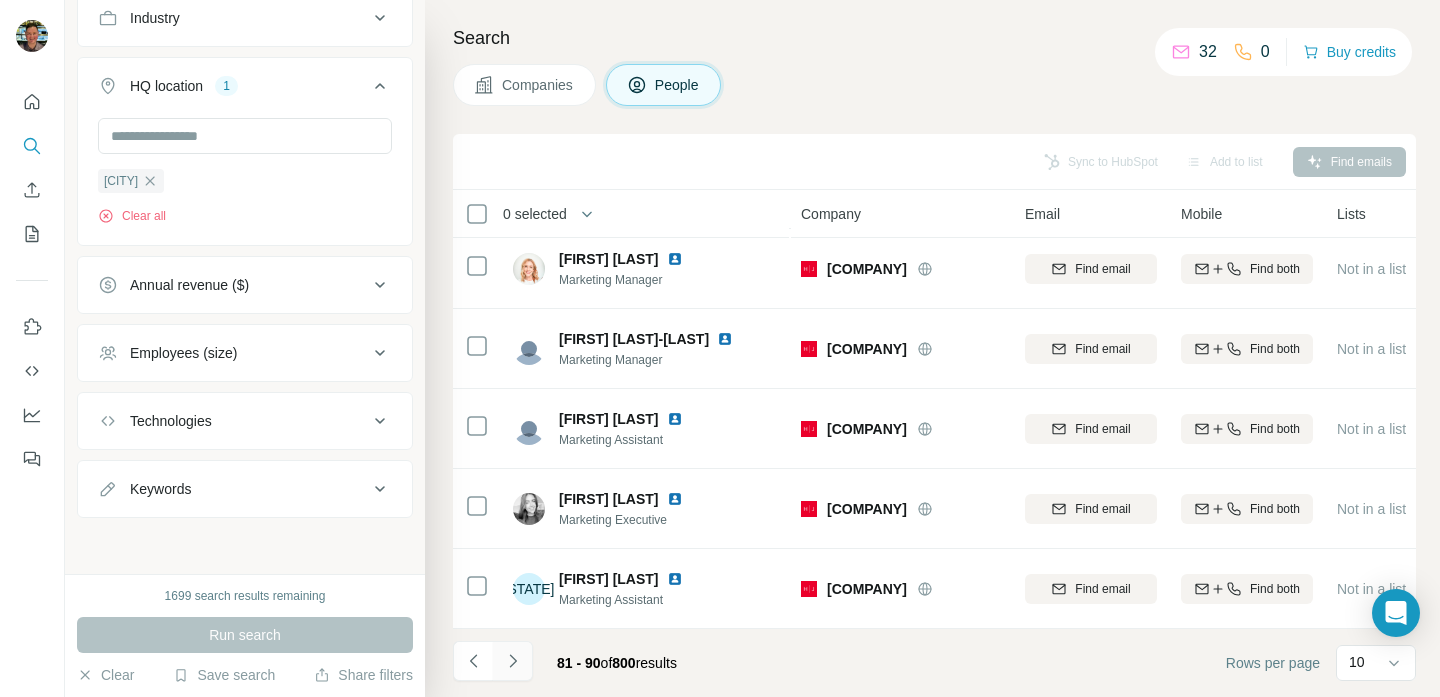 click 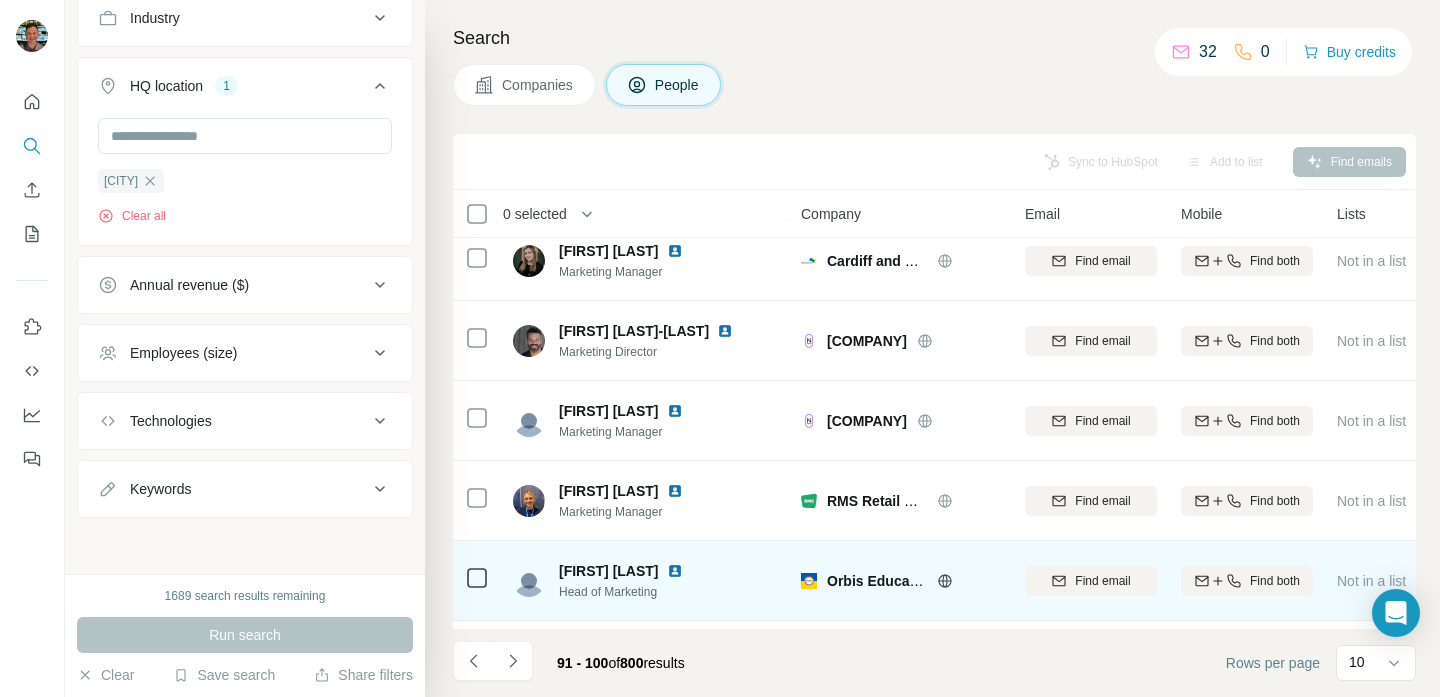 scroll, scrollTop: 0, scrollLeft: 0, axis: both 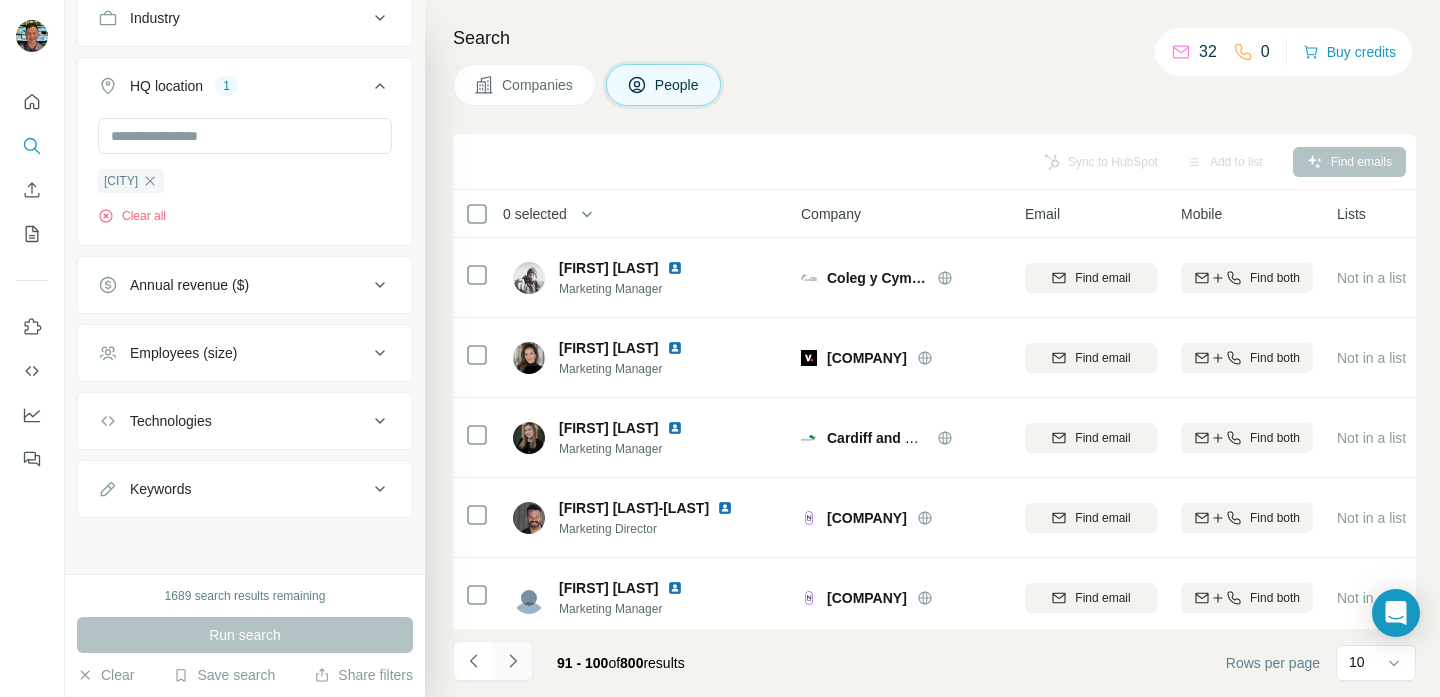 click 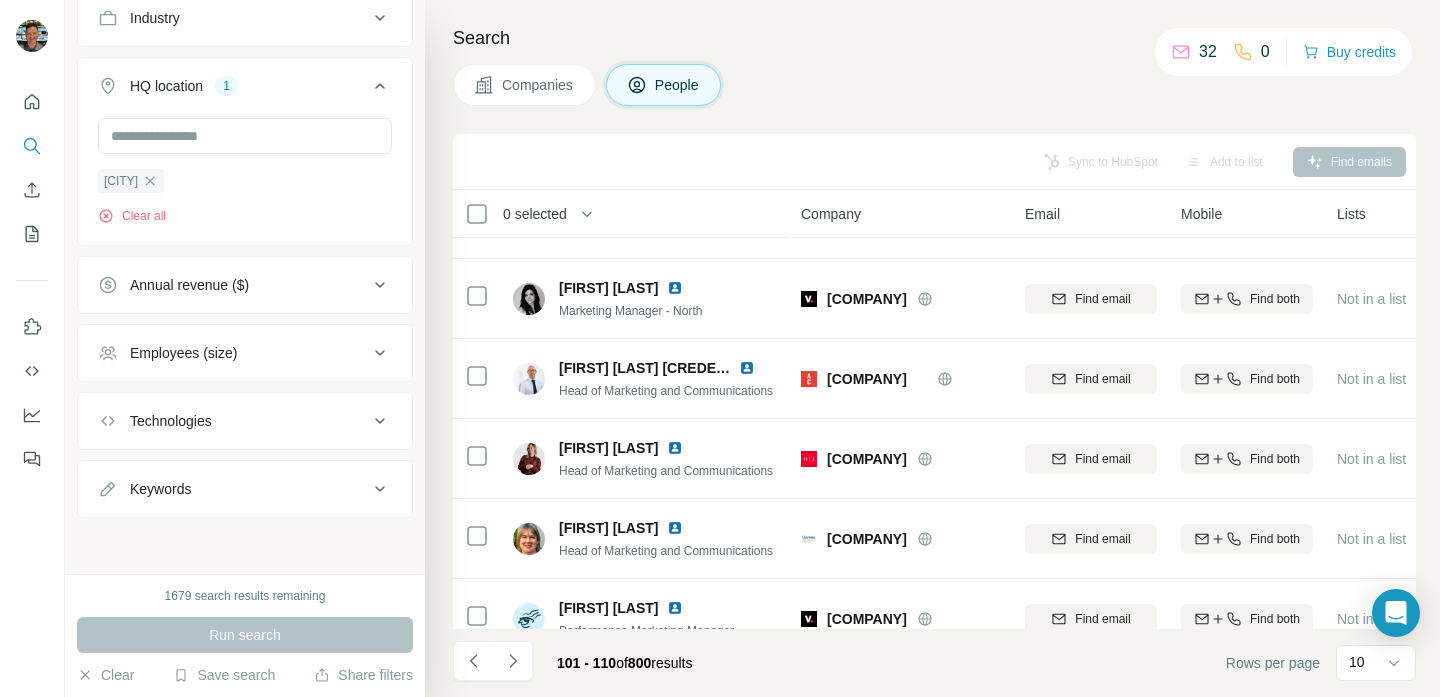 scroll, scrollTop: 409, scrollLeft: 0, axis: vertical 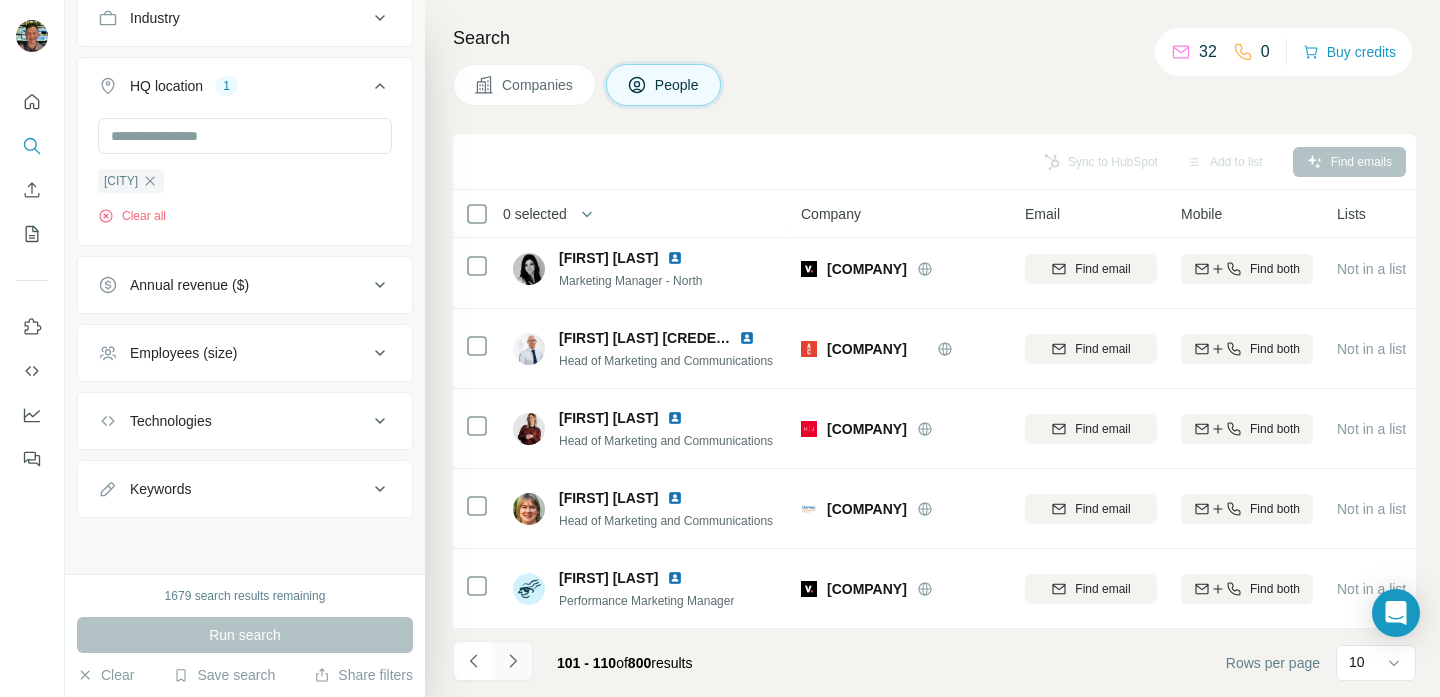 click 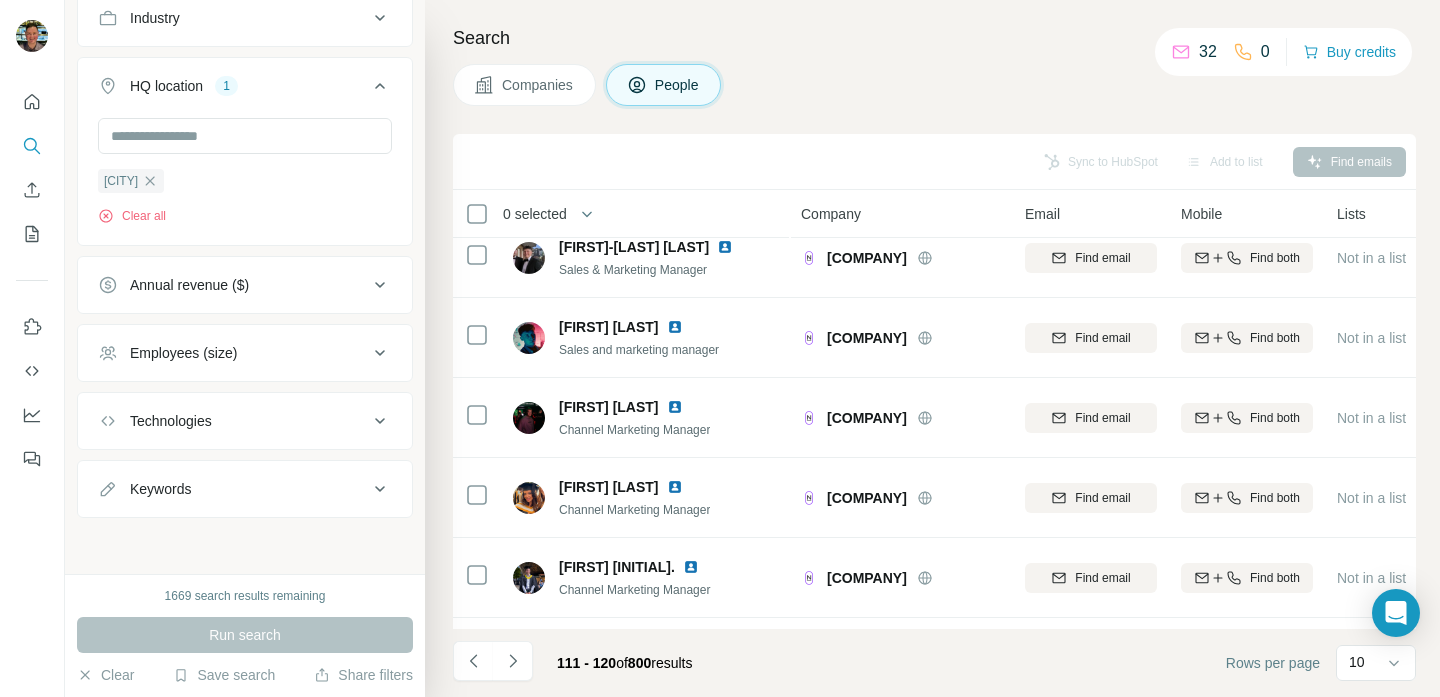 scroll, scrollTop: 0, scrollLeft: 0, axis: both 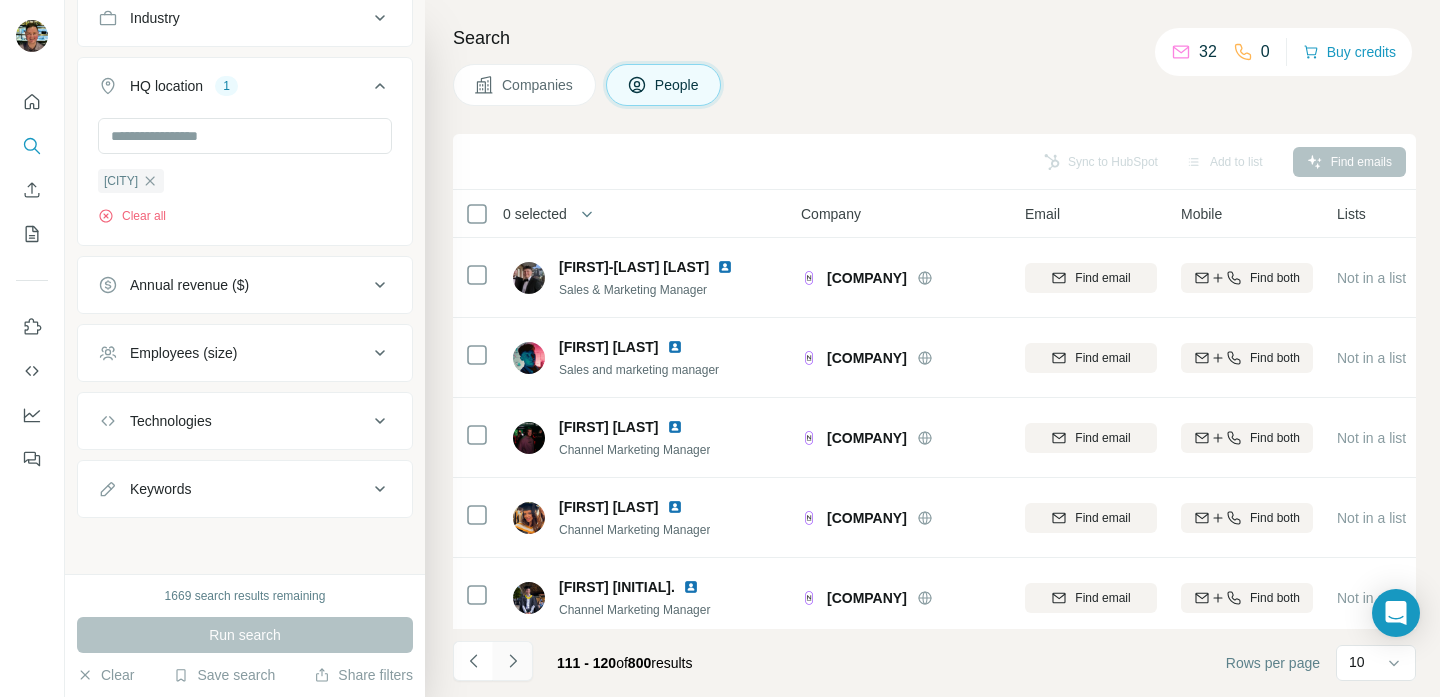 click 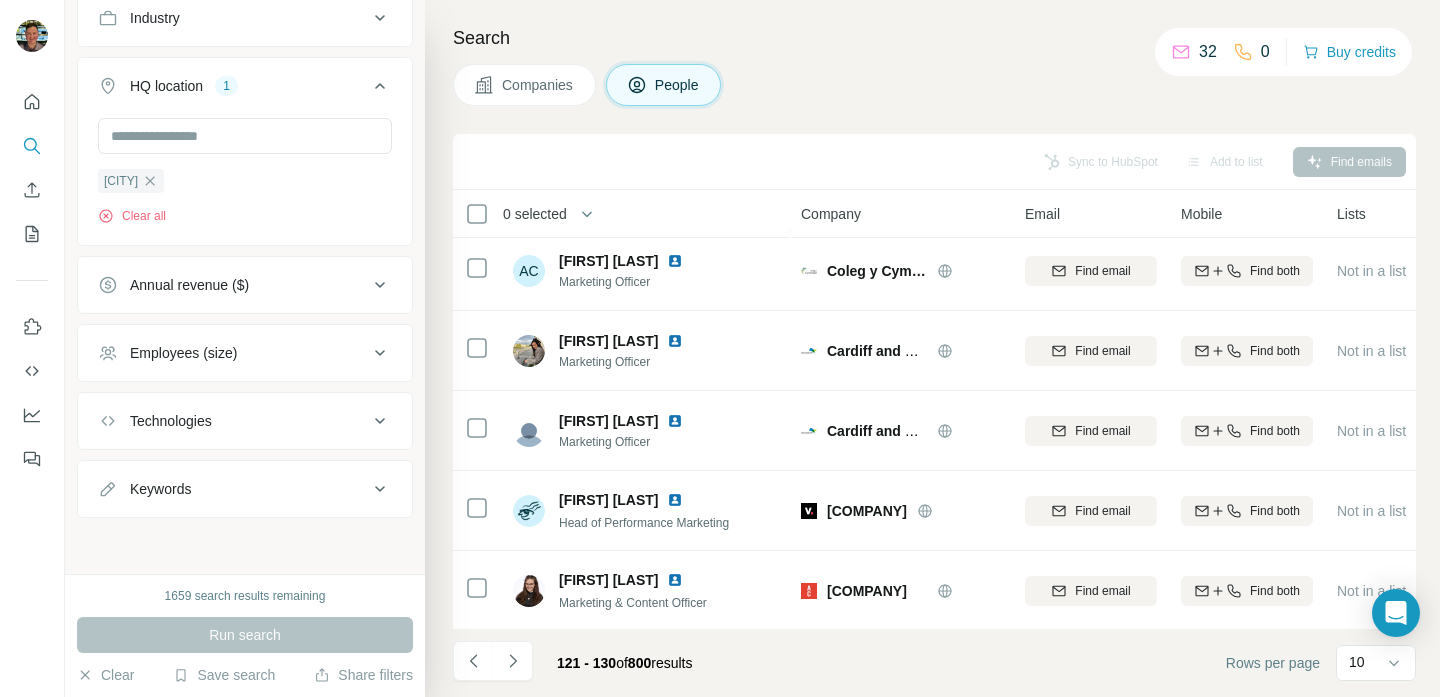 scroll, scrollTop: 409, scrollLeft: 0, axis: vertical 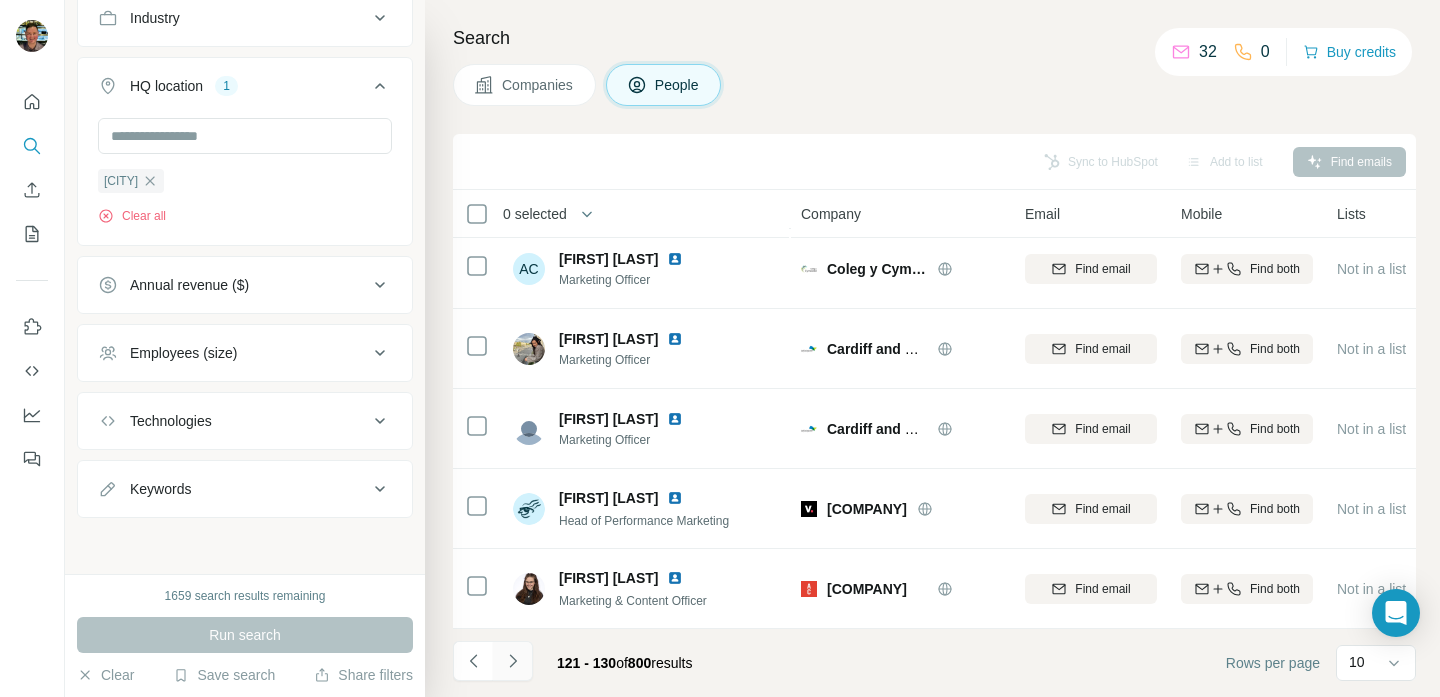 click 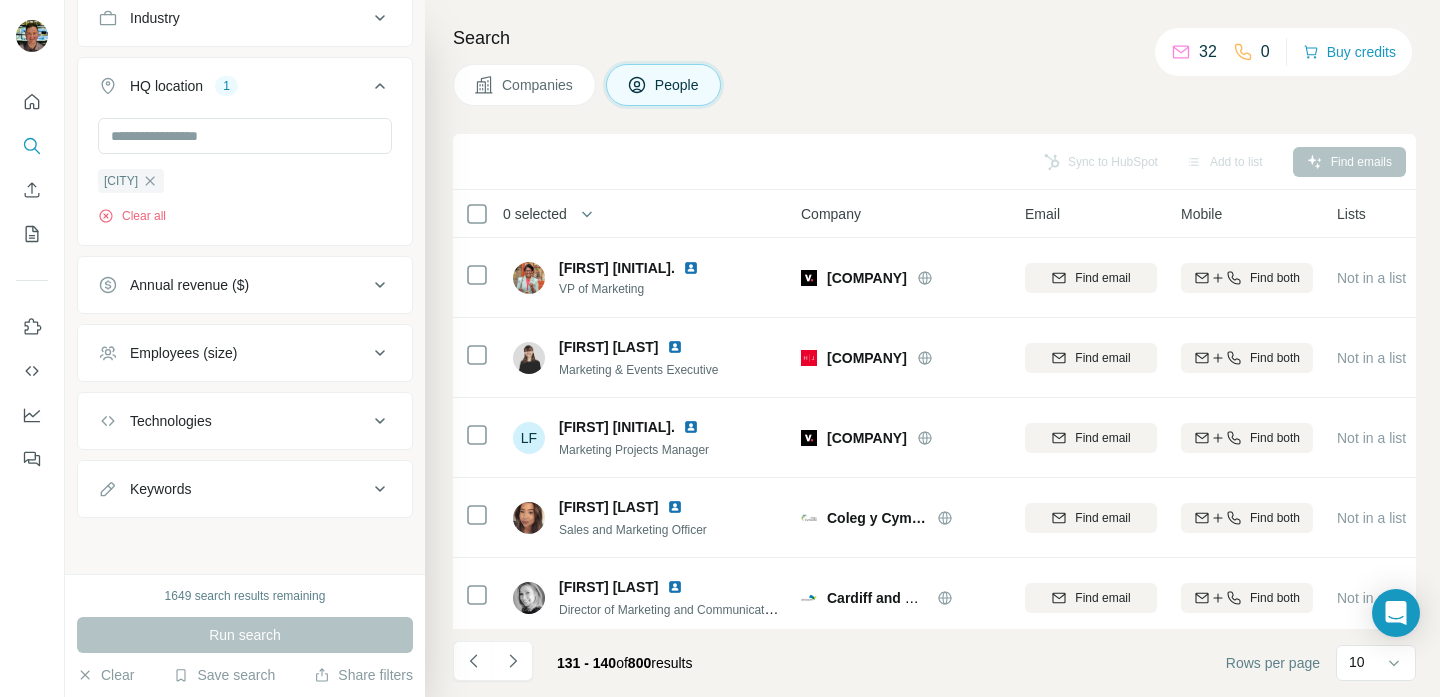 scroll, scrollTop: 409, scrollLeft: 0, axis: vertical 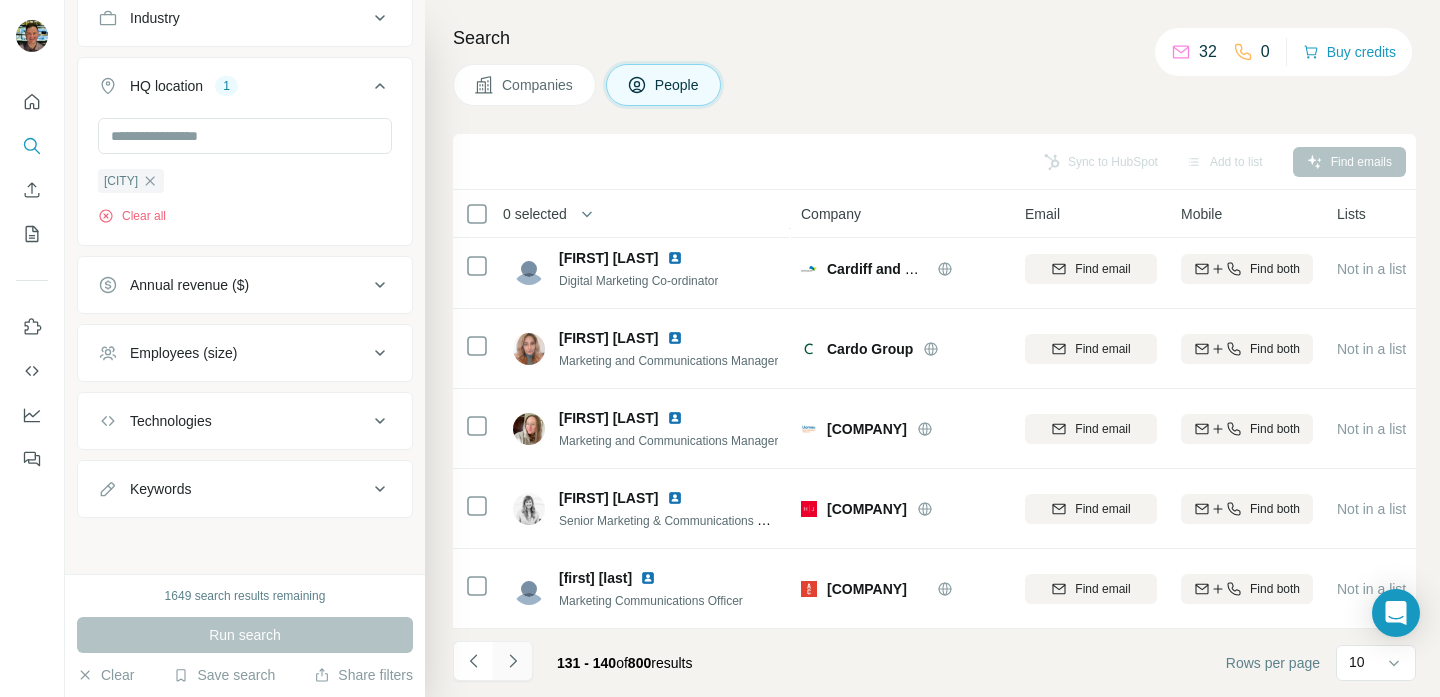 click 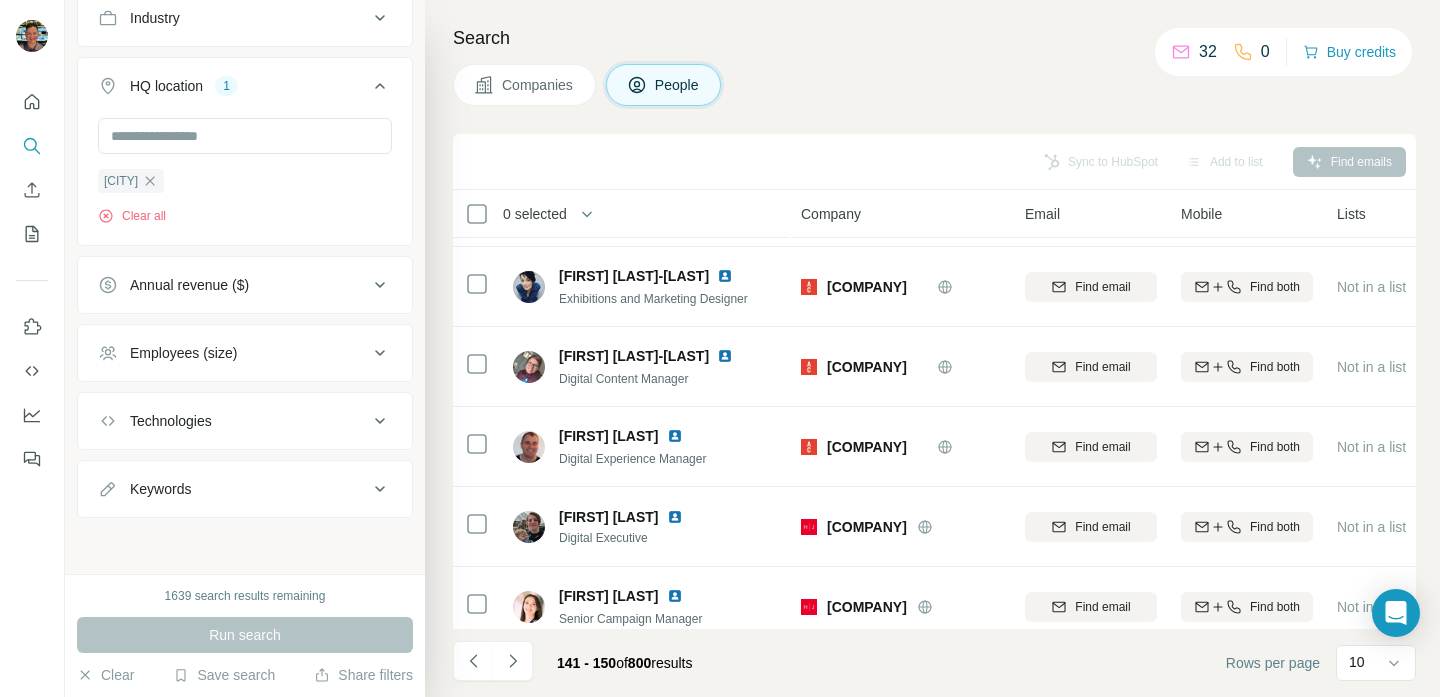 scroll, scrollTop: 409, scrollLeft: 0, axis: vertical 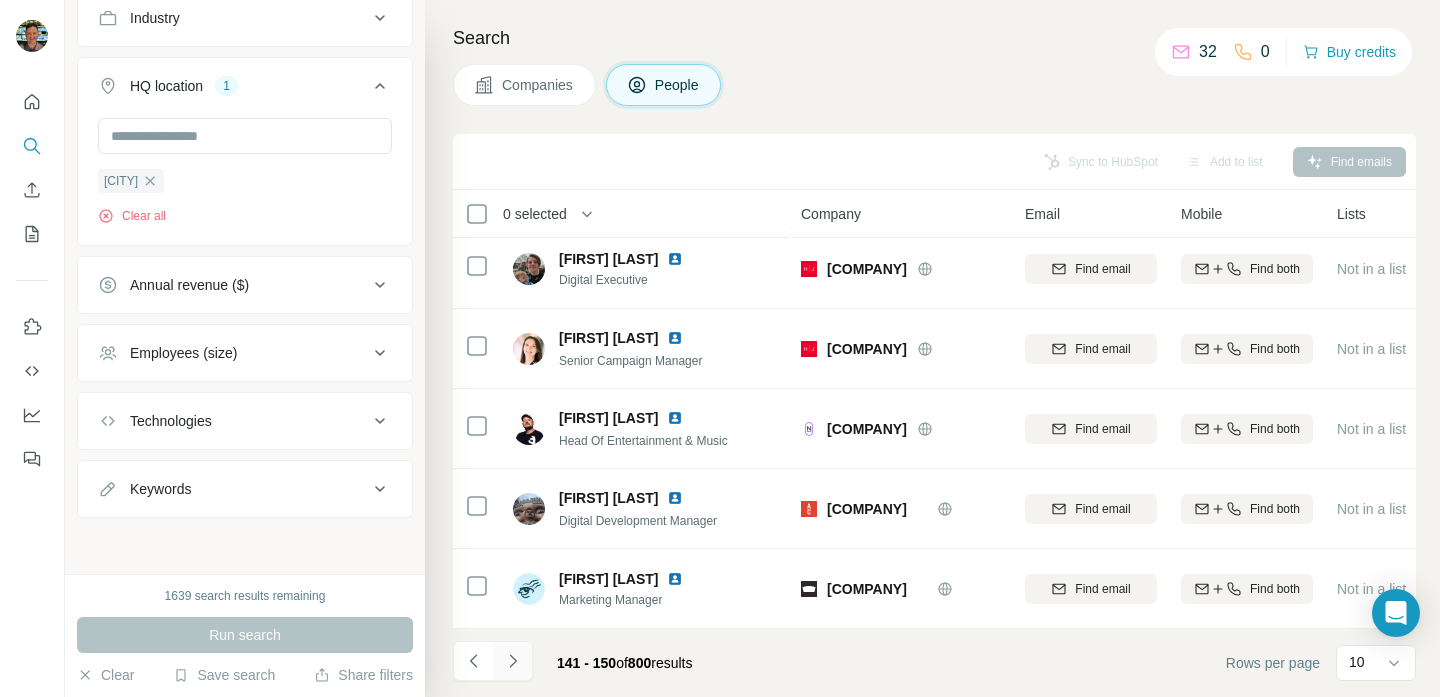 click 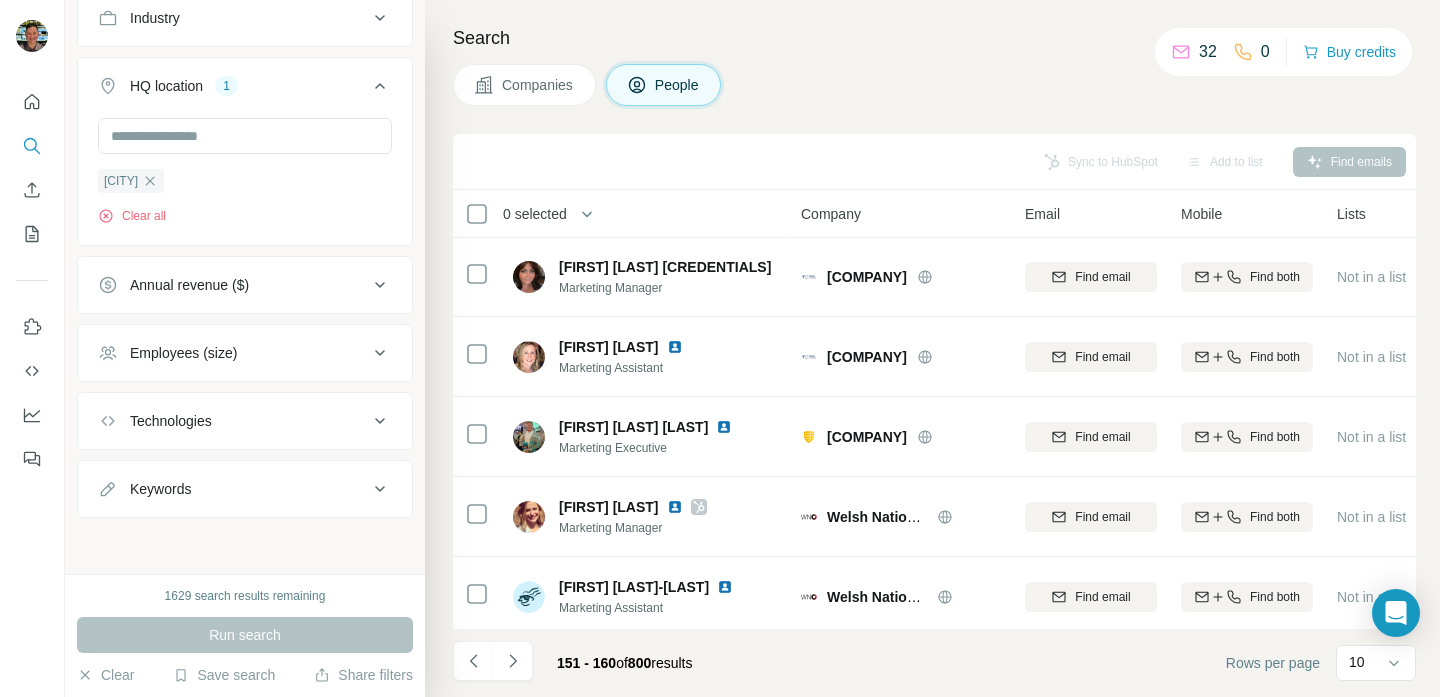 scroll, scrollTop: 0, scrollLeft: 0, axis: both 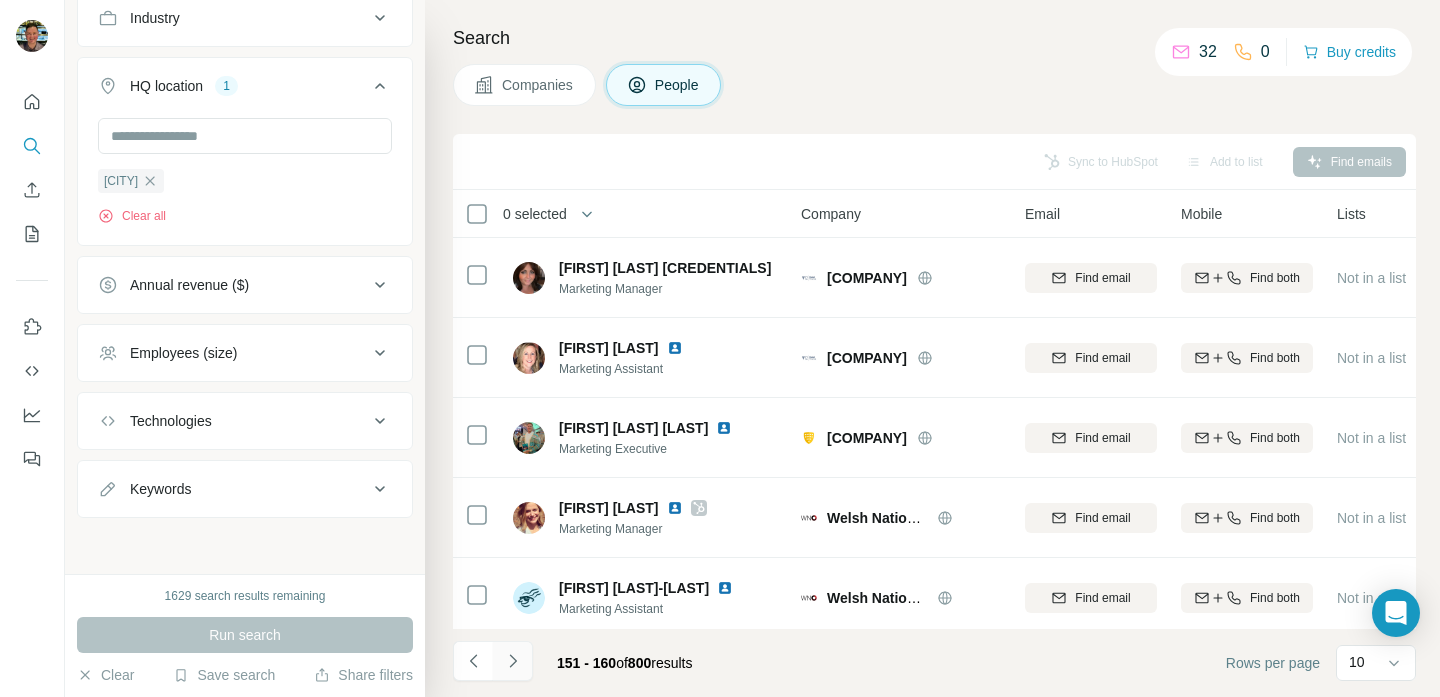 click 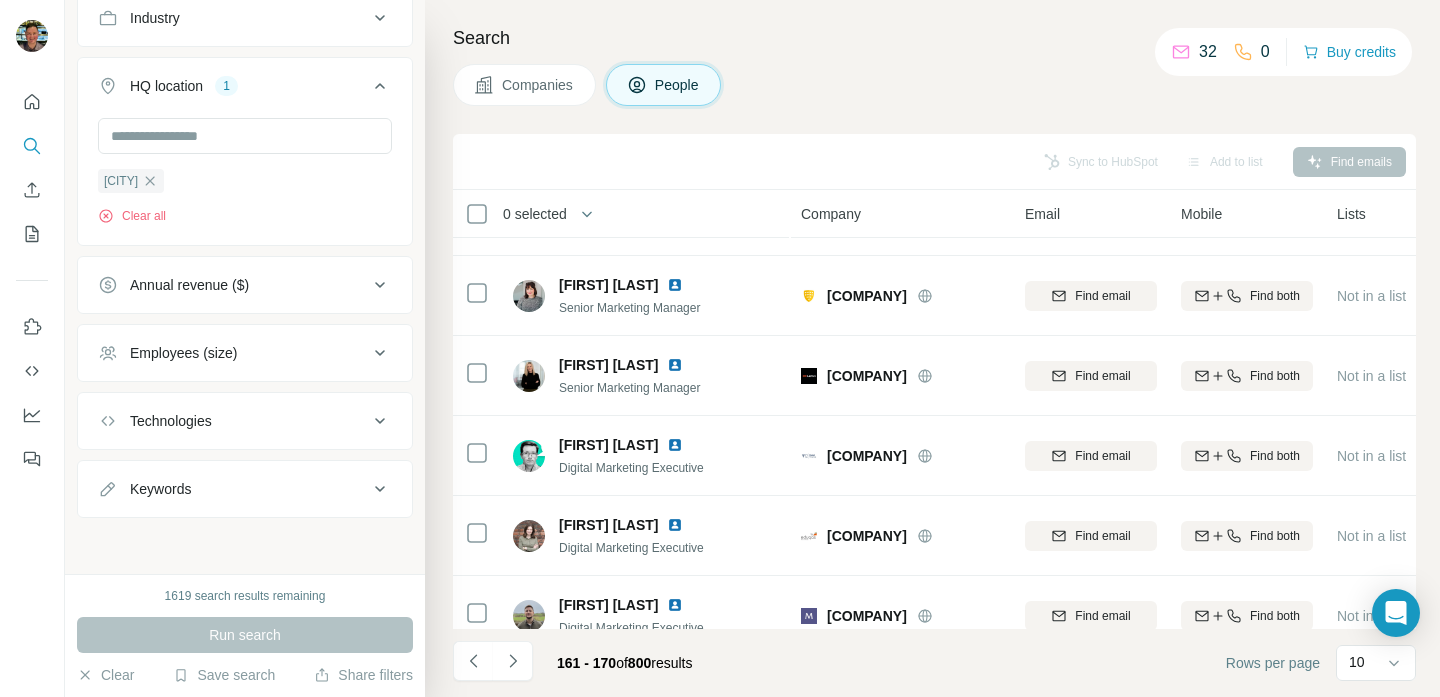 scroll, scrollTop: 409, scrollLeft: 0, axis: vertical 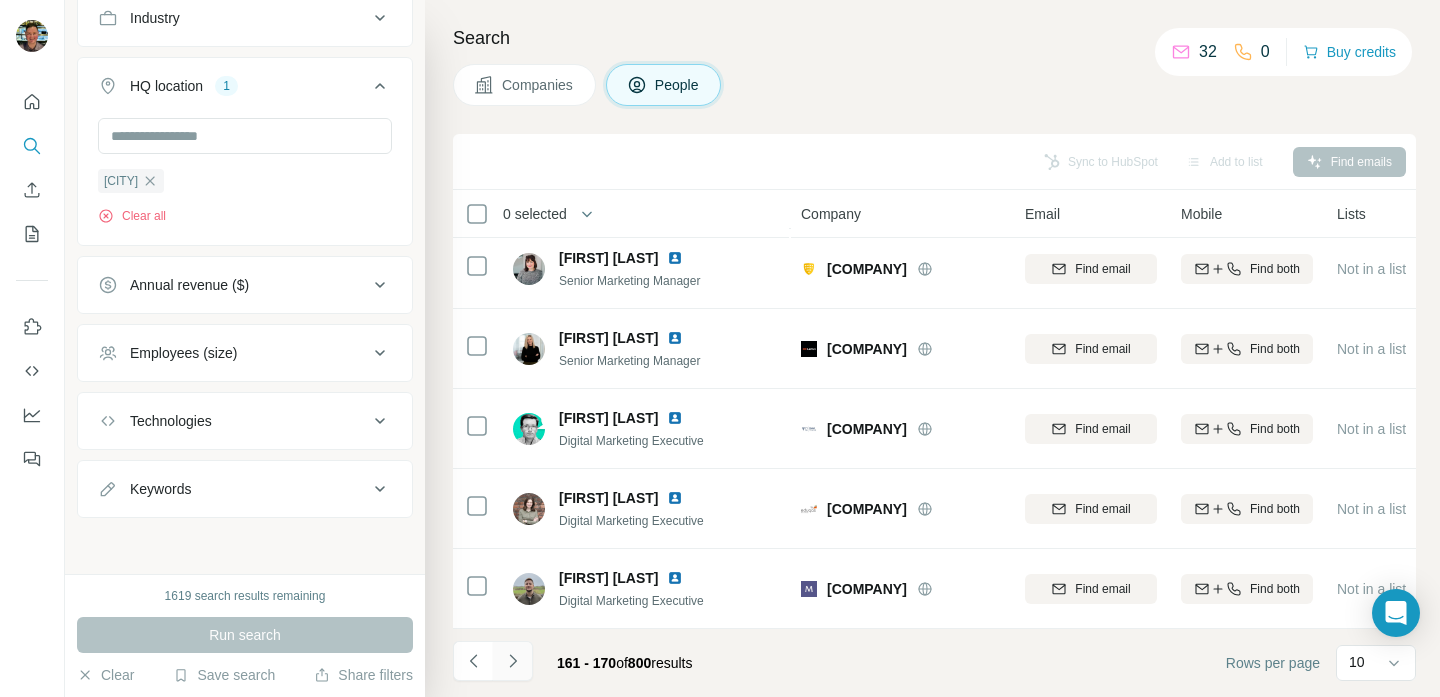 click at bounding box center (513, 661) 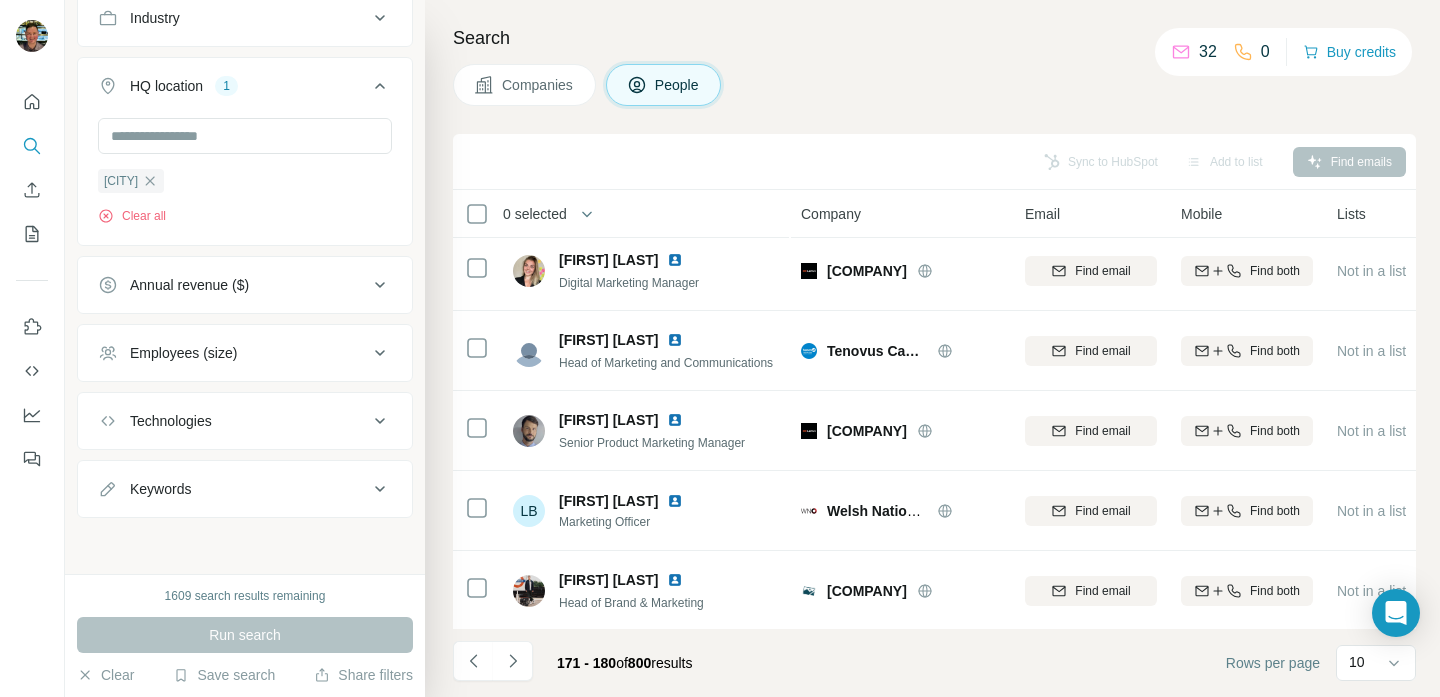 scroll, scrollTop: 0, scrollLeft: 0, axis: both 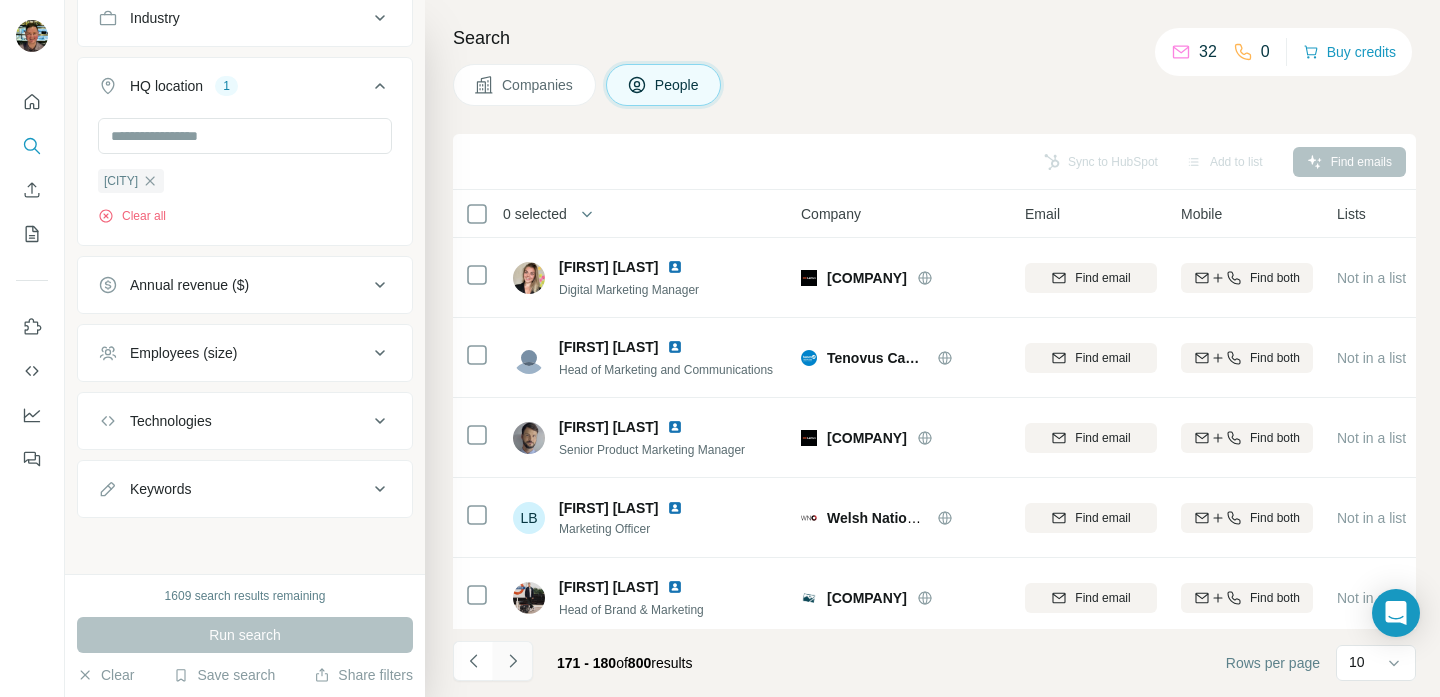click 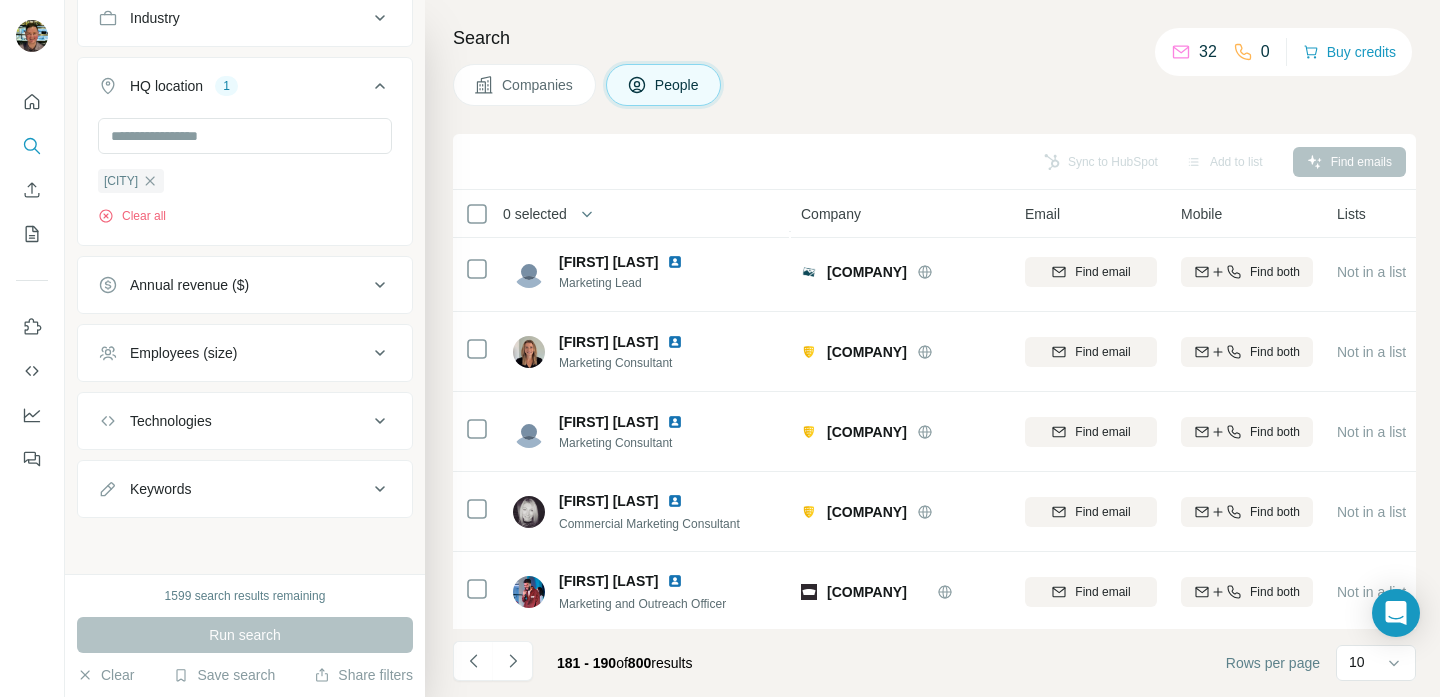 scroll, scrollTop: 409, scrollLeft: 0, axis: vertical 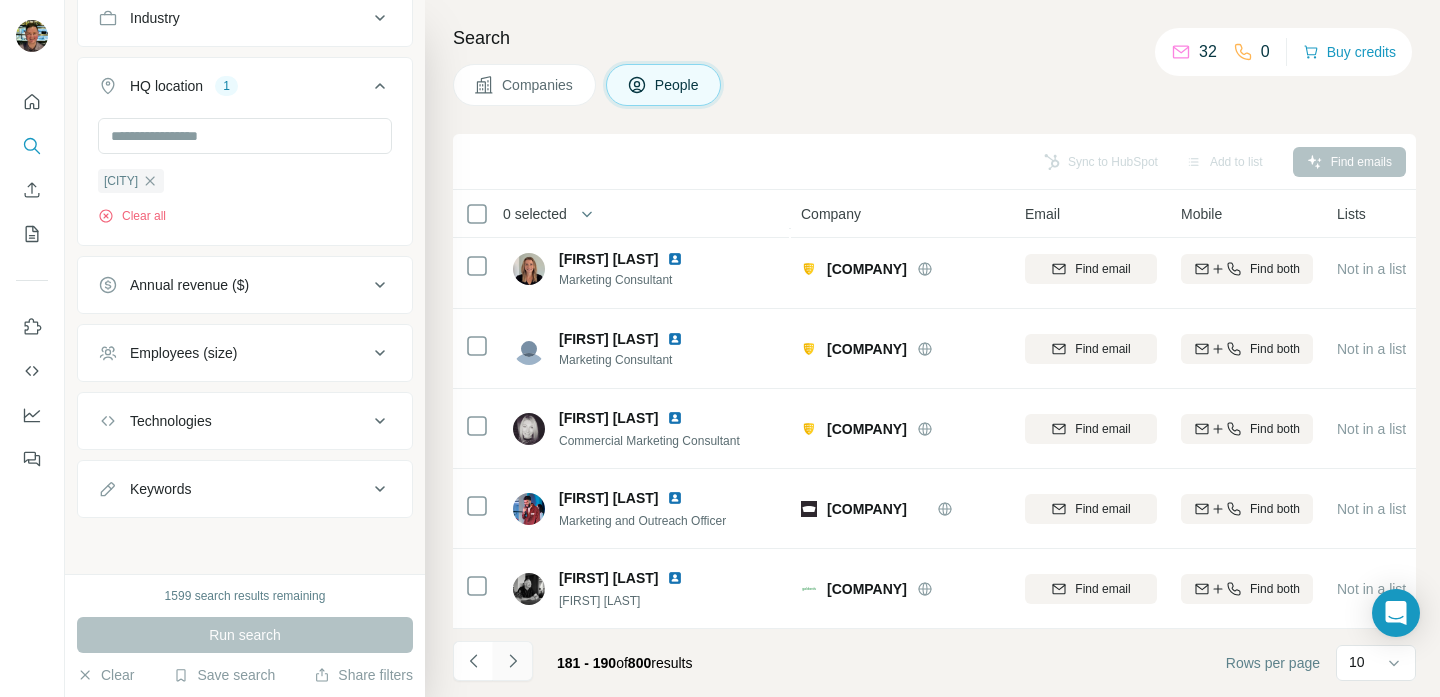 click 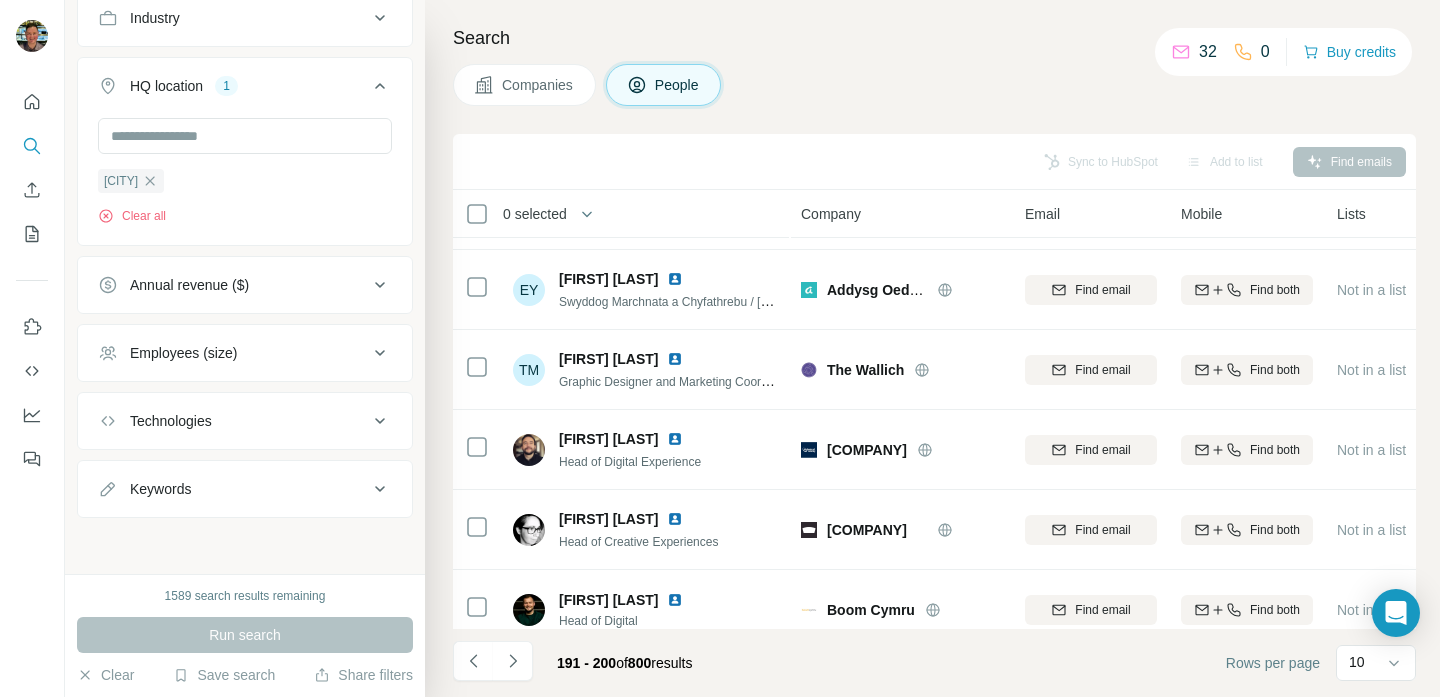 scroll, scrollTop: 409, scrollLeft: 0, axis: vertical 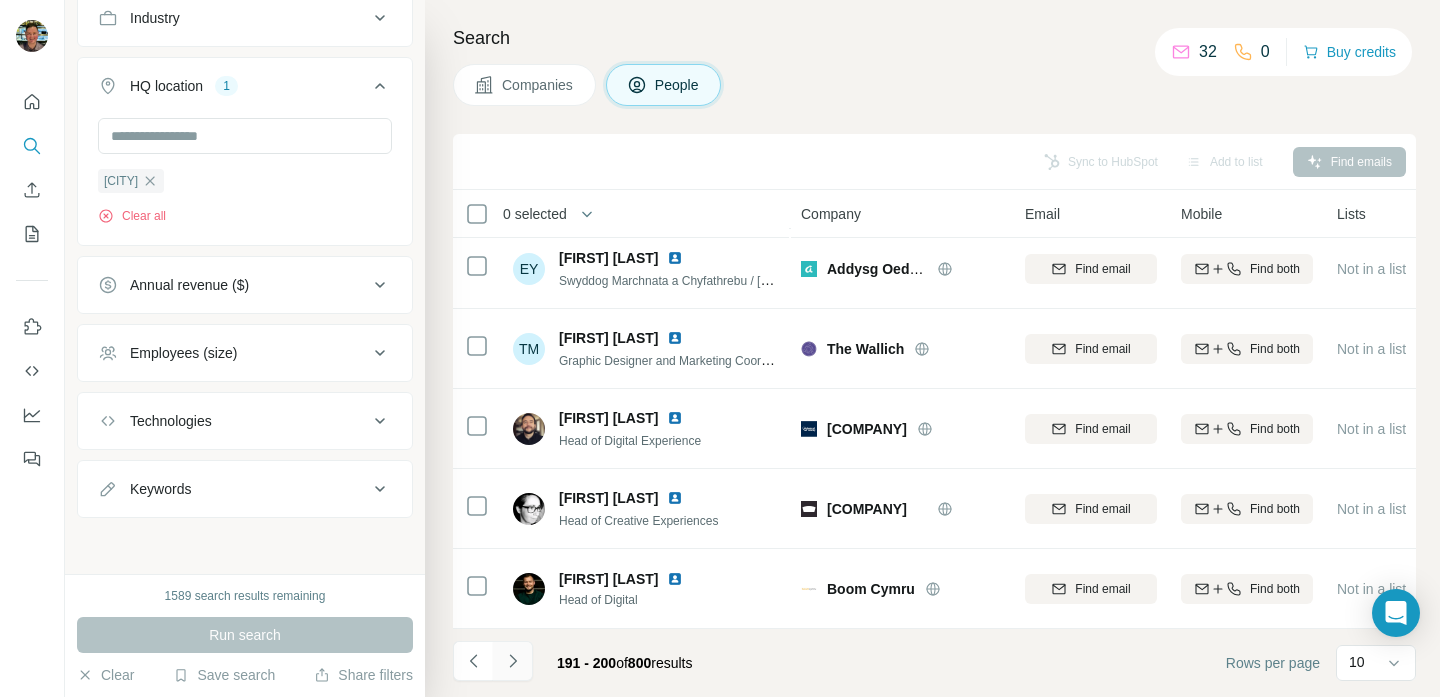 click 